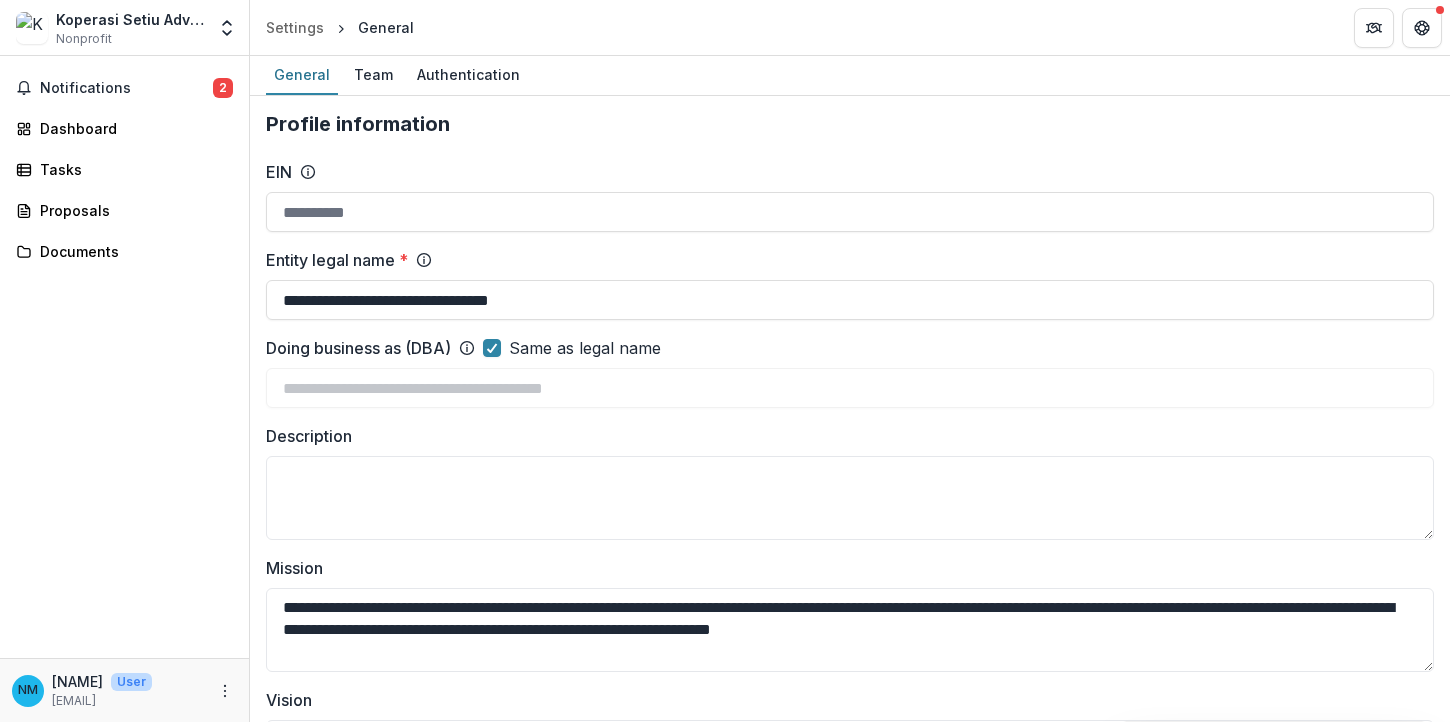 scroll, scrollTop: 0, scrollLeft: 0, axis: both 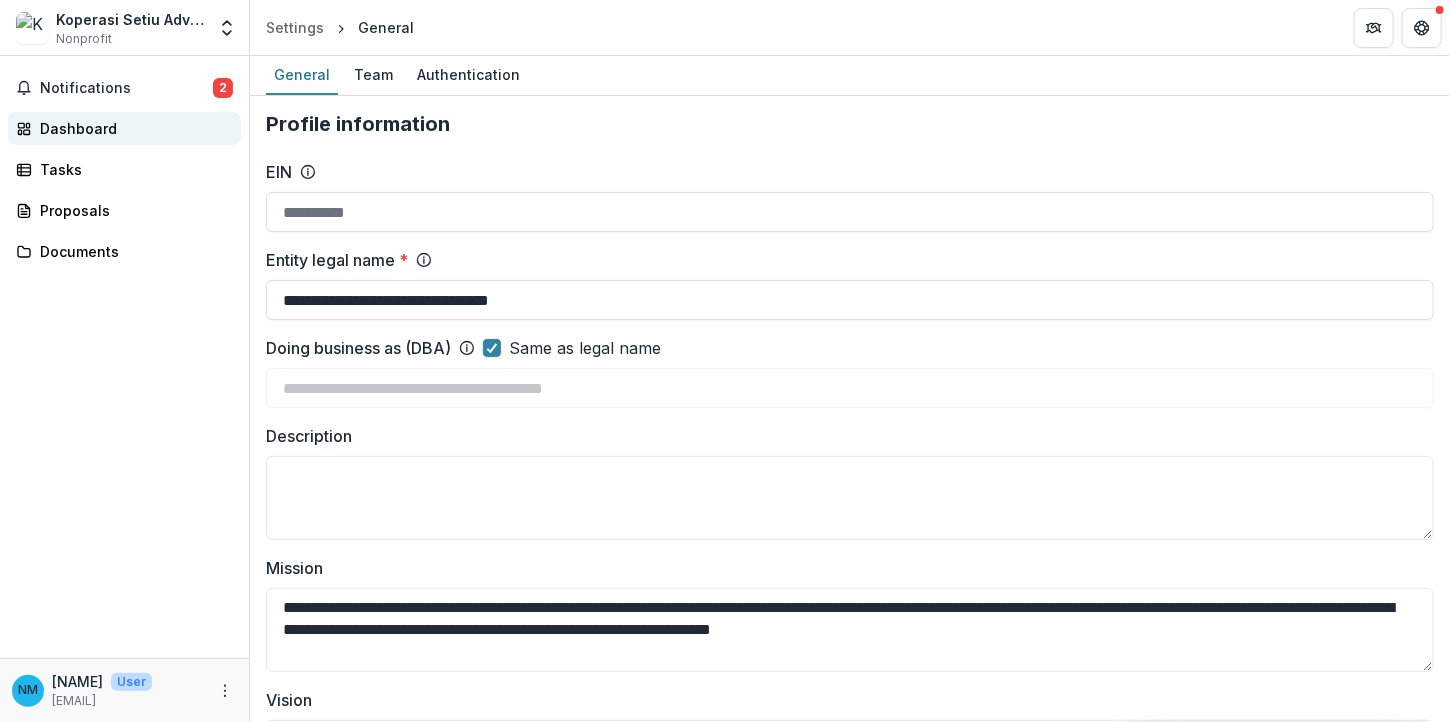 click on "Dashboard" at bounding box center (132, 128) 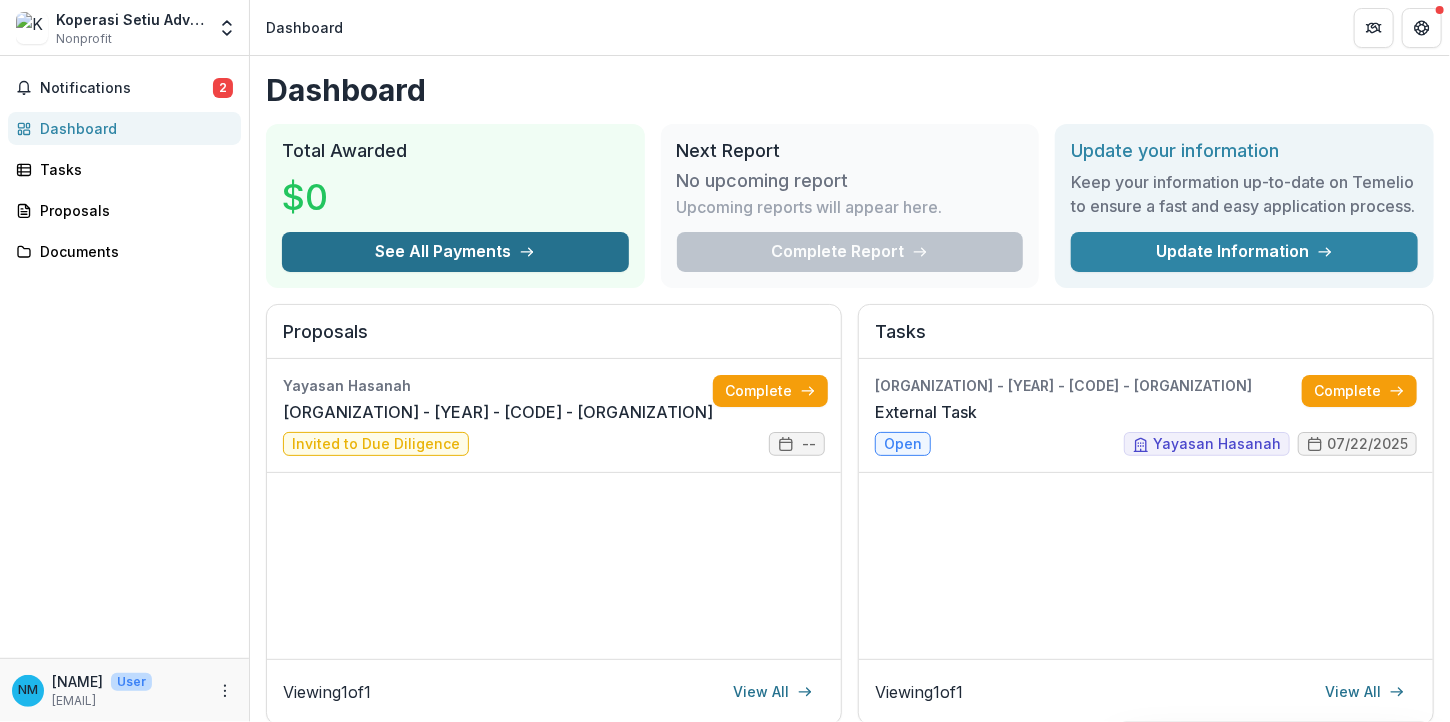 click on "See All Payments" at bounding box center (455, 252) 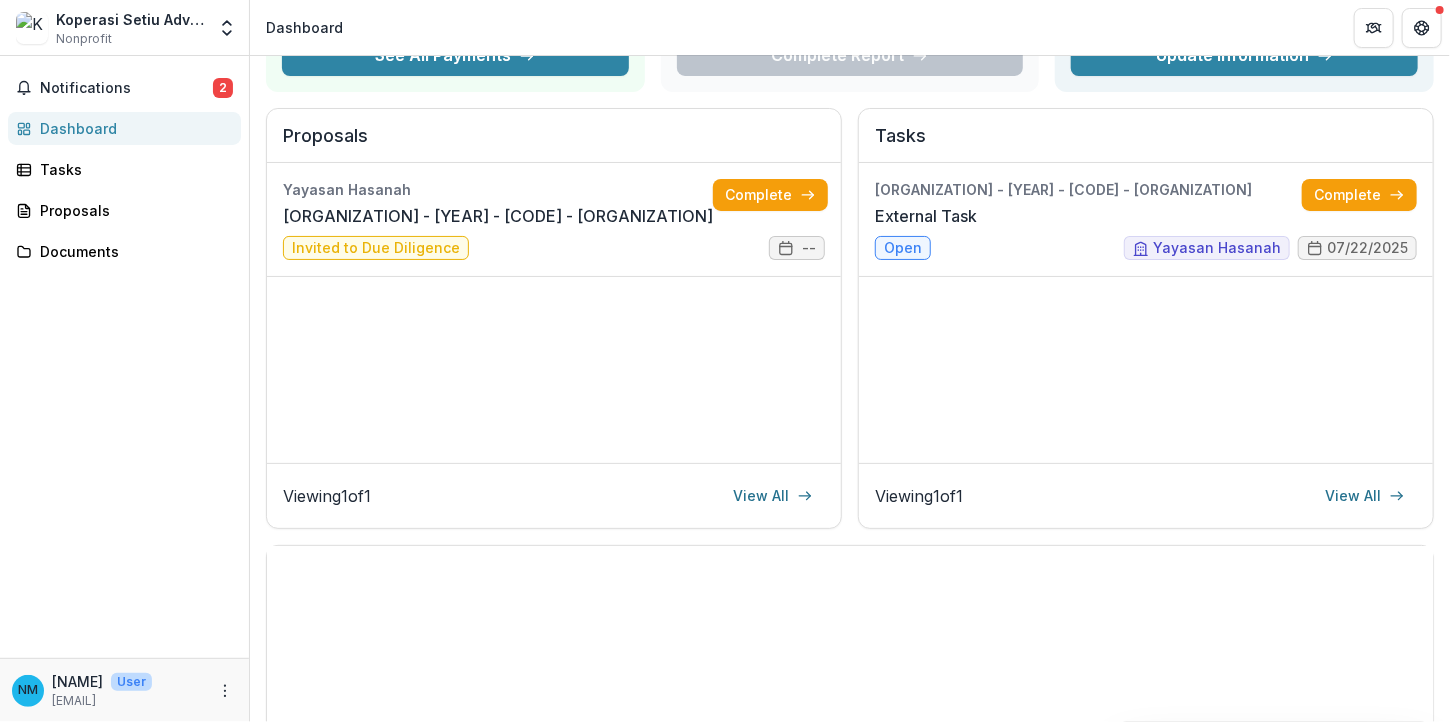 scroll, scrollTop: 196, scrollLeft: 0, axis: vertical 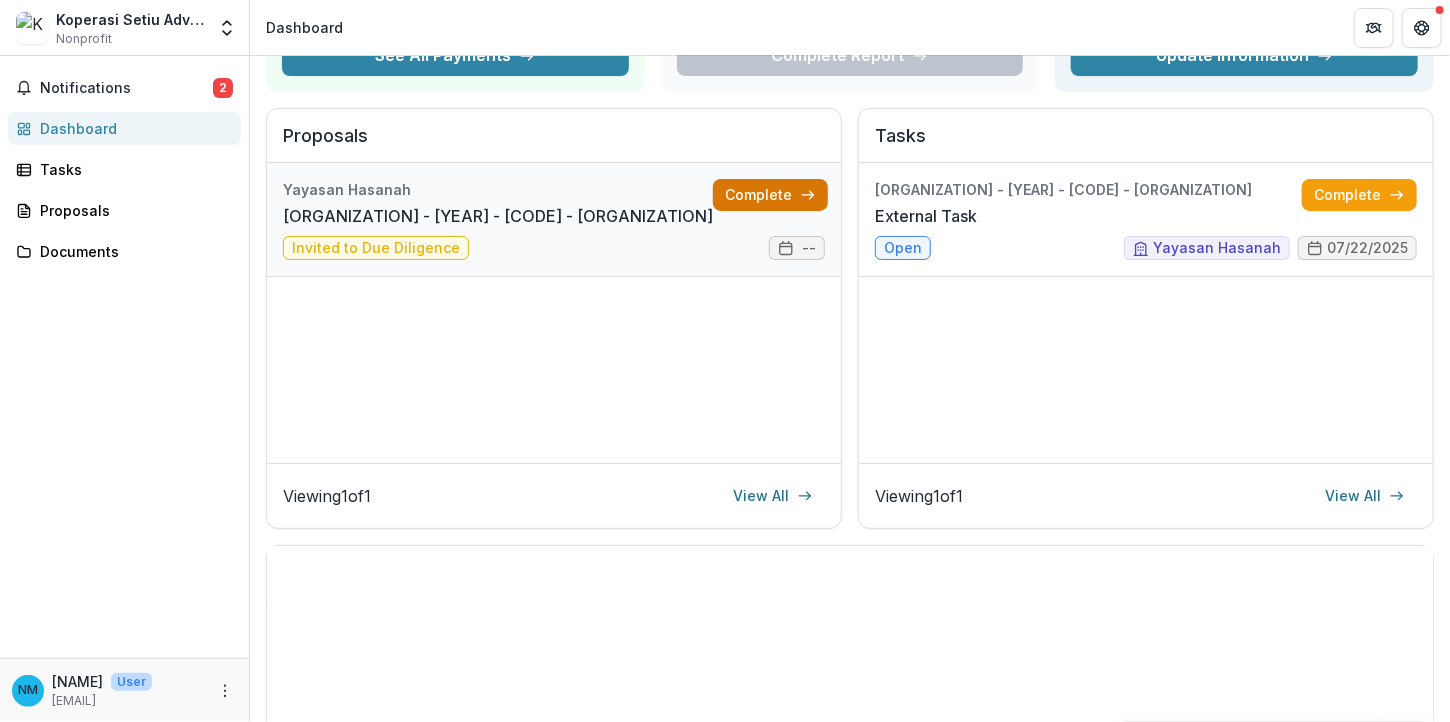 click on "Complete" at bounding box center [770, 195] 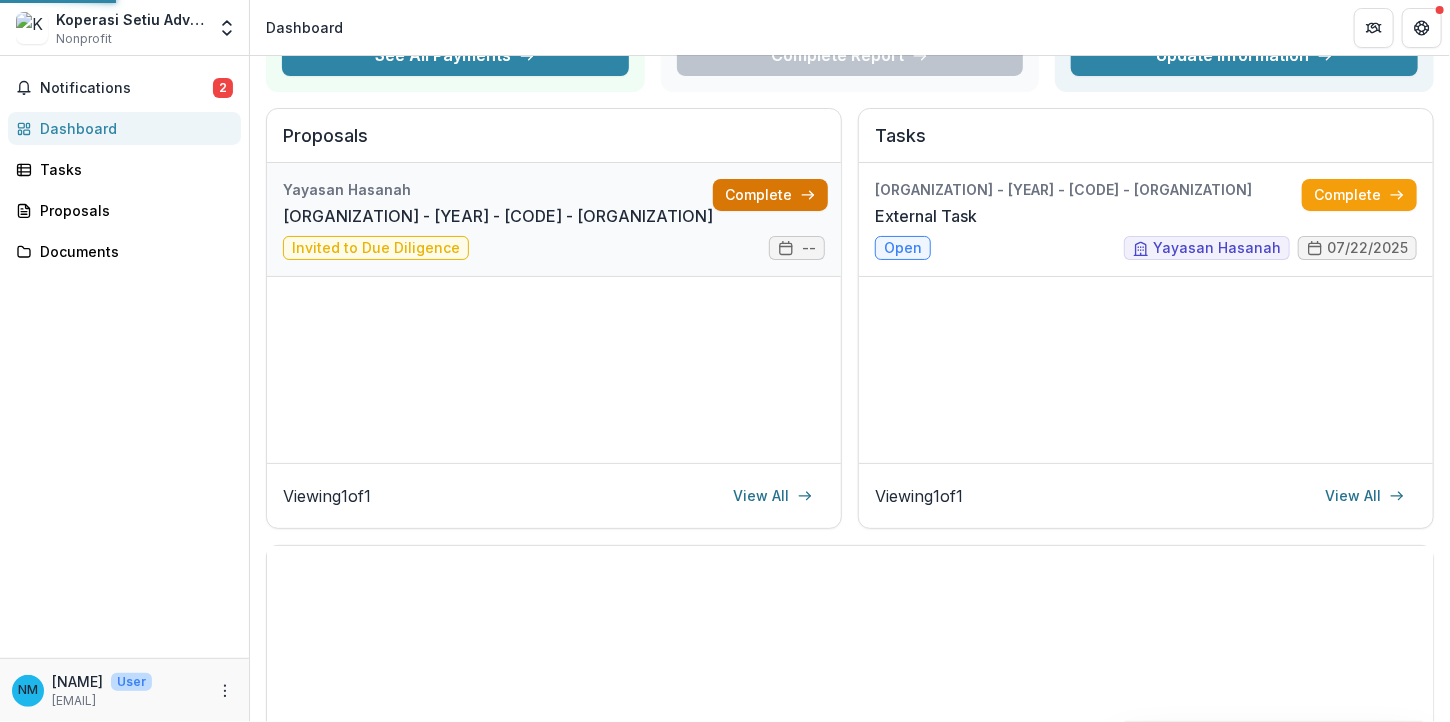 scroll, scrollTop: 0, scrollLeft: 0, axis: both 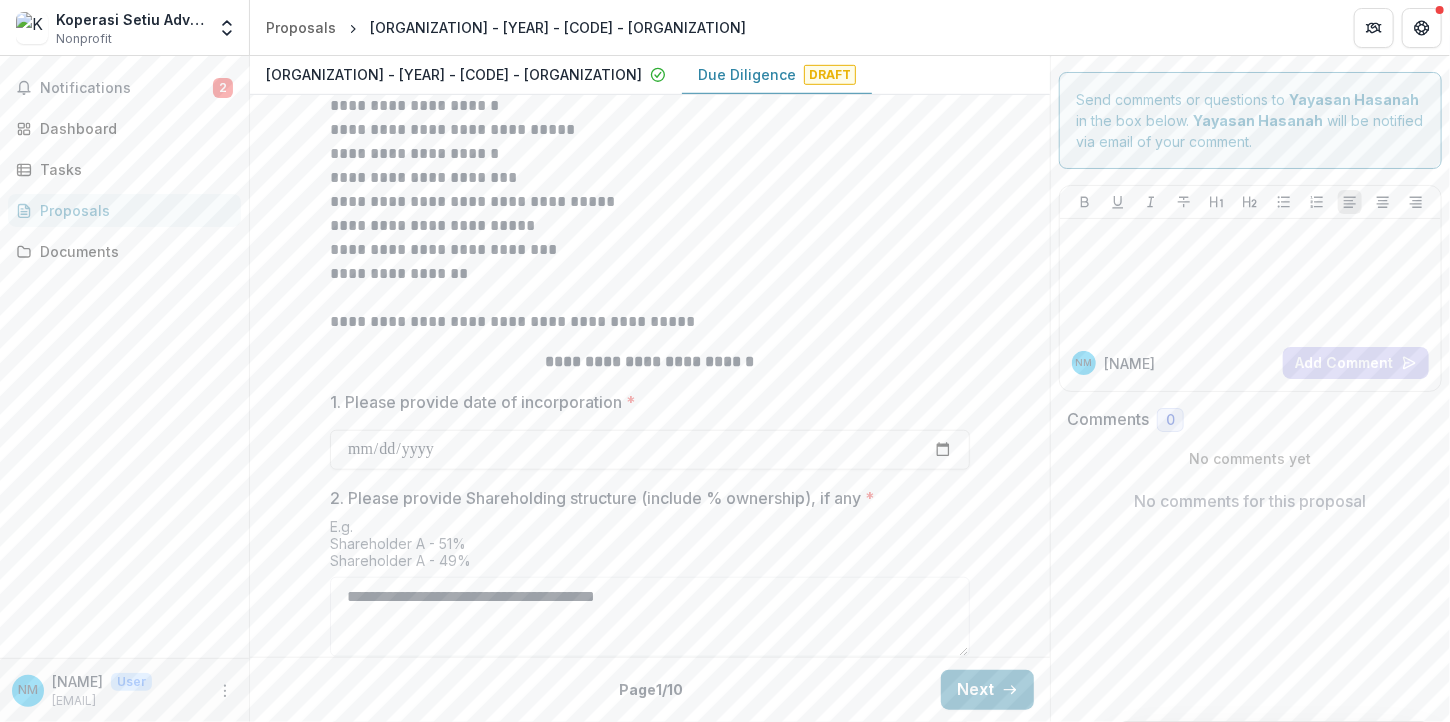 drag, startPoint x: 779, startPoint y: 213, endPoint x: 724, endPoint y: 220, distance: 55.443665 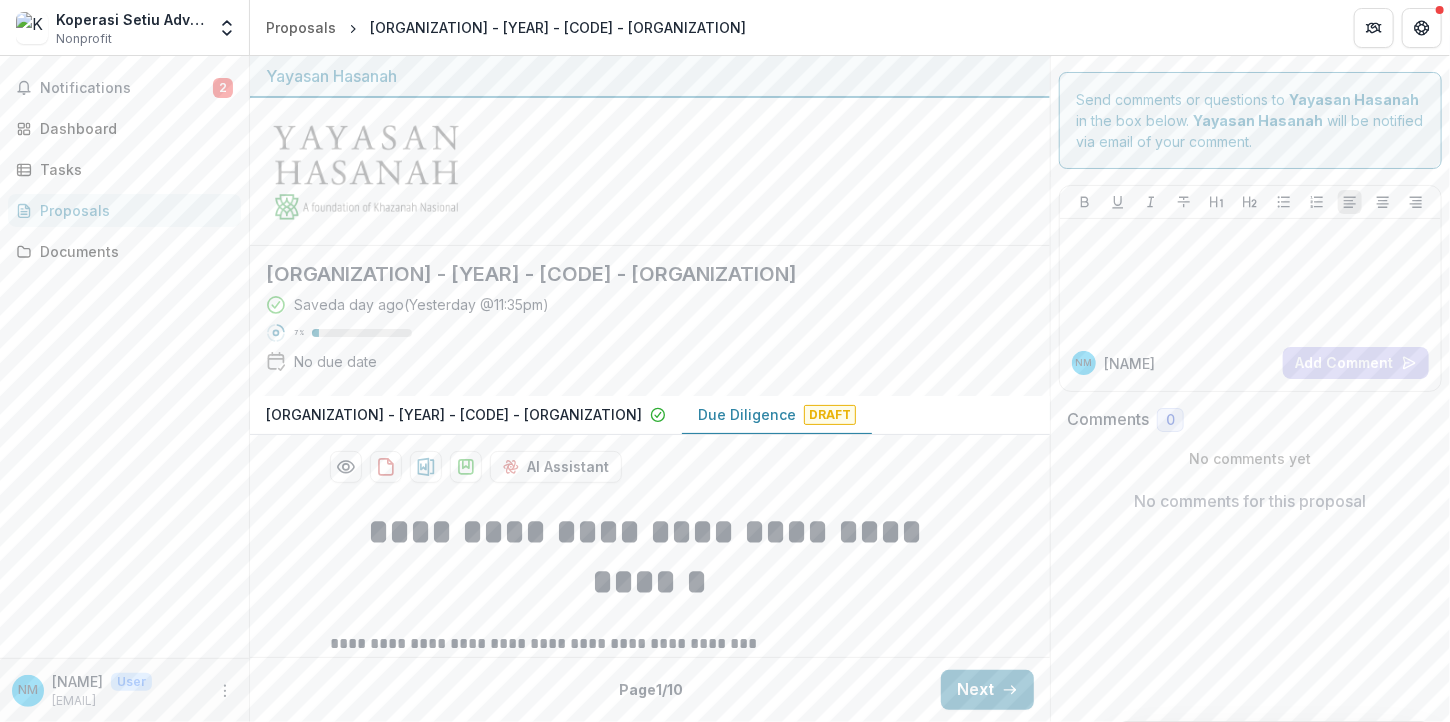 scroll, scrollTop: 52, scrollLeft: 0, axis: vertical 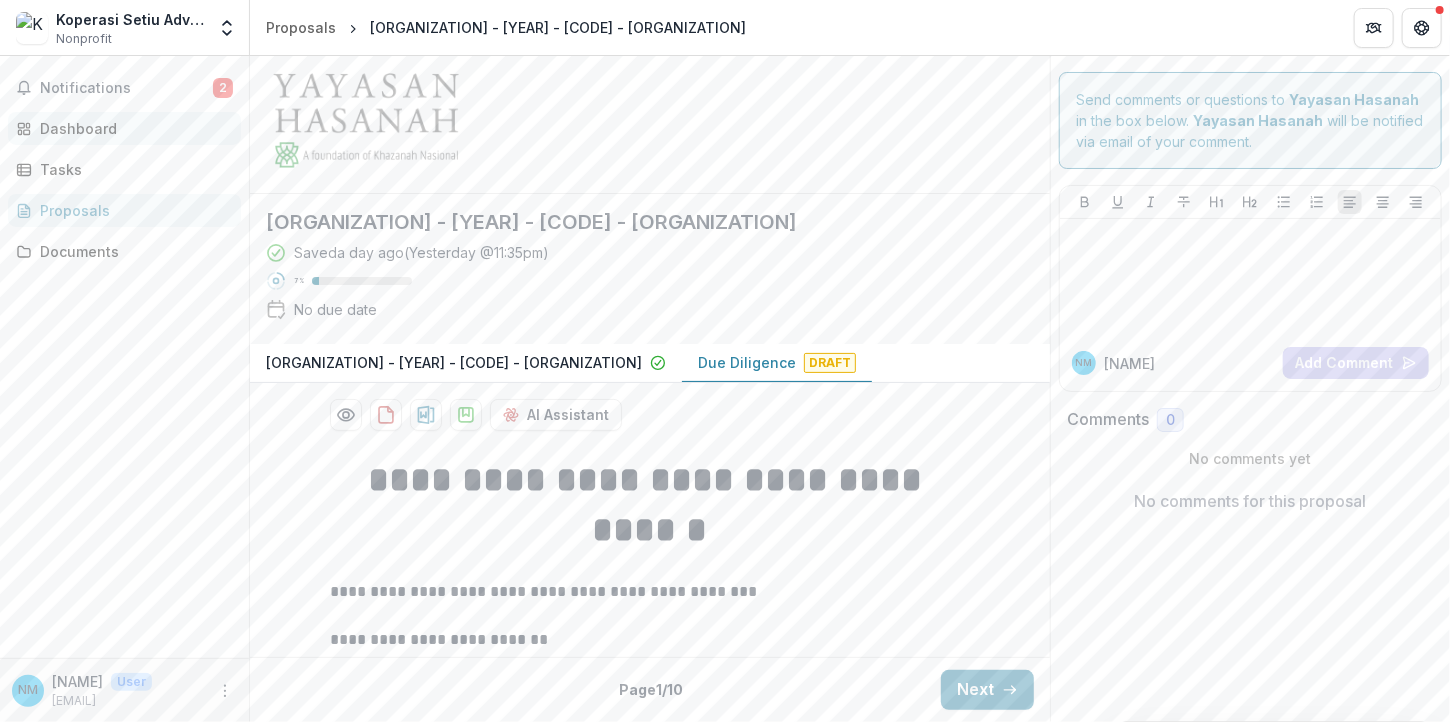 click on "Dashboard" at bounding box center (132, 128) 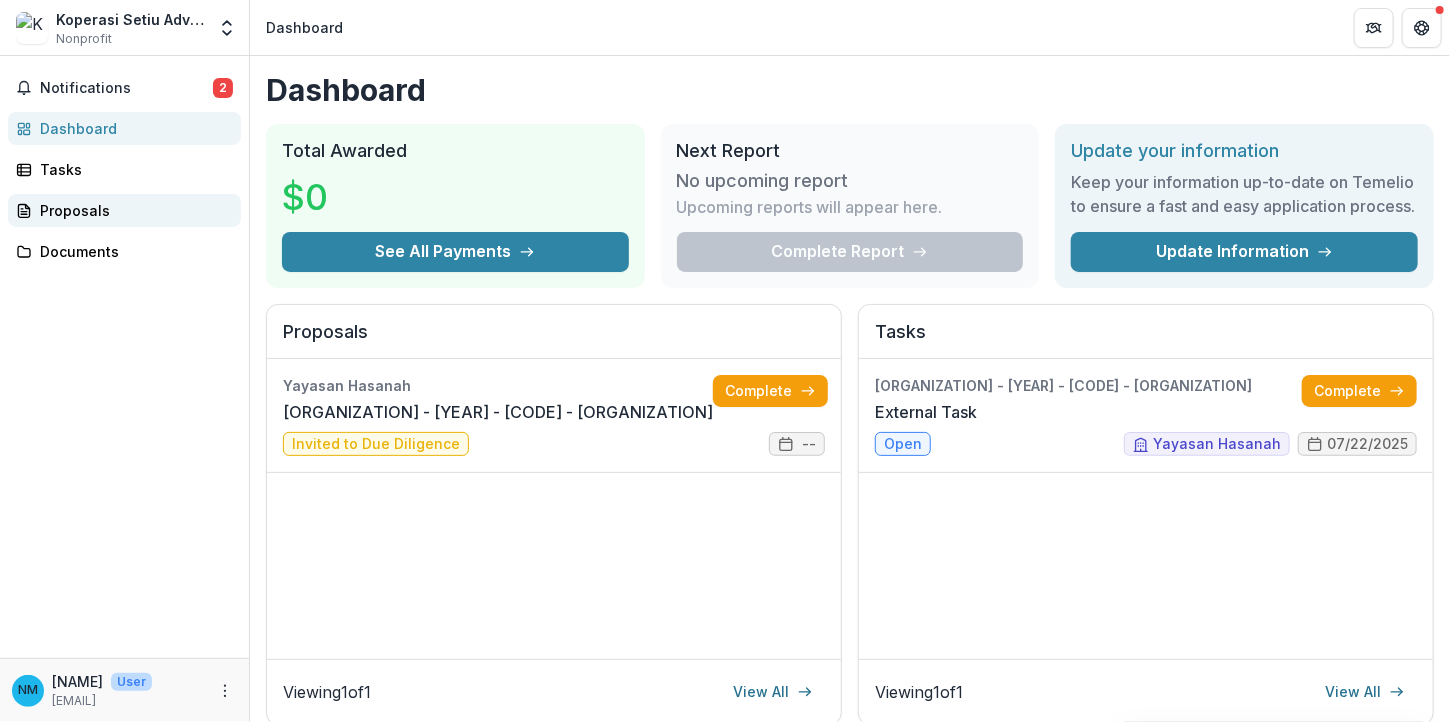 click on "Proposals" at bounding box center (132, 210) 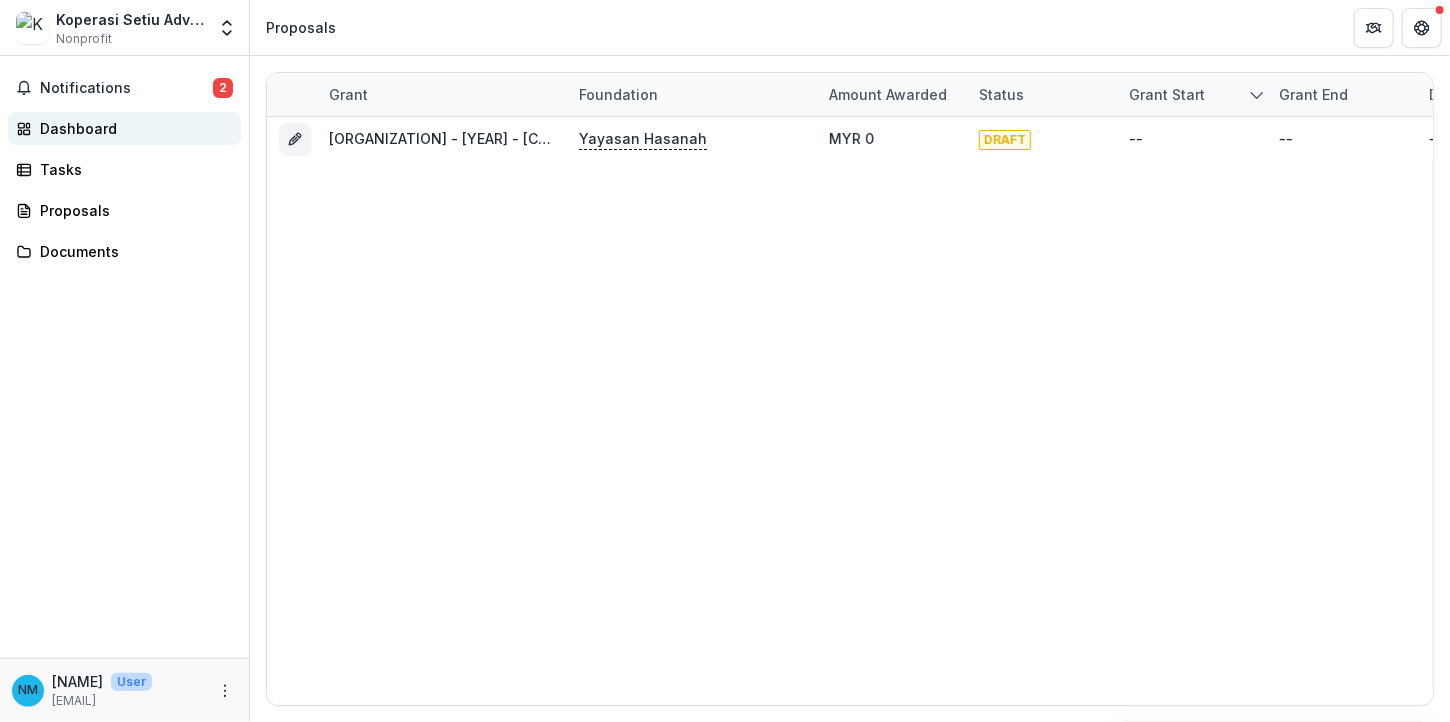 click on "Dashboard" at bounding box center (132, 128) 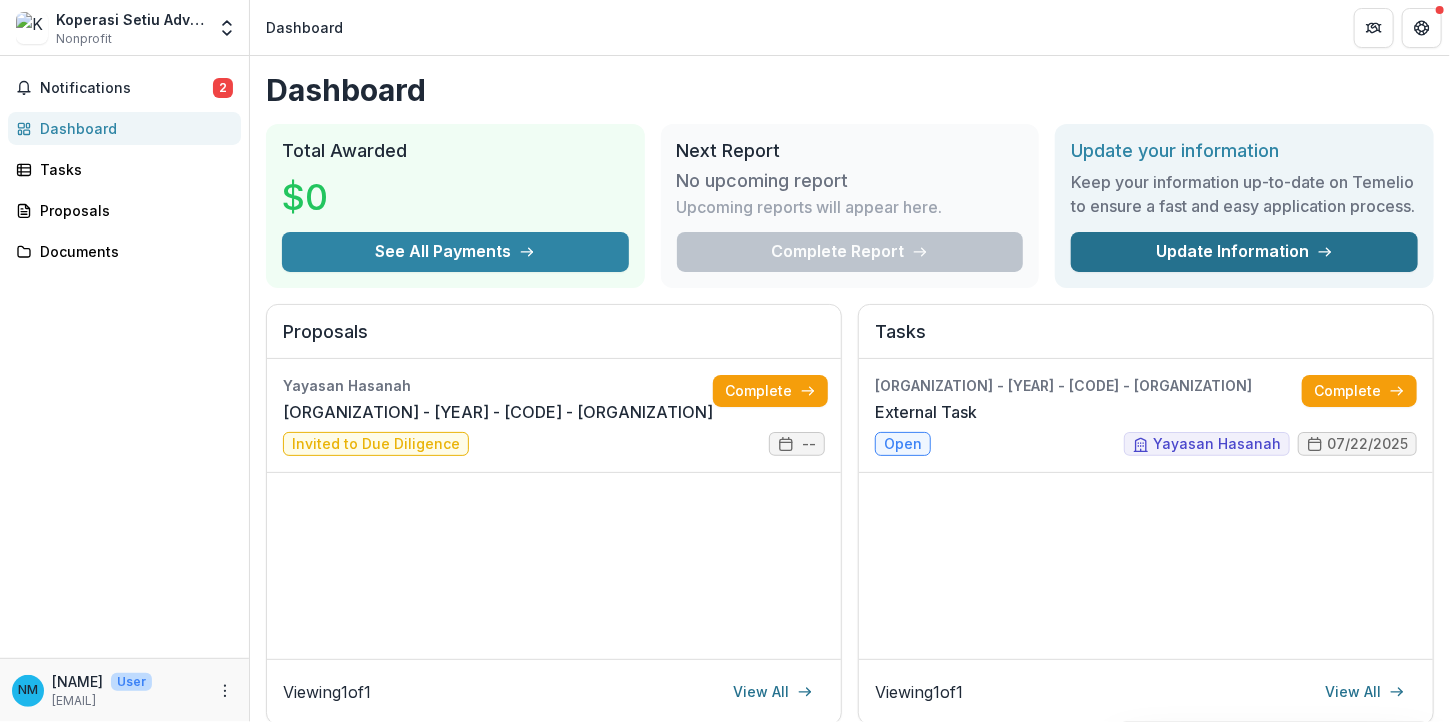 click on "Update Information" at bounding box center (1244, 252) 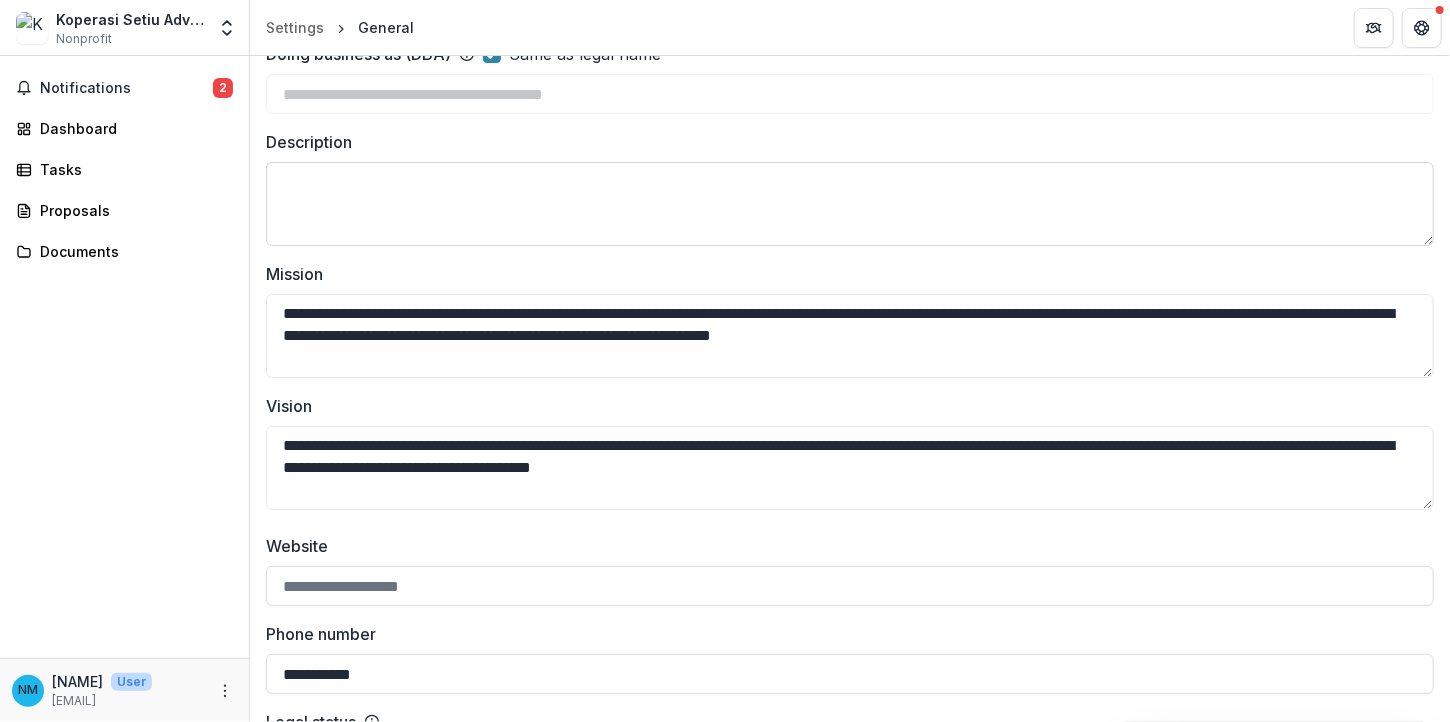 scroll, scrollTop: 286, scrollLeft: 0, axis: vertical 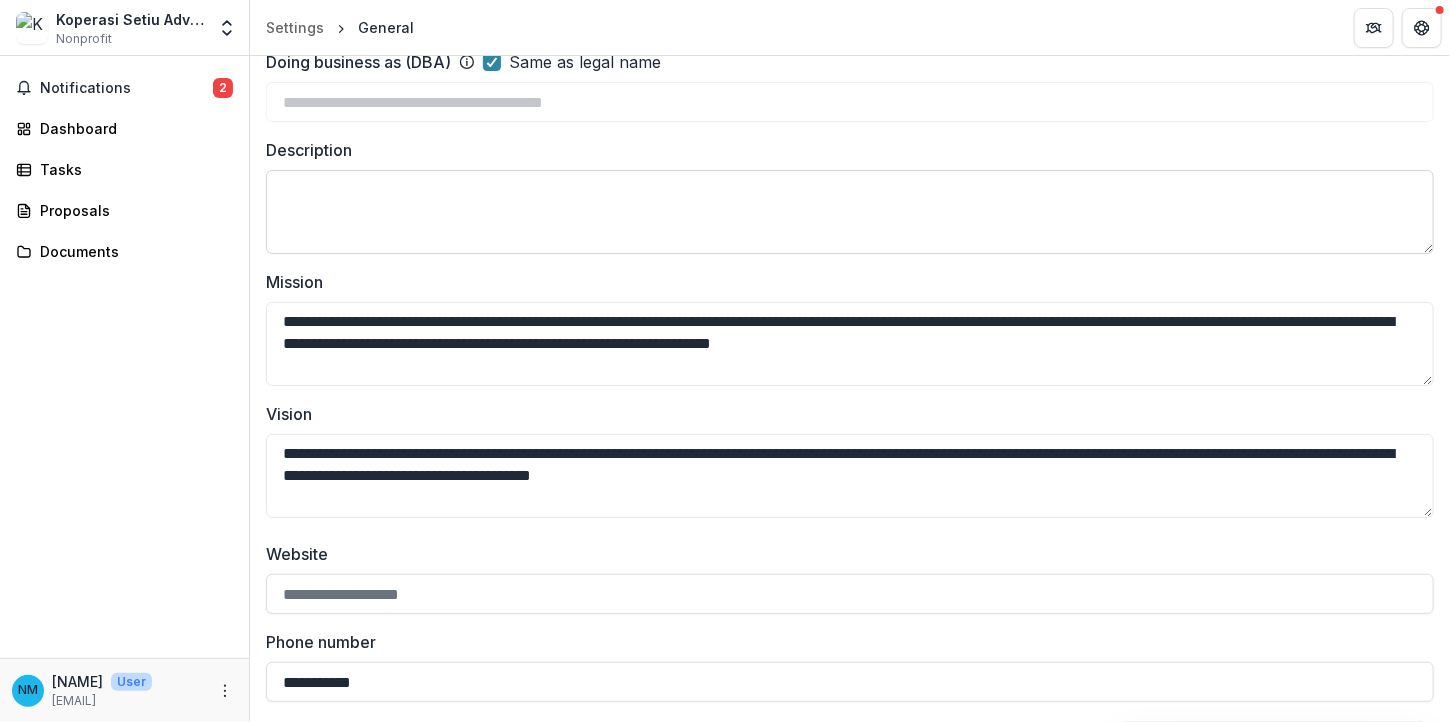 click on "**********" at bounding box center (850, 196) 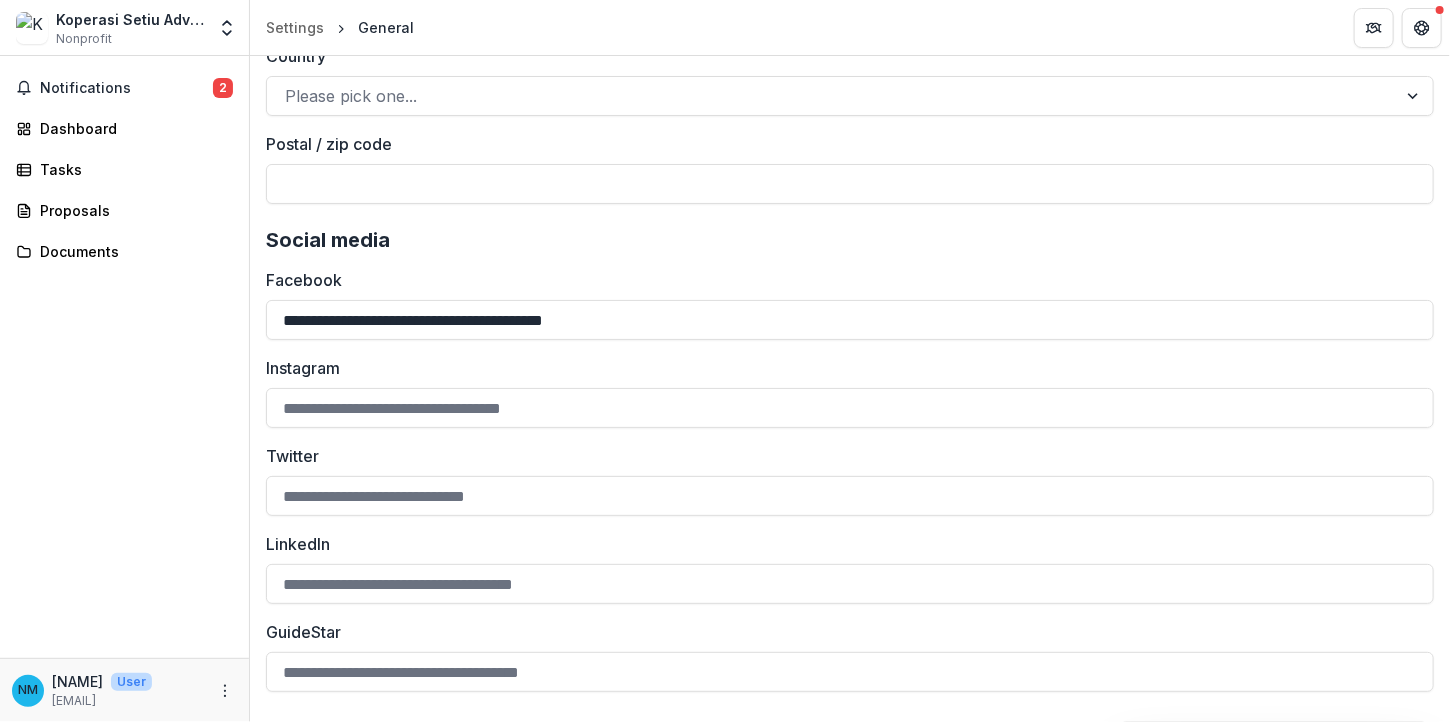scroll, scrollTop: 2716, scrollLeft: 0, axis: vertical 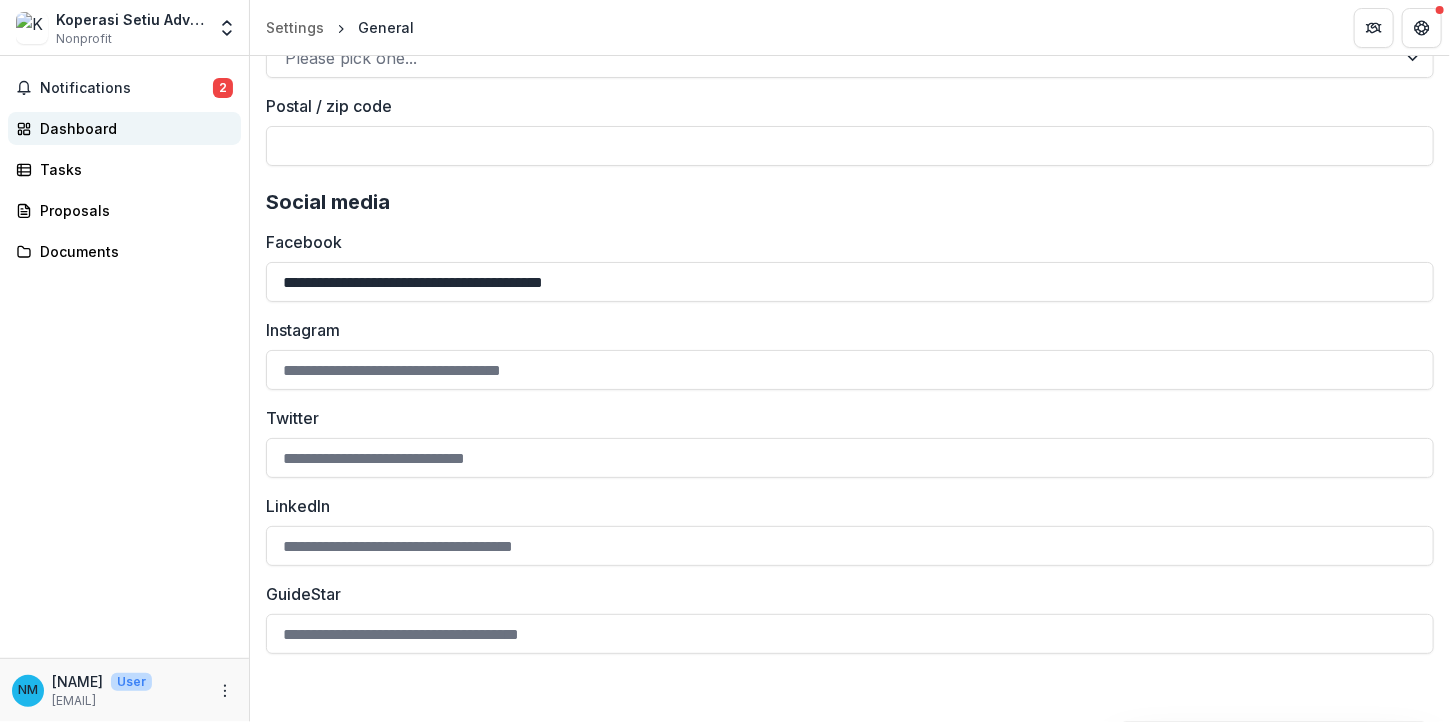 click on "Dashboard" at bounding box center [132, 128] 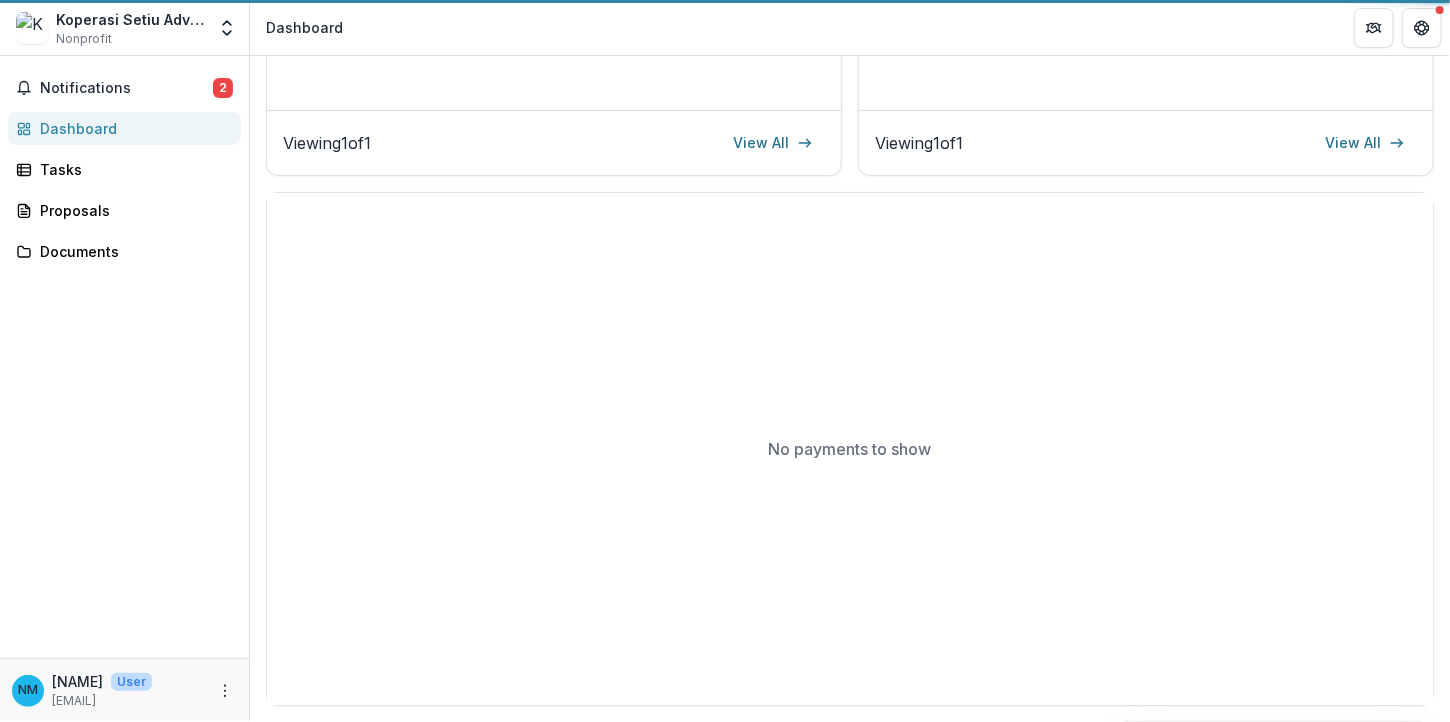 scroll, scrollTop: 564, scrollLeft: 0, axis: vertical 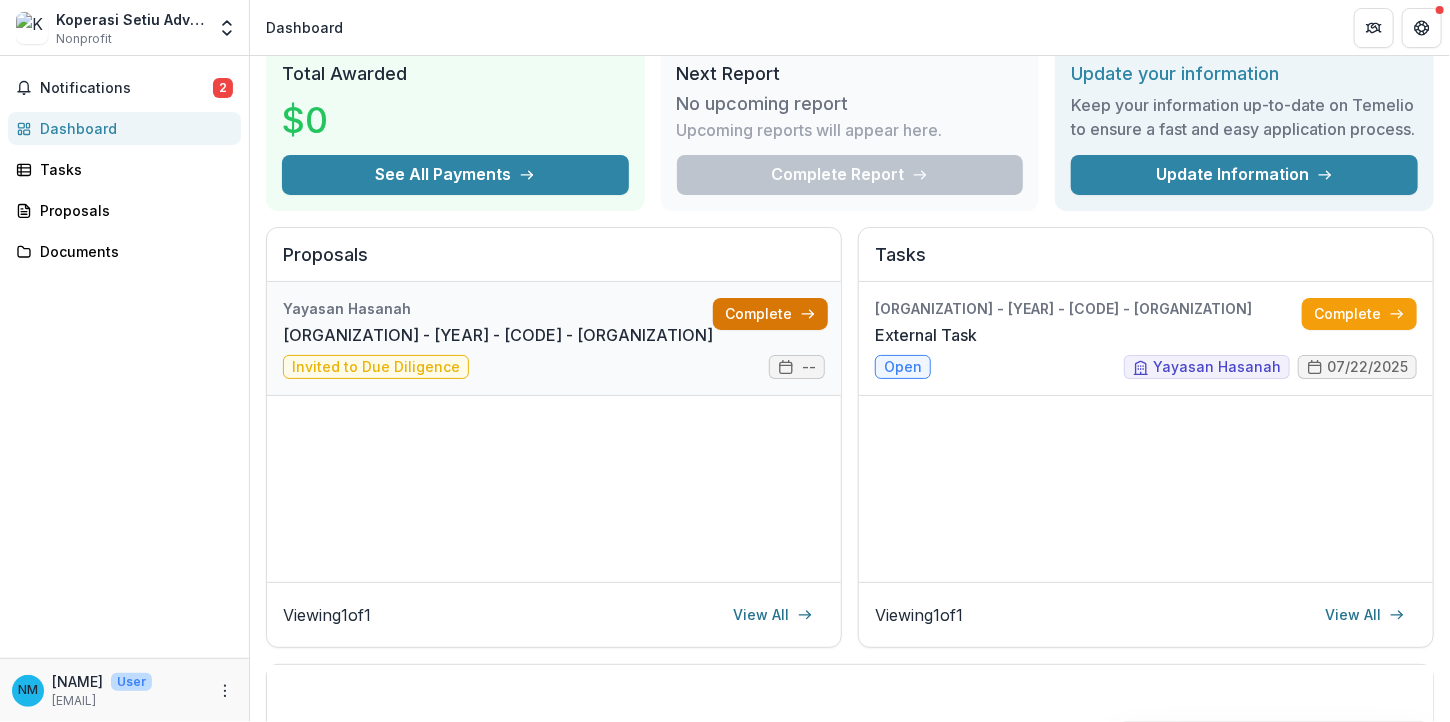 click on "Complete" at bounding box center (770, 314) 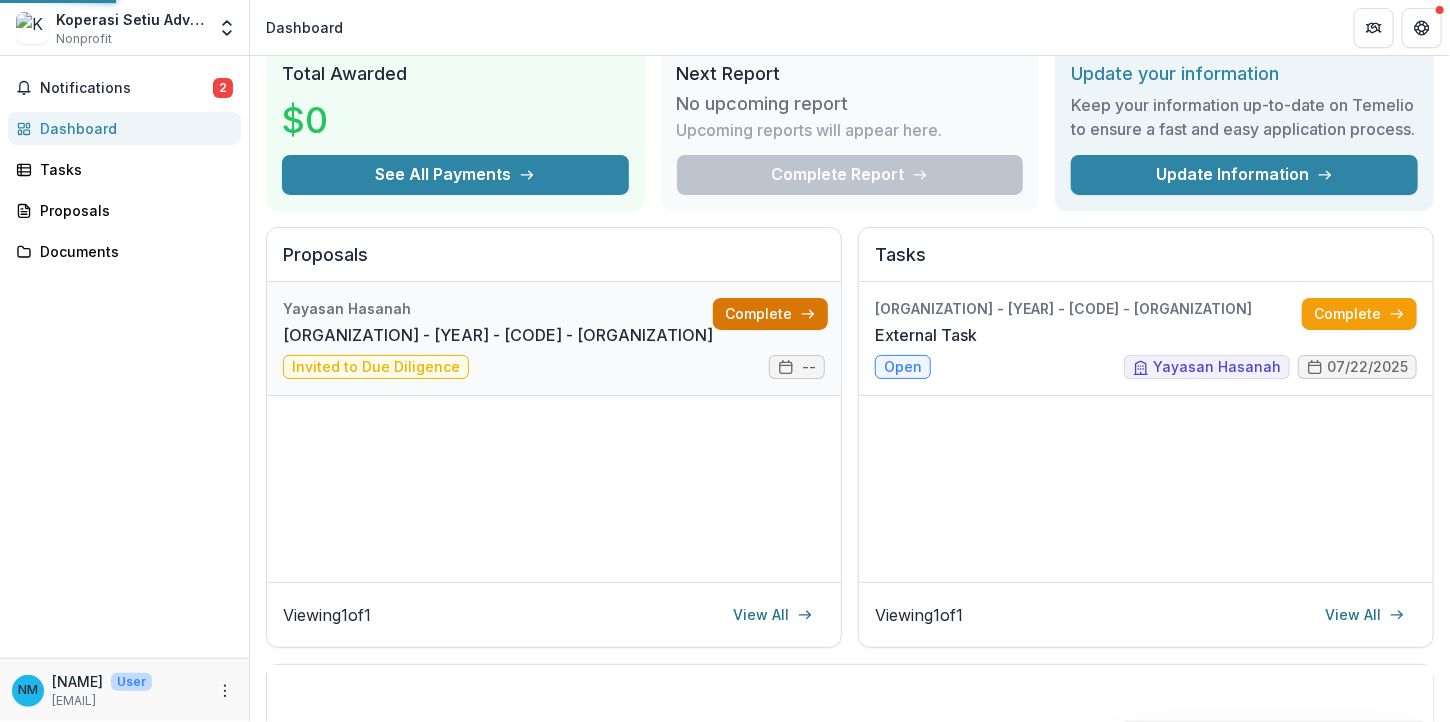 scroll, scrollTop: 0, scrollLeft: 0, axis: both 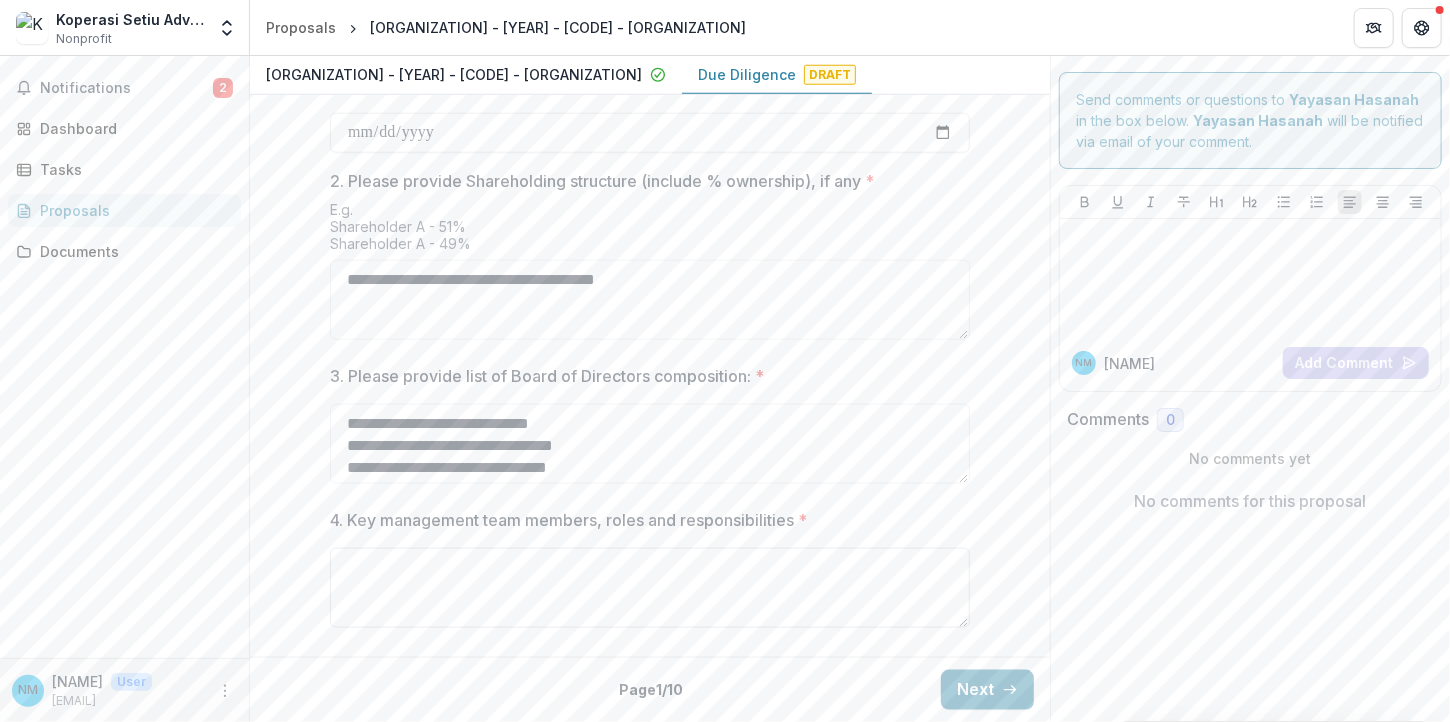 click on "4. Key management team members, roles and responsibilities *" at bounding box center [650, 588] 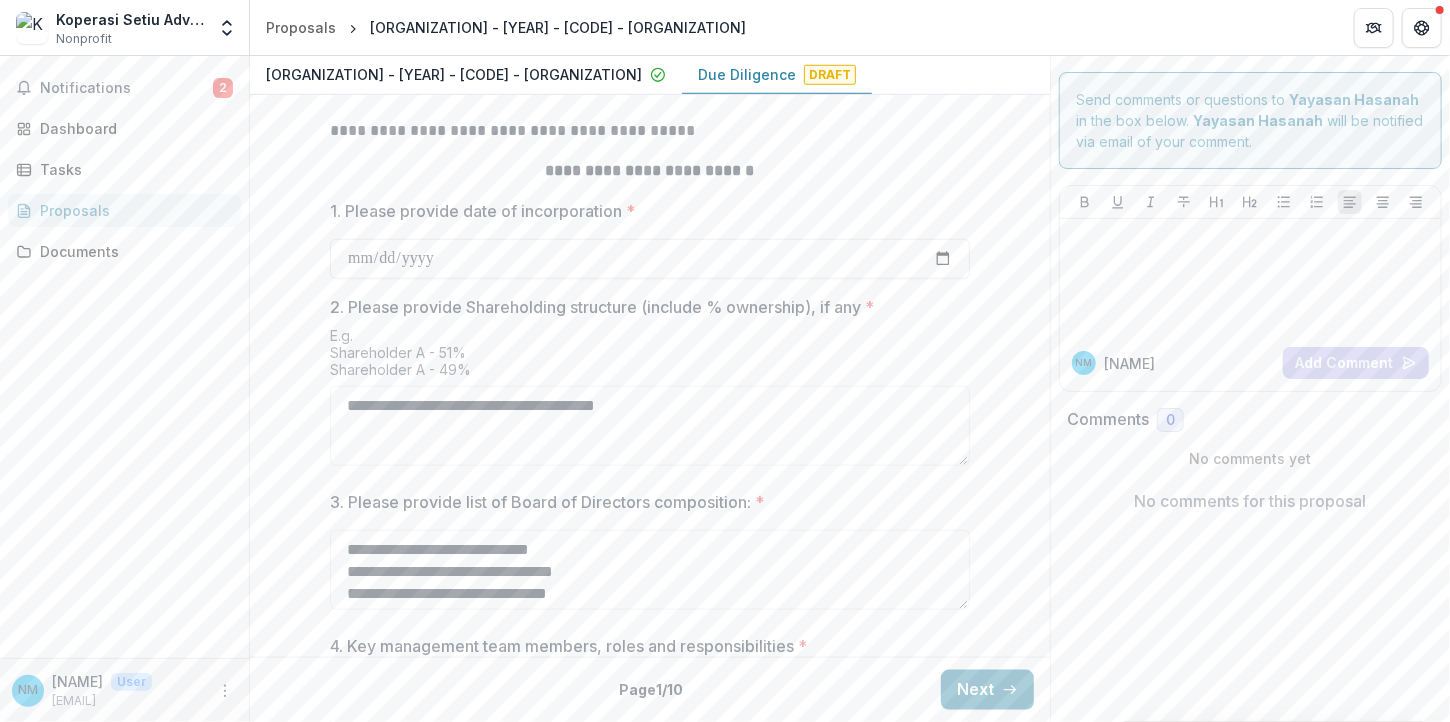 scroll, scrollTop: 927, scrollLeft: 0, axis: vertical 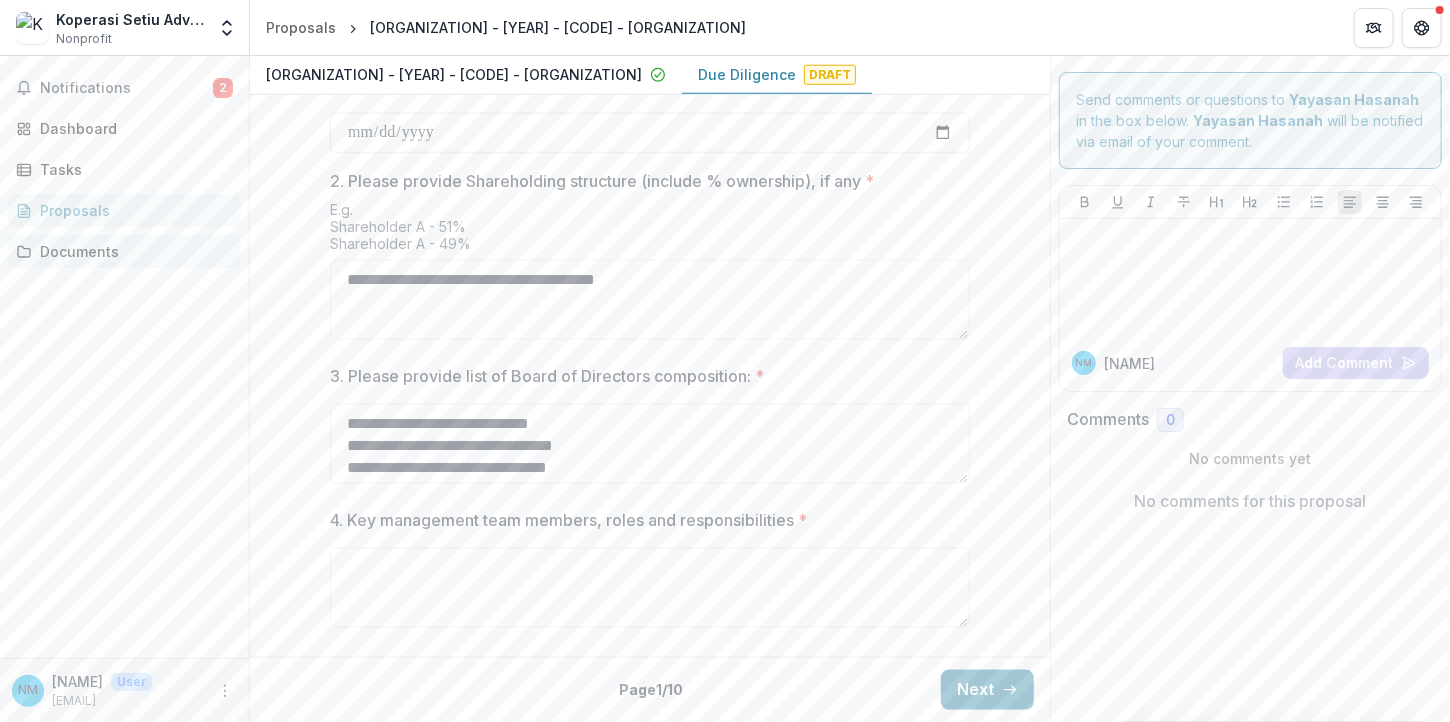 click on "Documents" at bounding box center (132, 251) 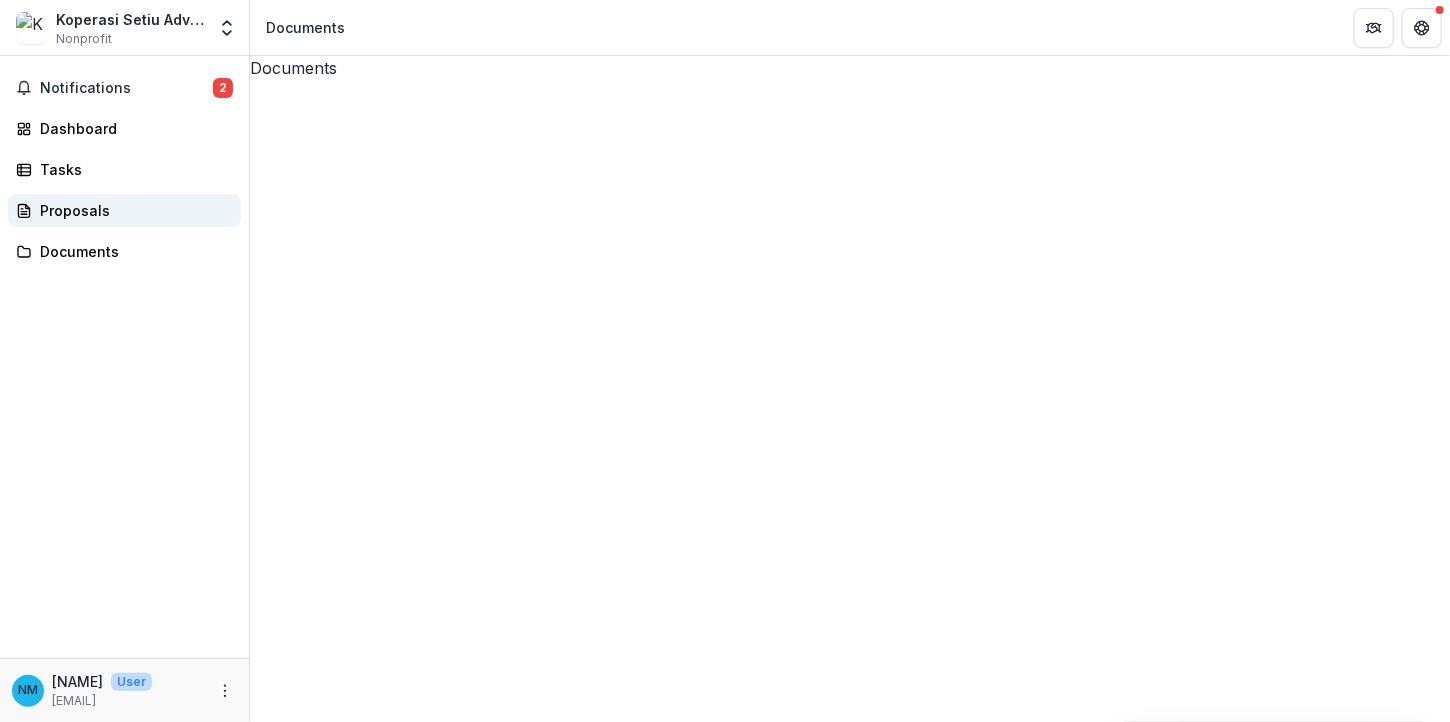 click on "Proposals" at bounding box center [132, 210] 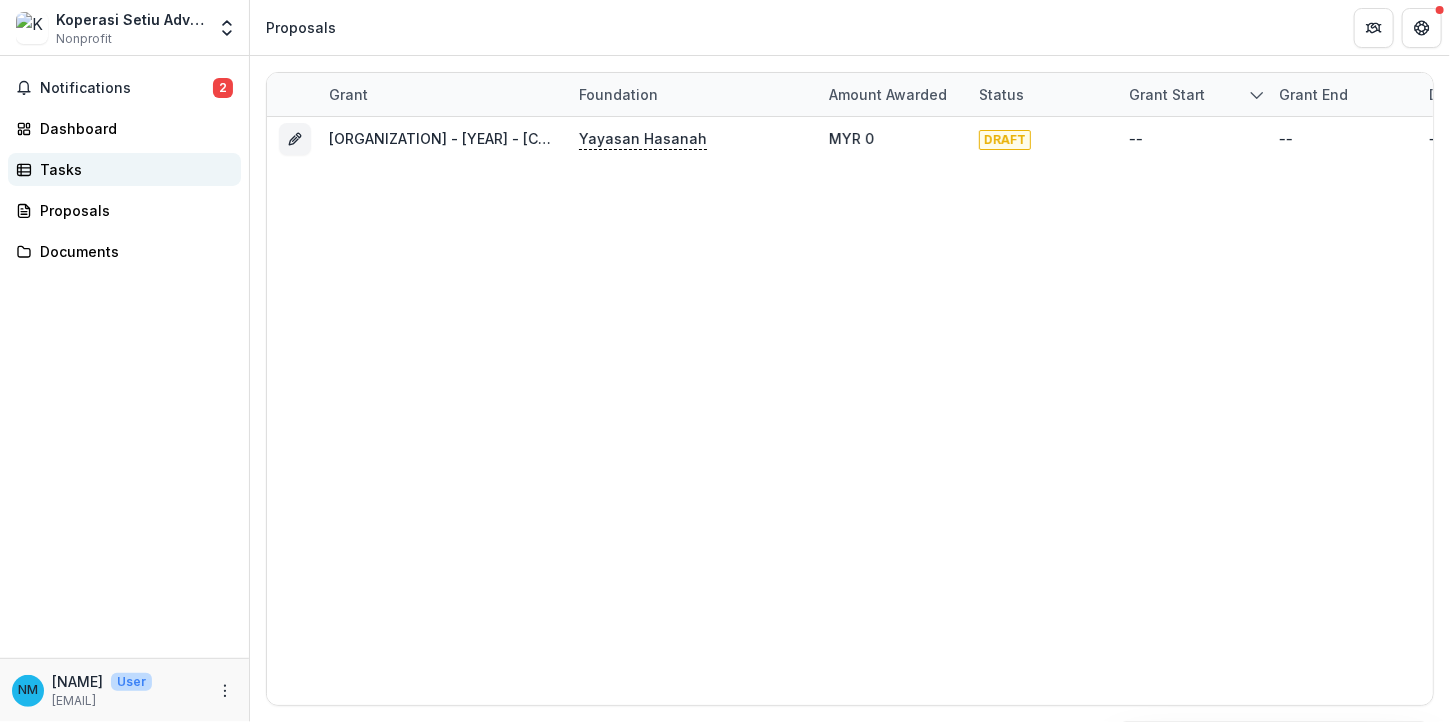 click on "Tasks" at bounding box center (124, 169) 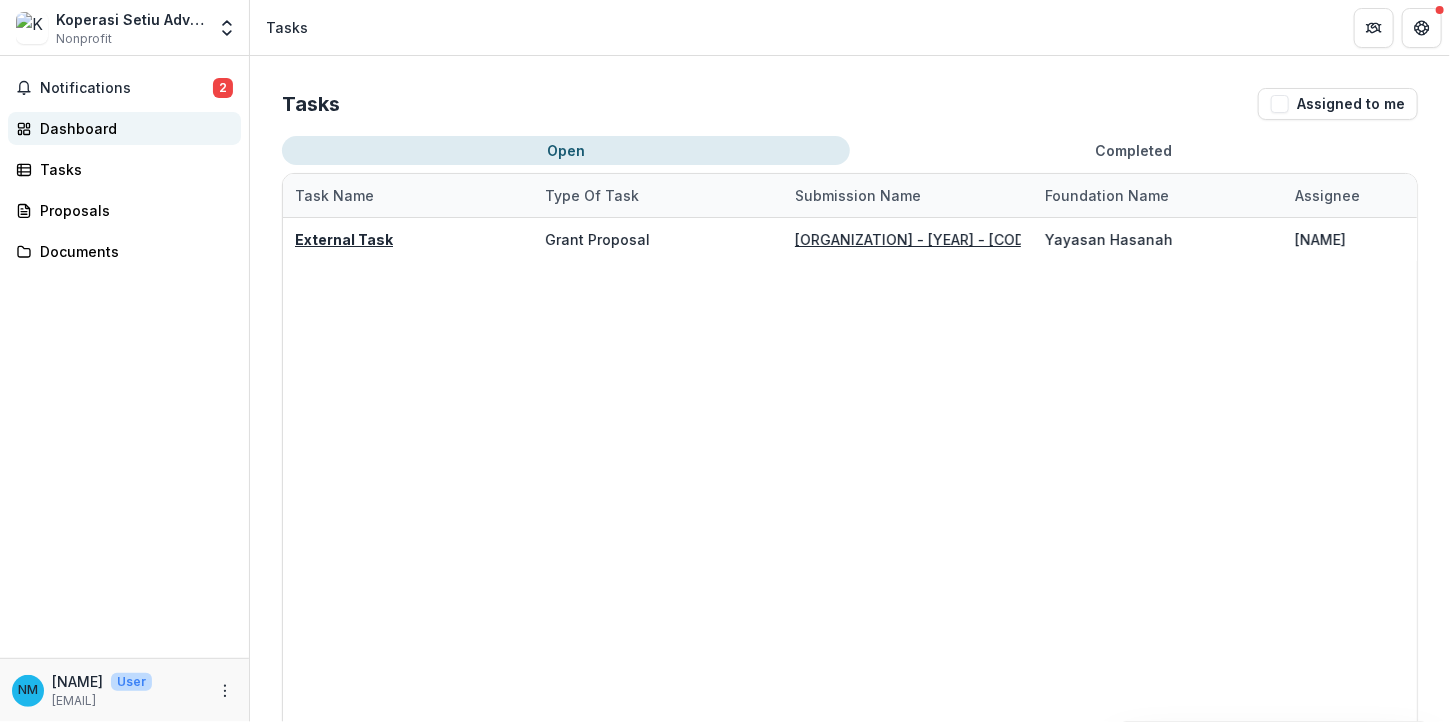 click on "Dashboard" at bounding box center [132, 128] 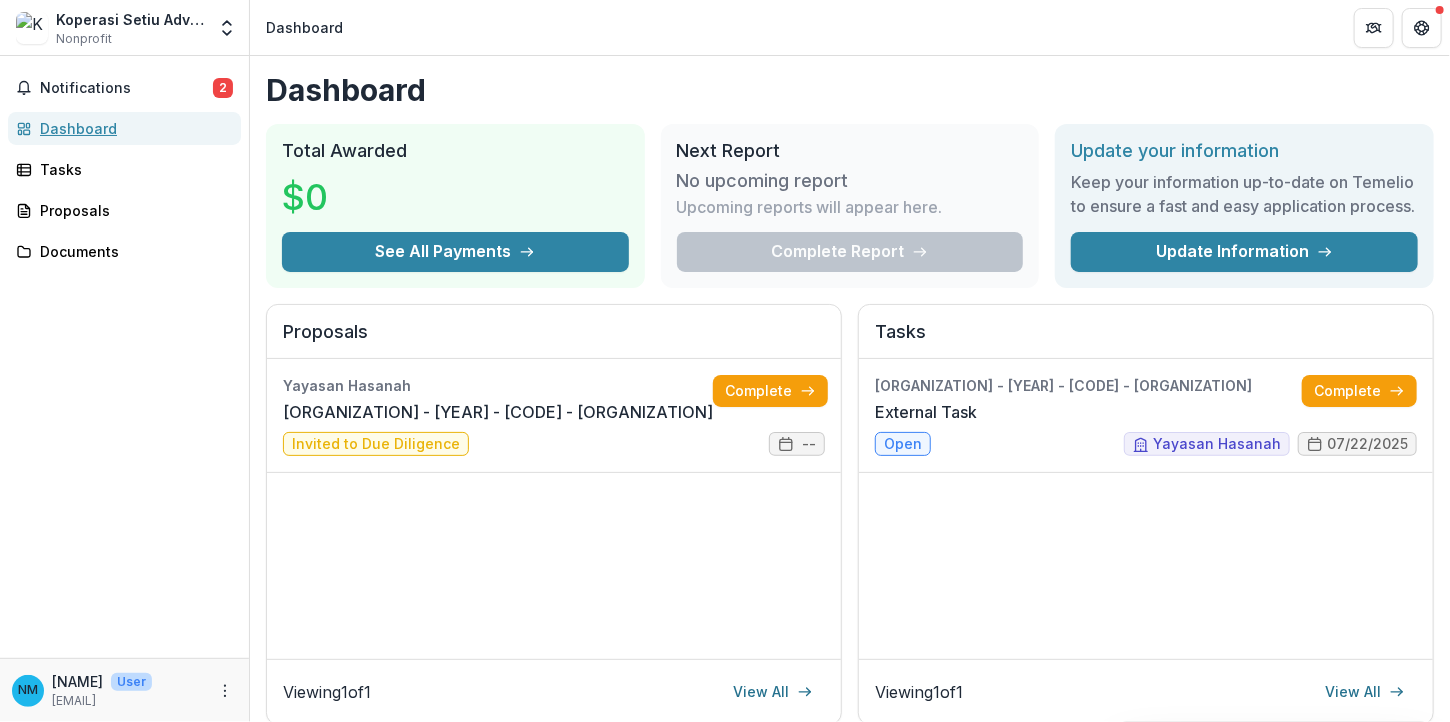 scroll, scrollTop: 0, scrollLeft: 34, axis: horizontal 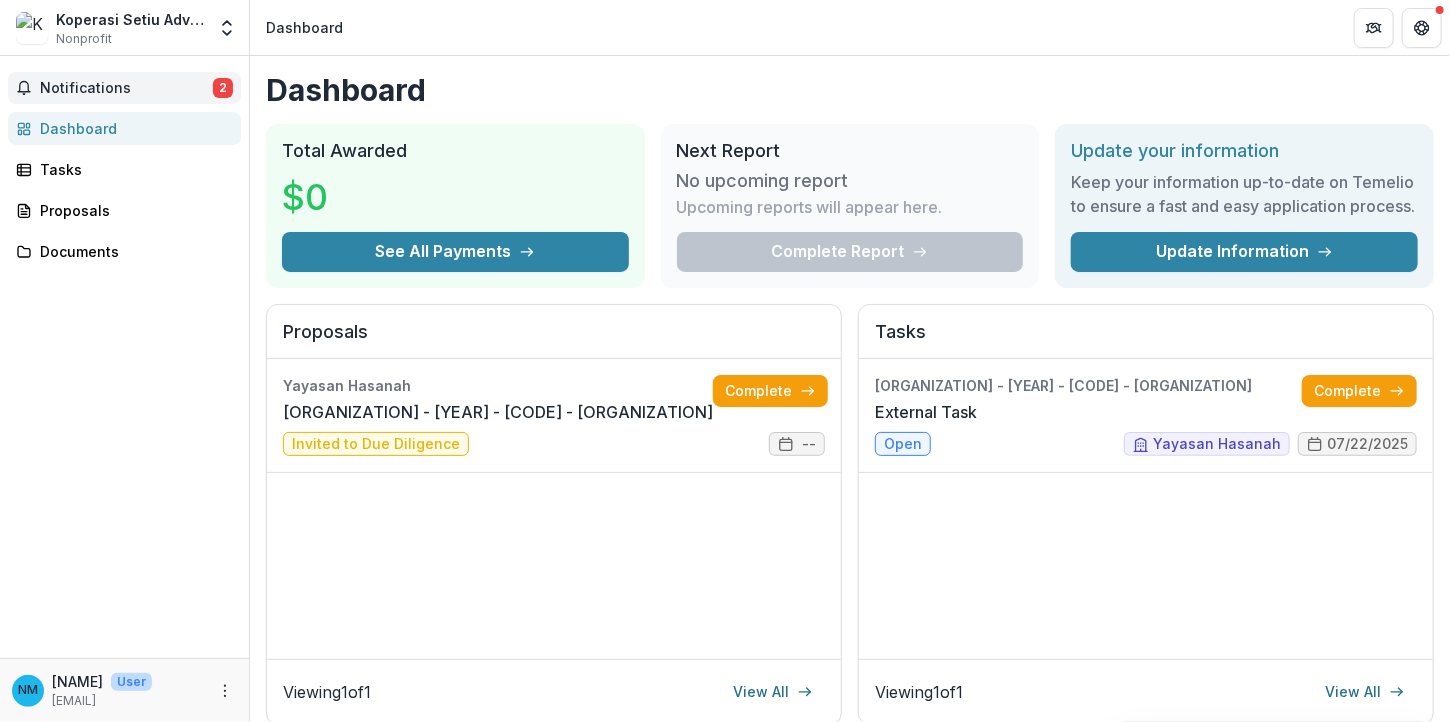 click on "Notifications" at bounding box center [126, 88] 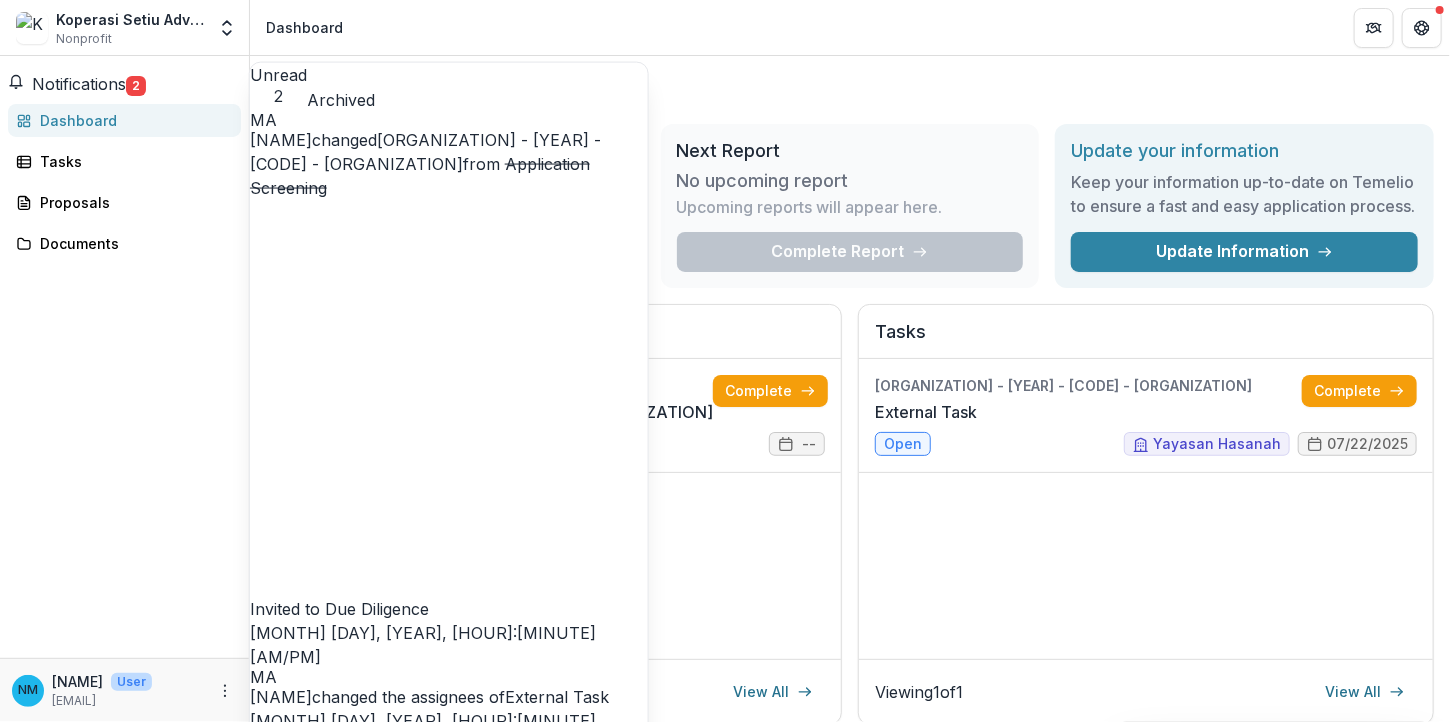 click on "Archived" at bounding box center (341, 100) 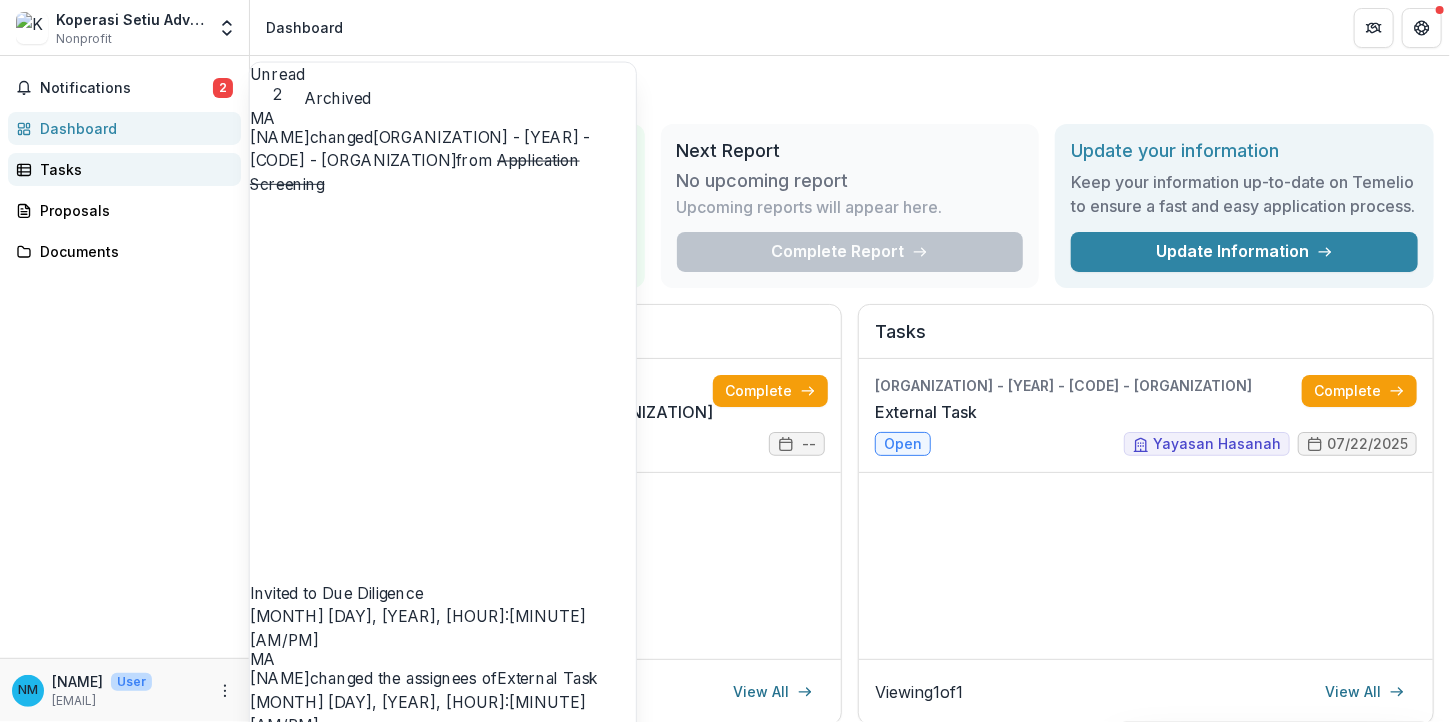 click on "Tasks" at bounding box center (132, 169) 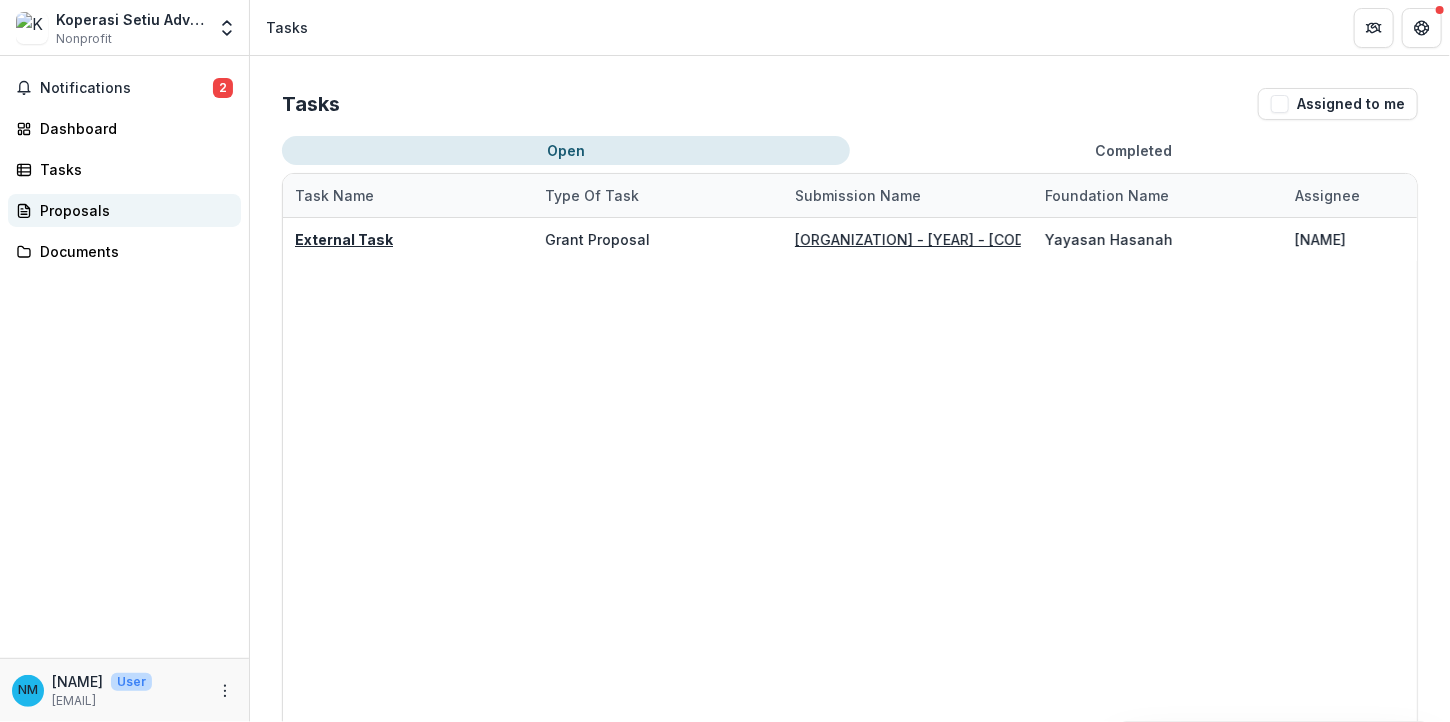click on "Proposals" at bounding box center (132, 210) 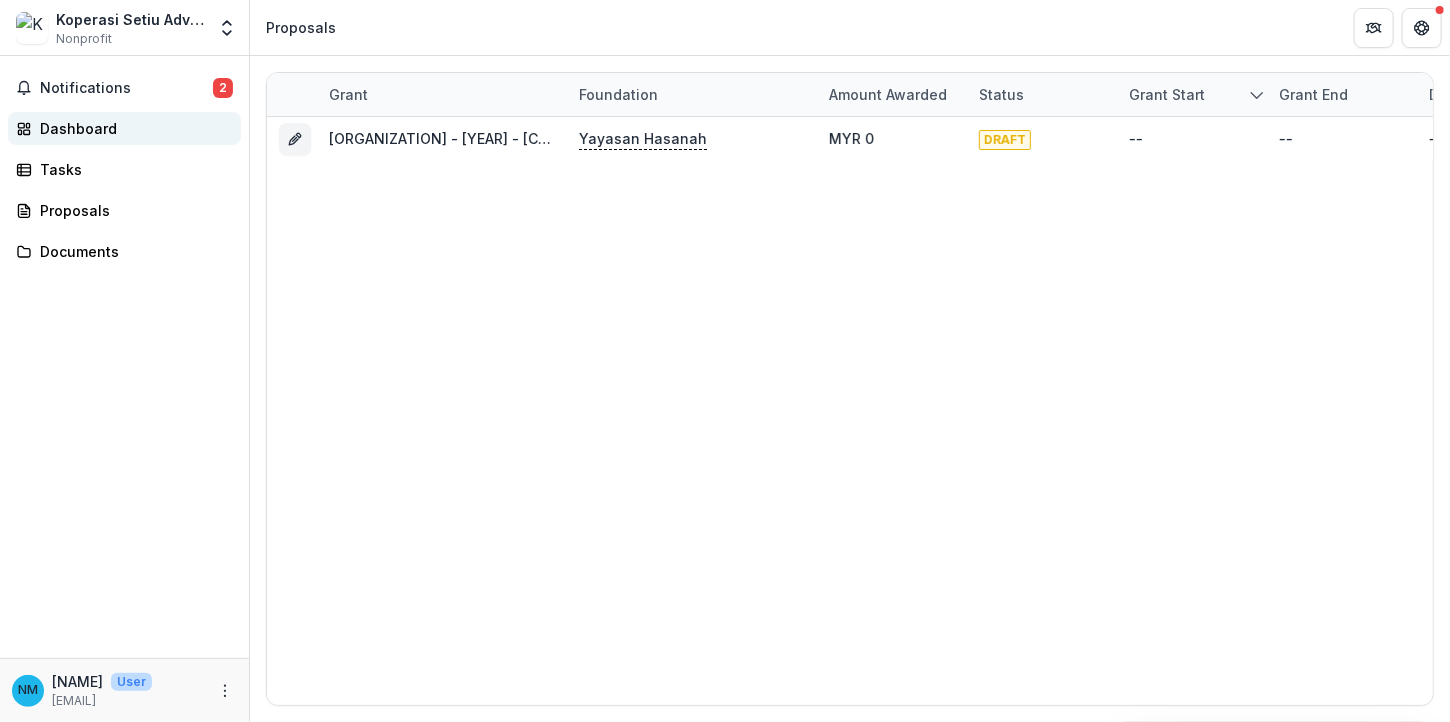 click on "Dashboard" at bounding box center [132, 128] 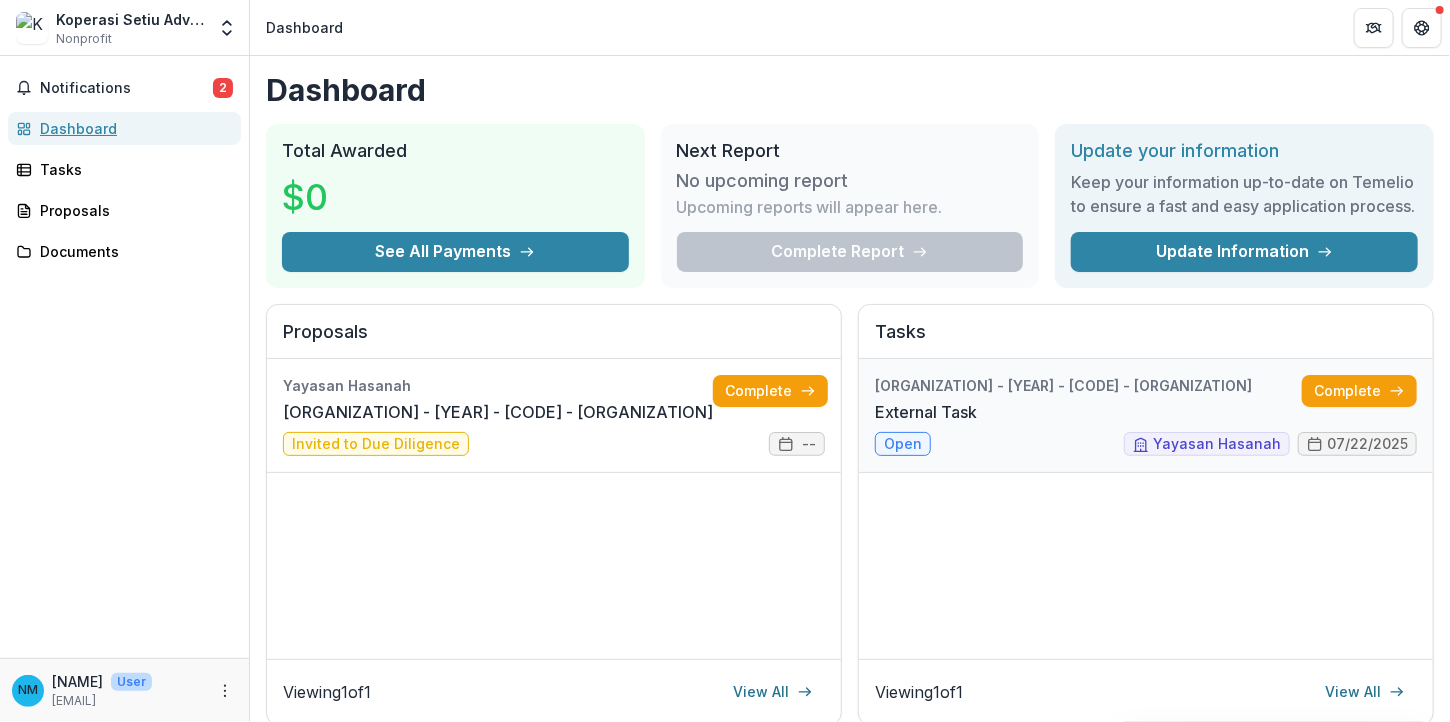 scroll, scrollTop: 0, scrollLeft: 34, axis: horizontal 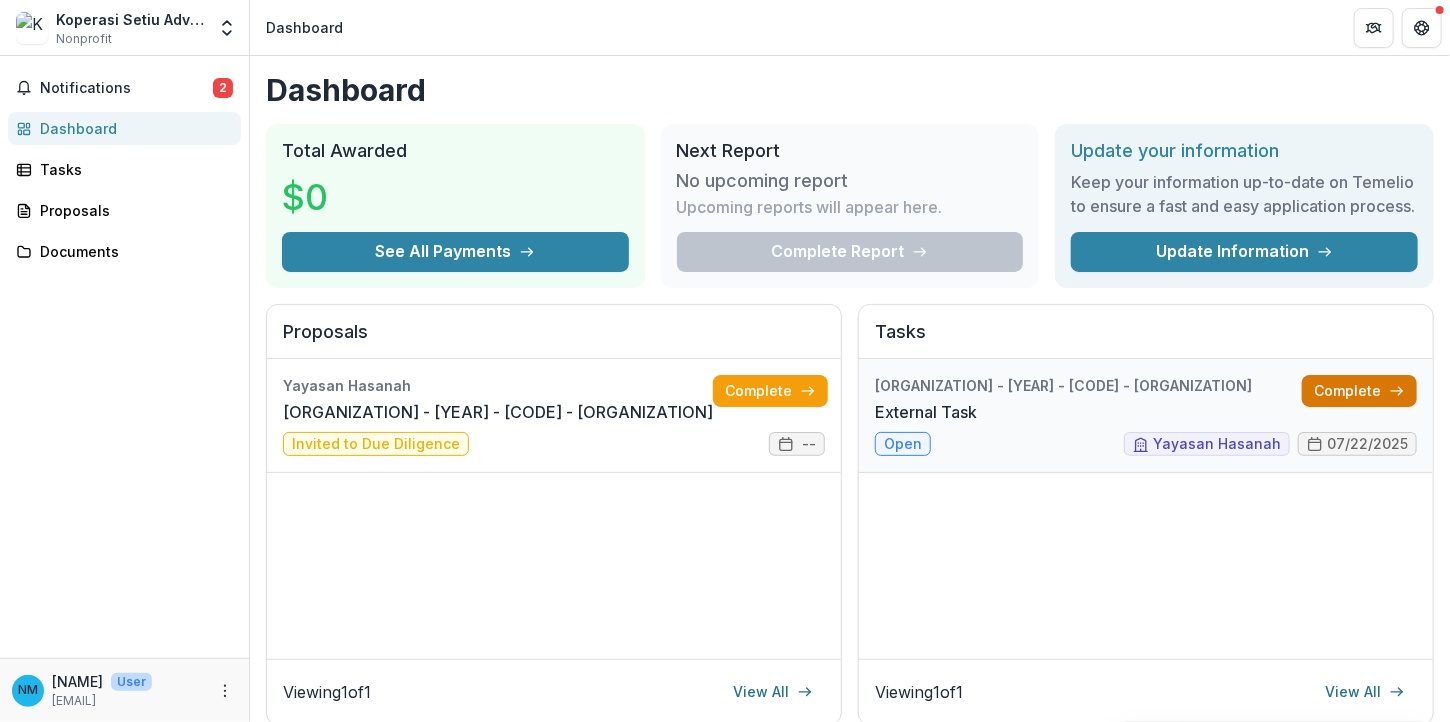 click on "Complete" at bounding box center [1359, 391] 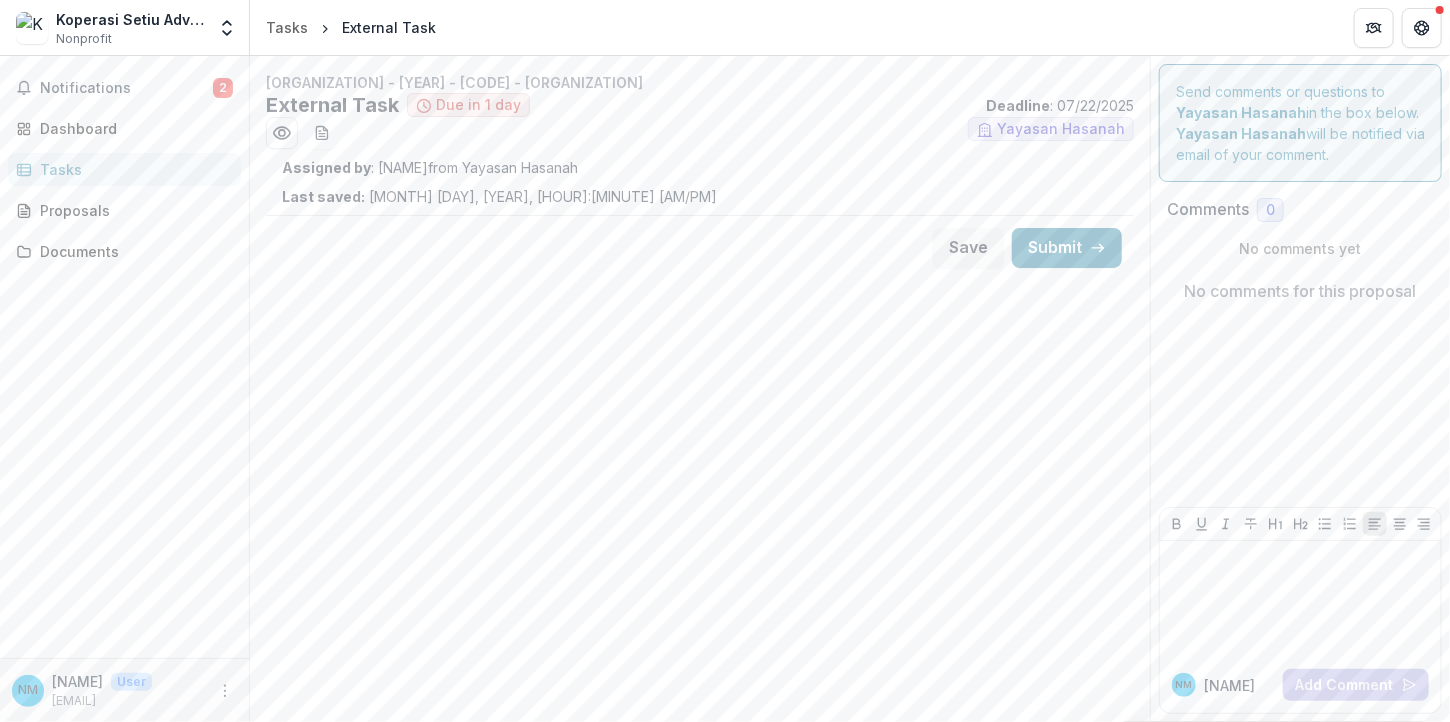 click on "Send comments or questions to   [ORGANIZATION]  in the box below.   [ORGANIZATION]  will be notified via email of your comment. Comments 0 No comments yet No comments for this proposal [INITIALS] [NAME] Add Comment" at bounding box center (1300, 389) 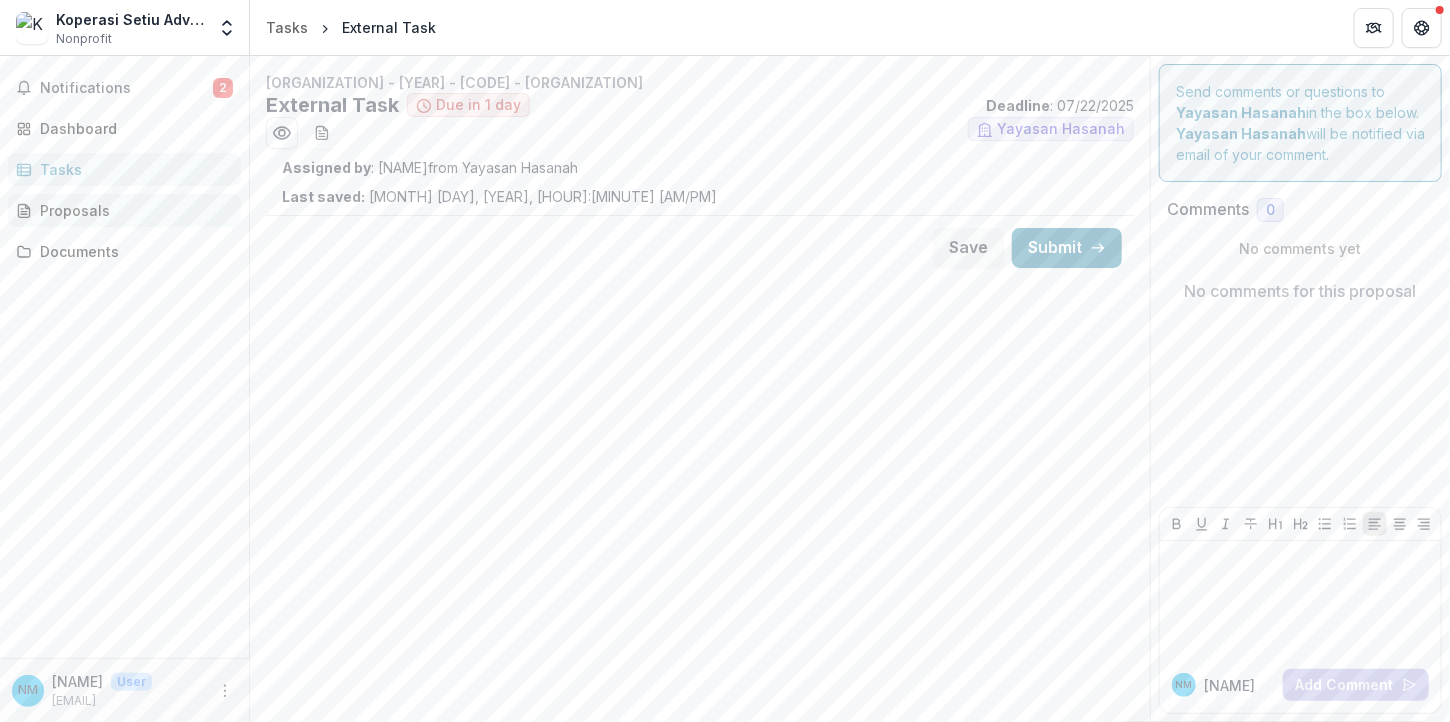 click on "Proposals" at bounding box center (132, 210) 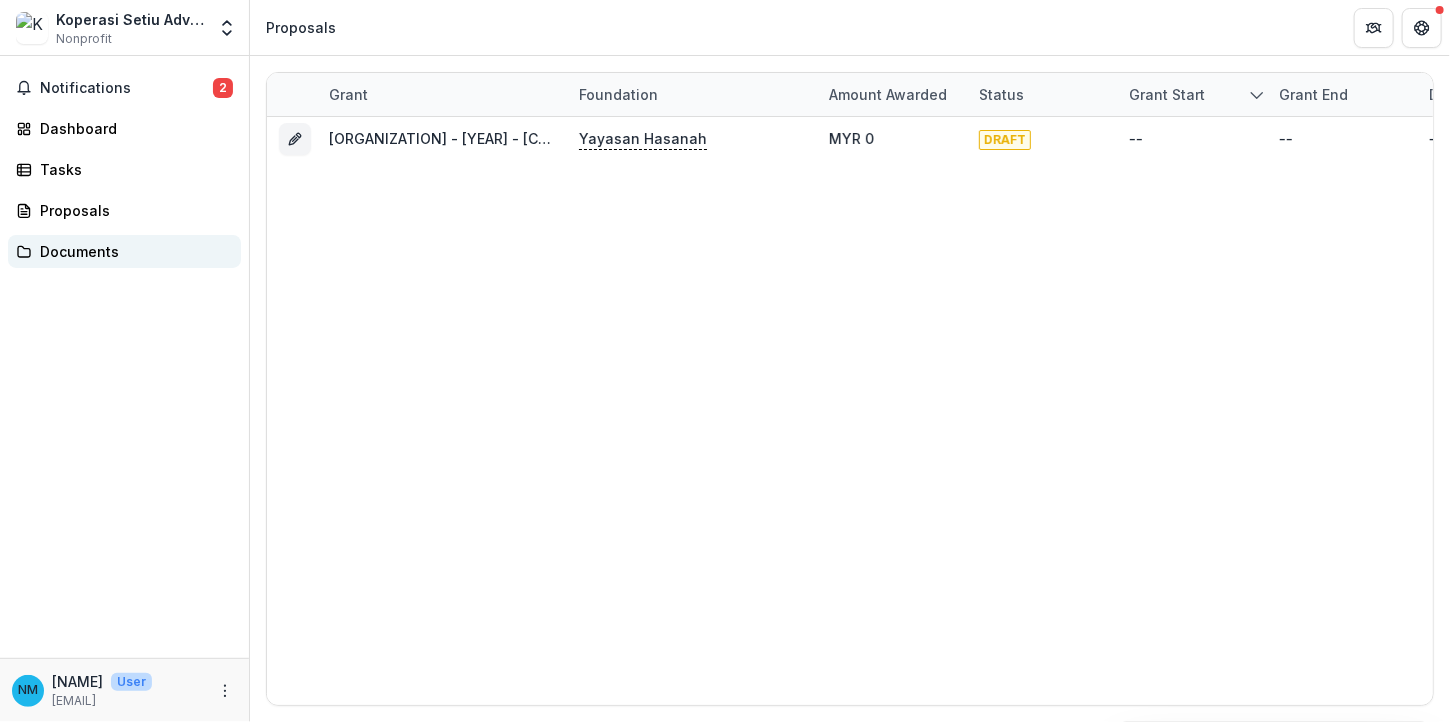 click on "Documents" at bounding box center [132, 251] 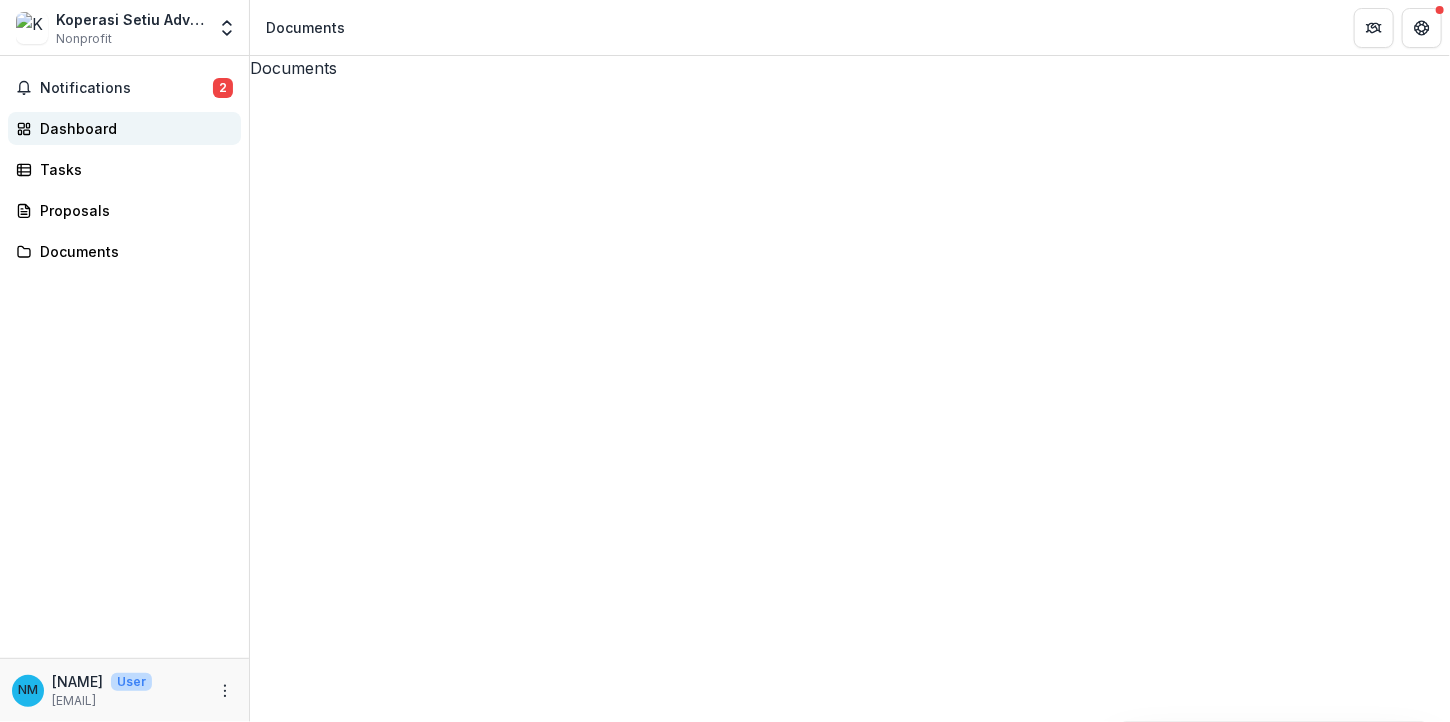 click on "Dashboard" at bounding box center [132, 128] 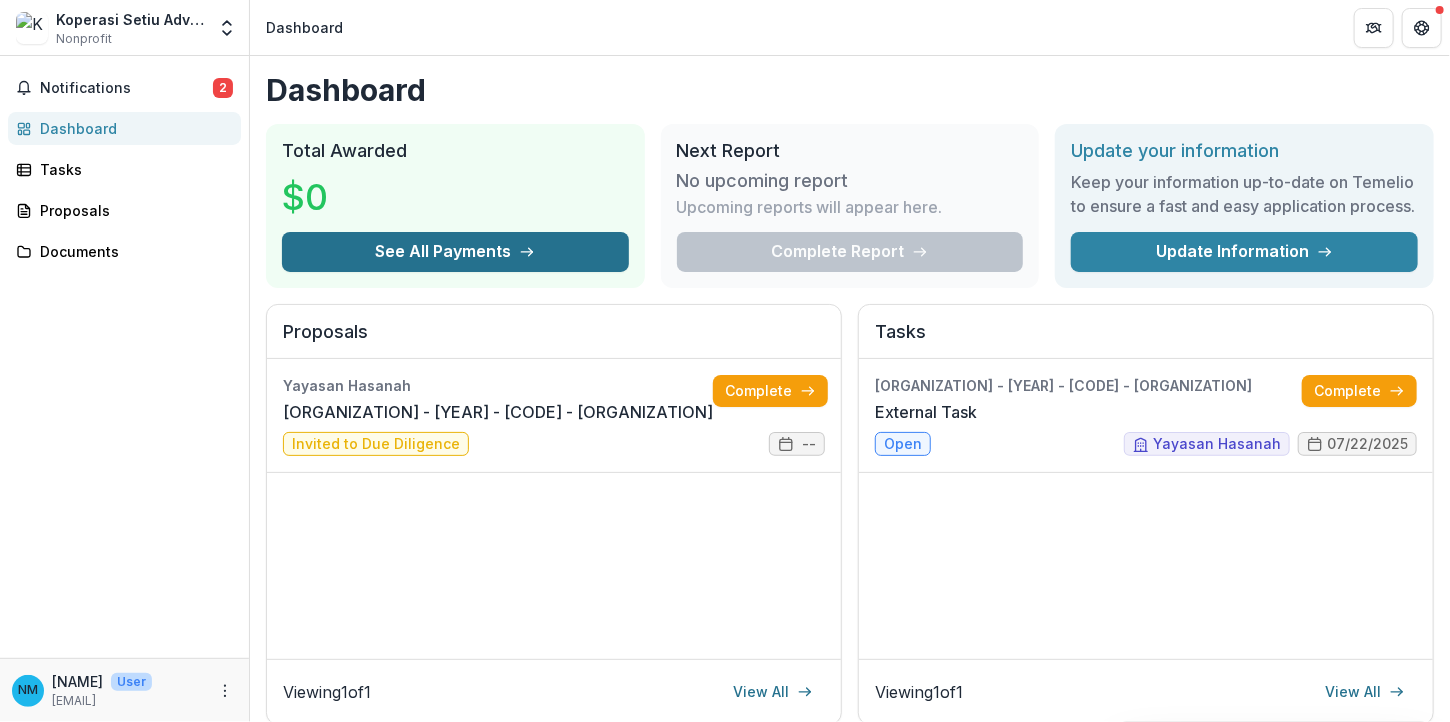 click on "See All Payments" at bounding box center [455, 252] 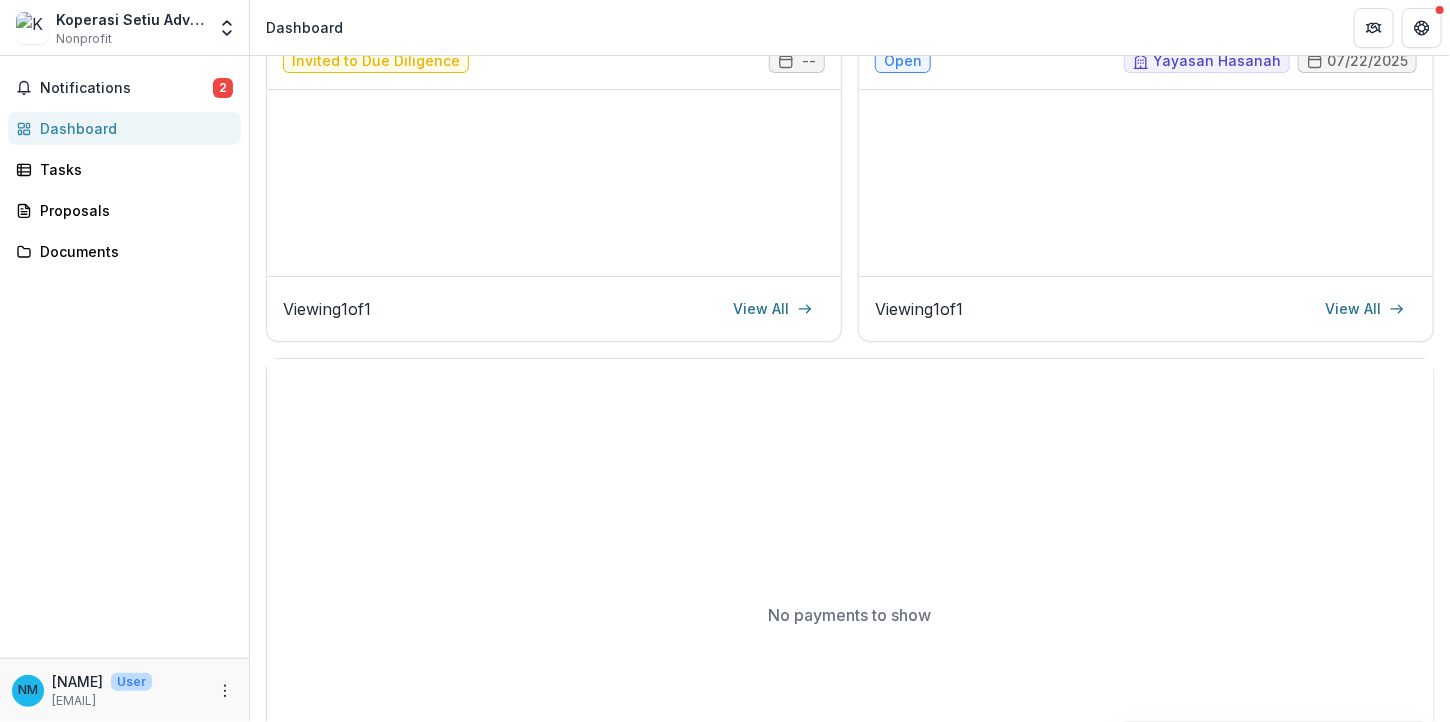 scroll, scrollTop: 384, scrollLeft: 0, axis: vertical 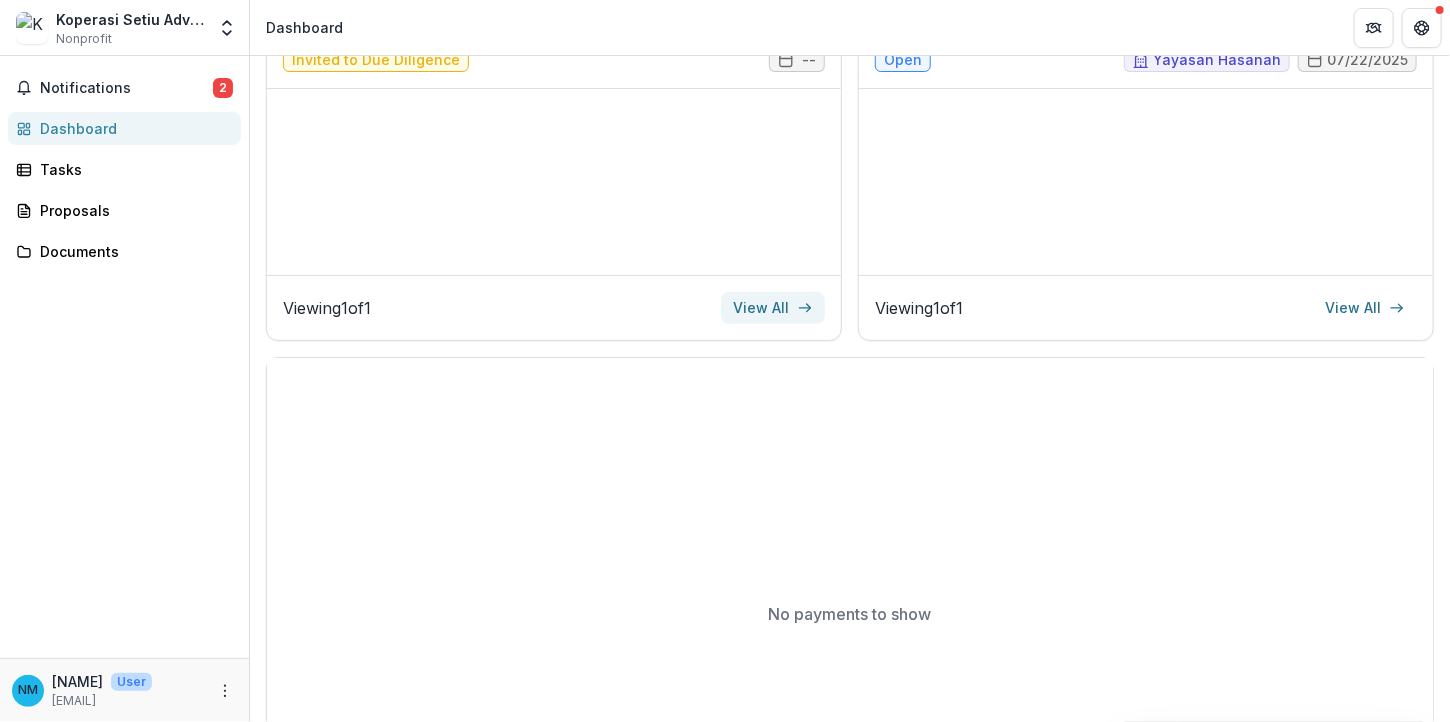 click 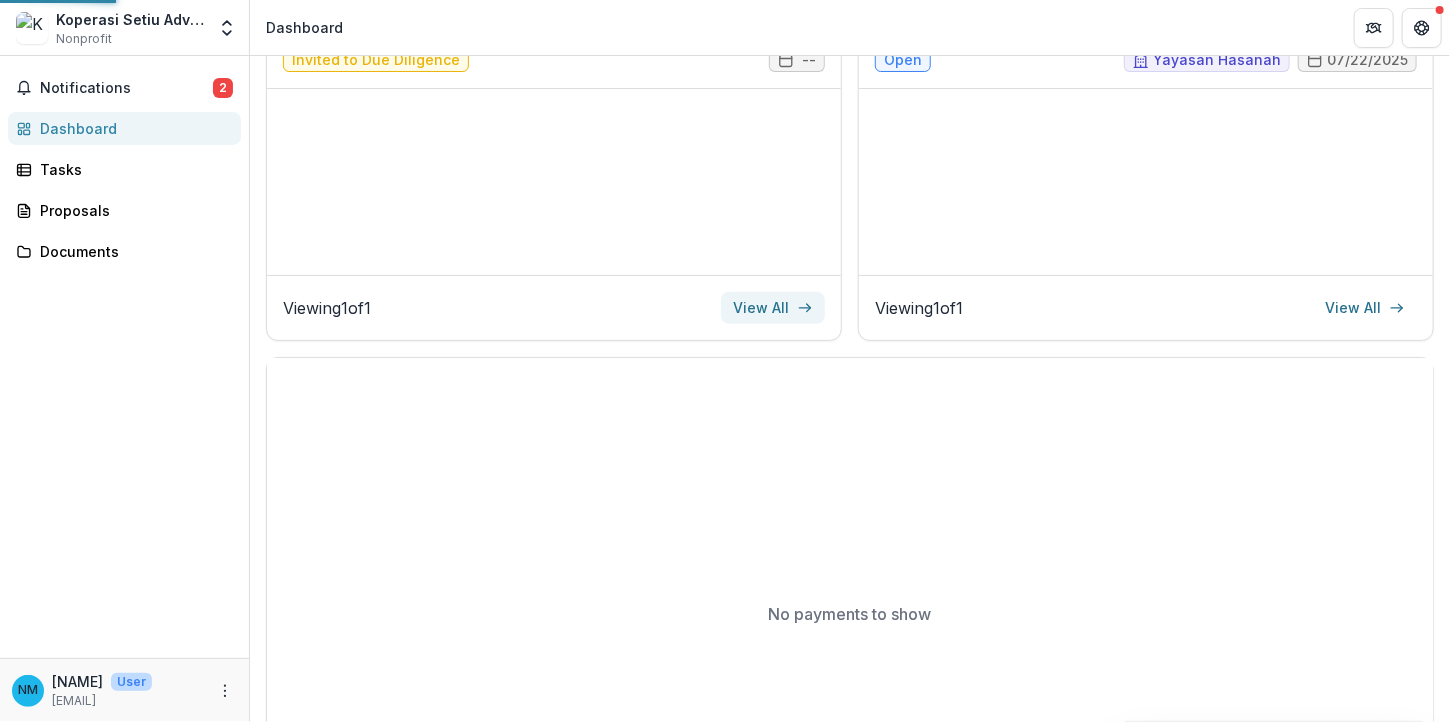 scroll, scrollTop: 0, scrollLeft: 0, axis: both 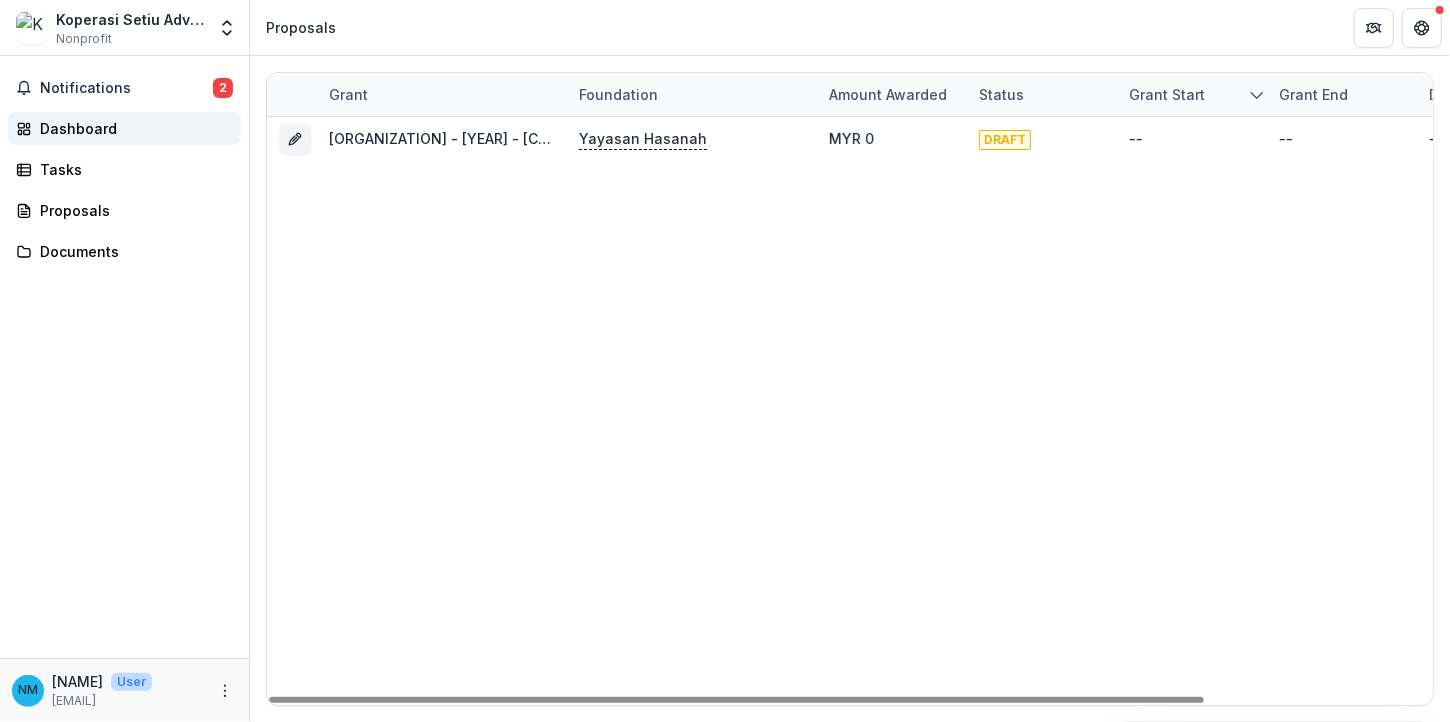 click on "Dashboard" at bounding box center (132, 128) 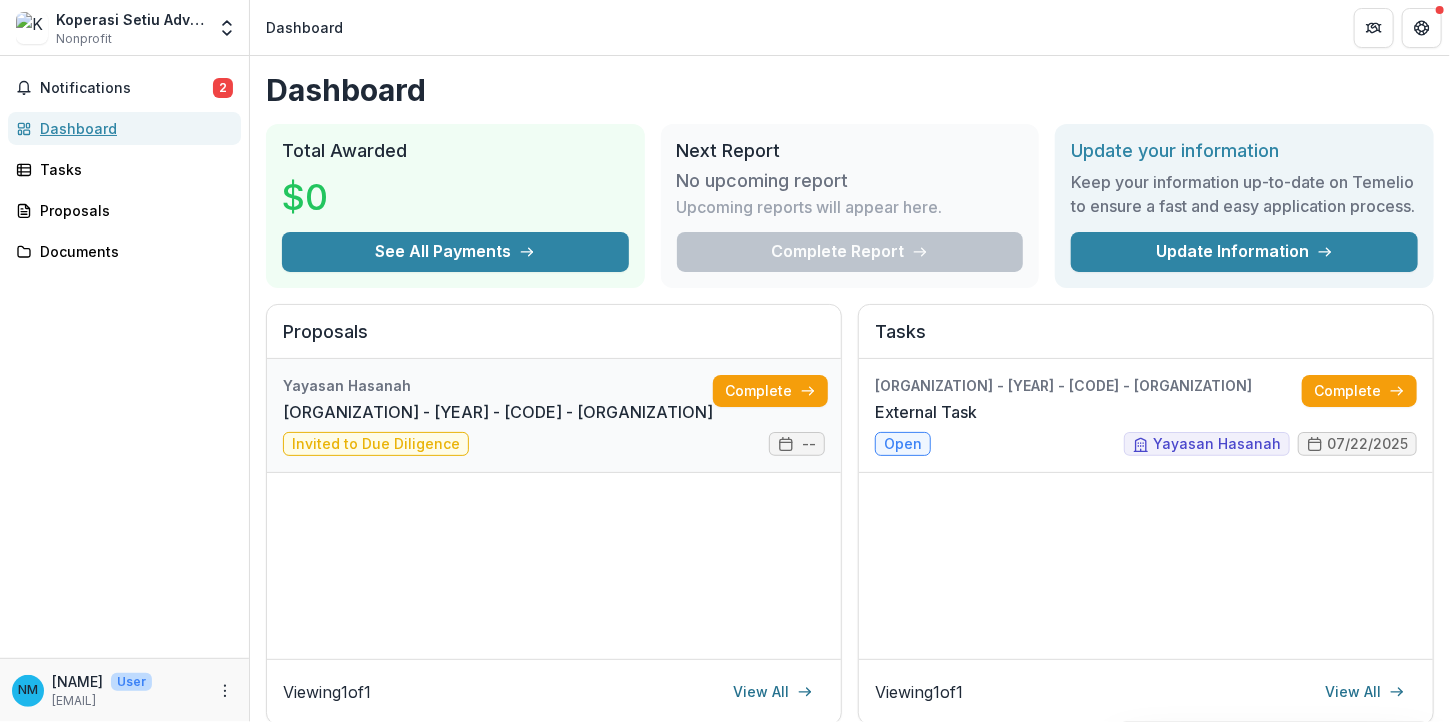 scroll, scrollTop: 0, scrollLeft: 99, axis: horizontal 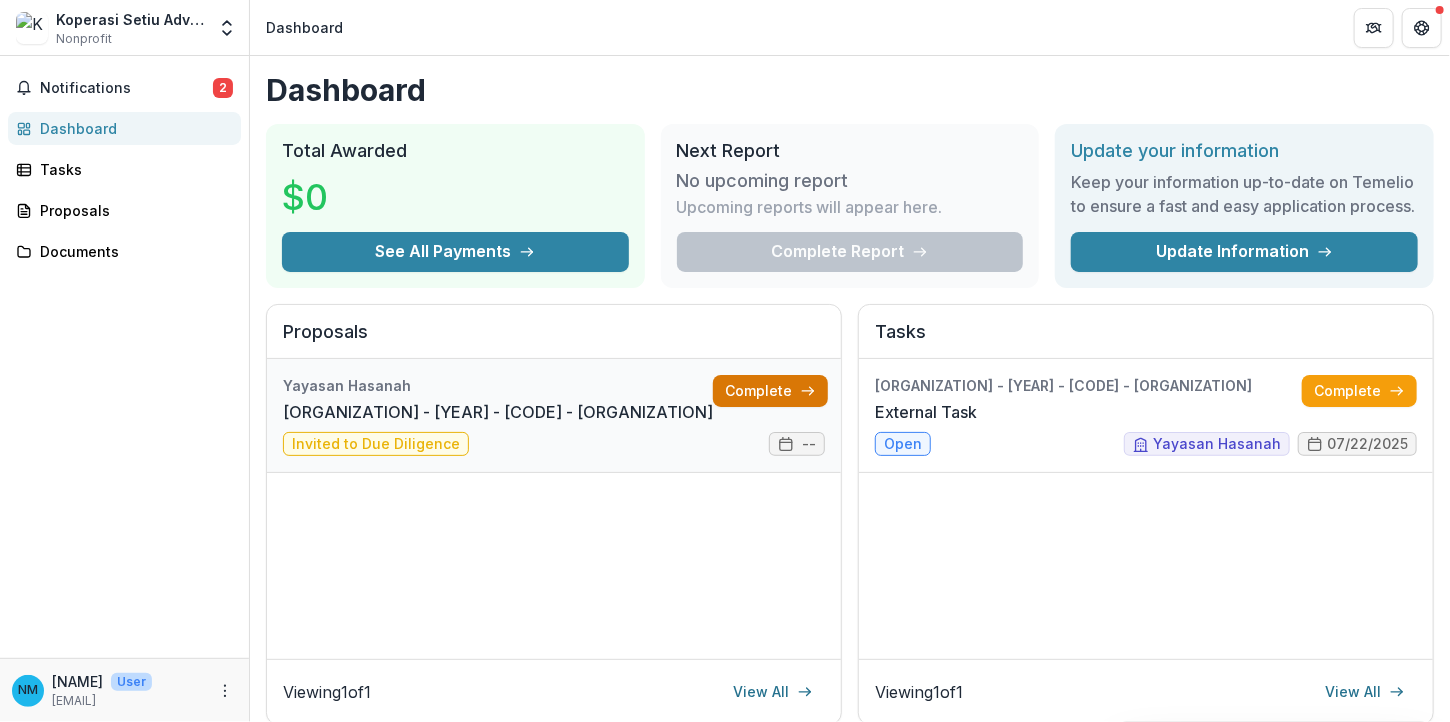 click on "Complete" at bounding box center (770, 391) 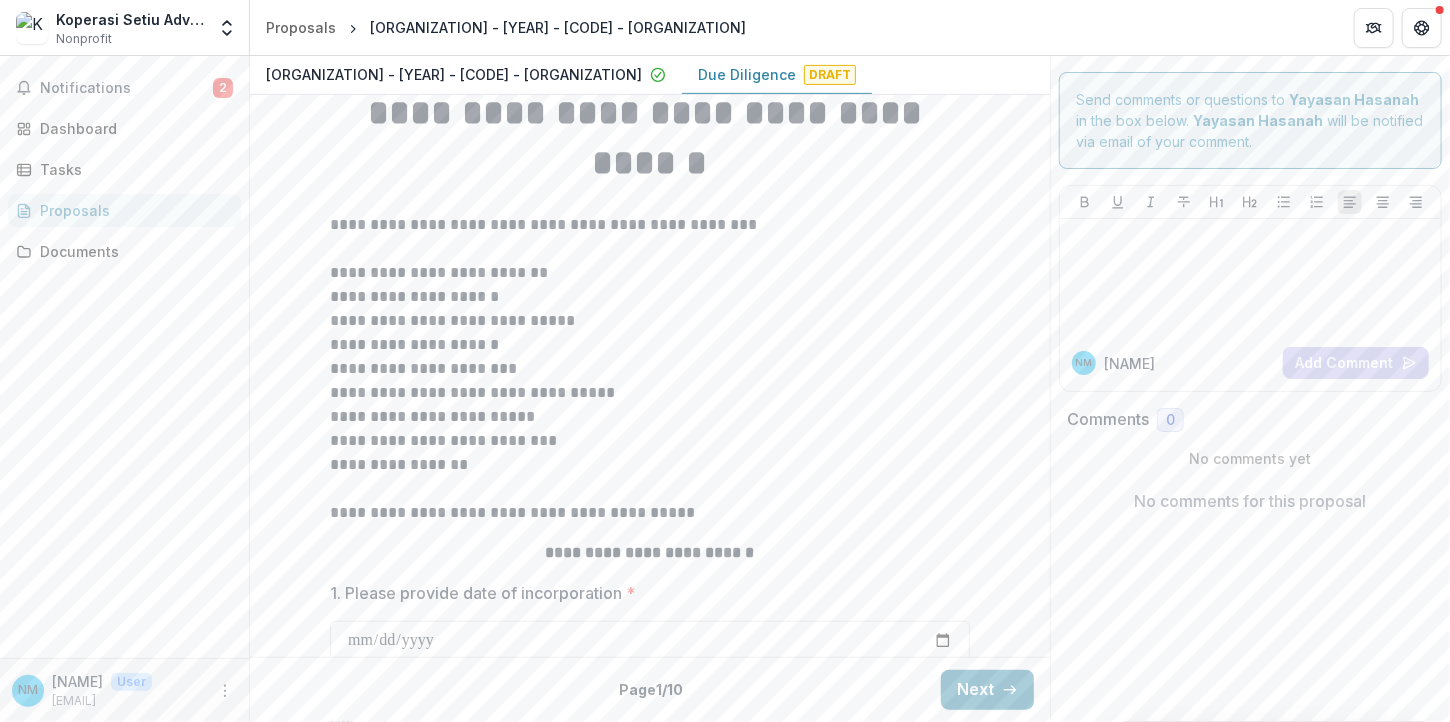 scroll, scrollTop: 1, scrollLeft: 0, axis: vertical 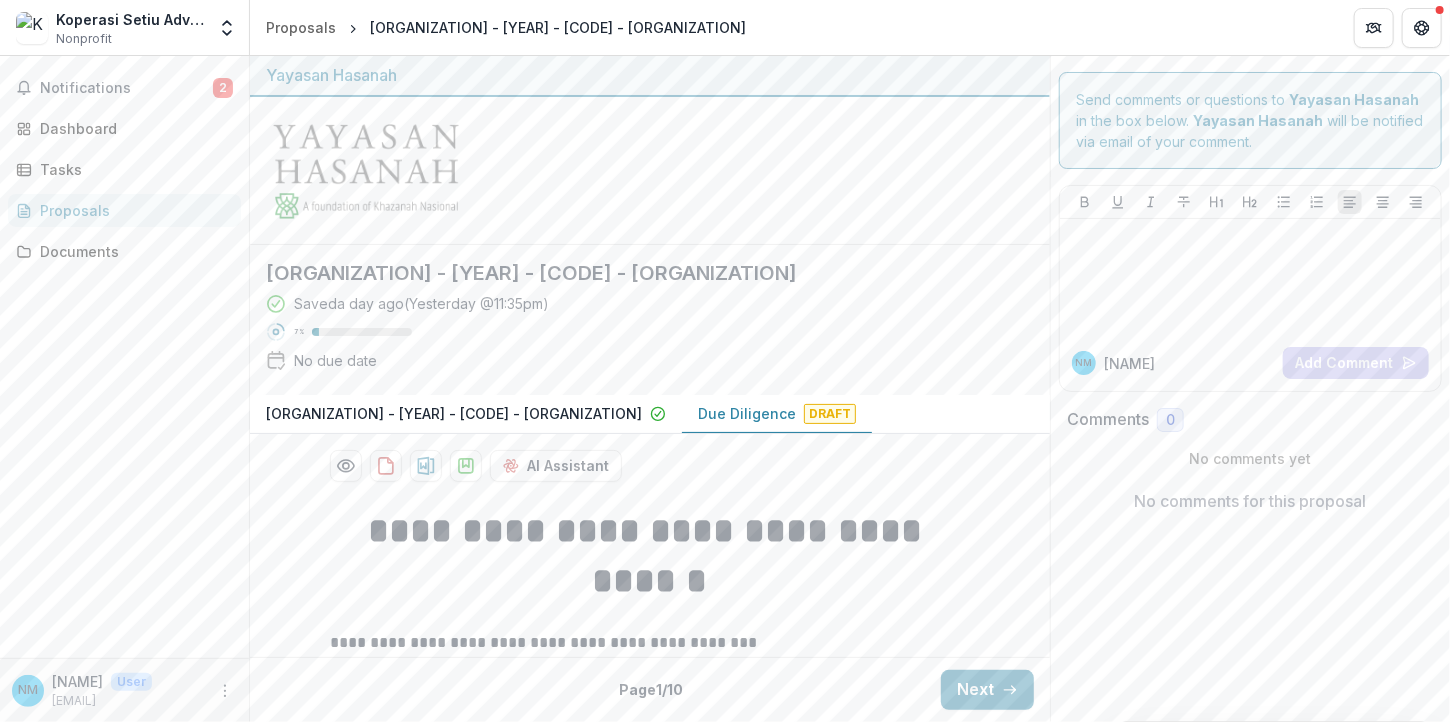 click on "[ORGANIZATION] - [YEAR] - [CODE] - [ORGANIZATION] Saved  a day ago  ( Yesterday   @  [HOUR]:[MINUTE][AM/PM] ) [PERCENTAGE]% No due date" at bounding box center [634, 320] 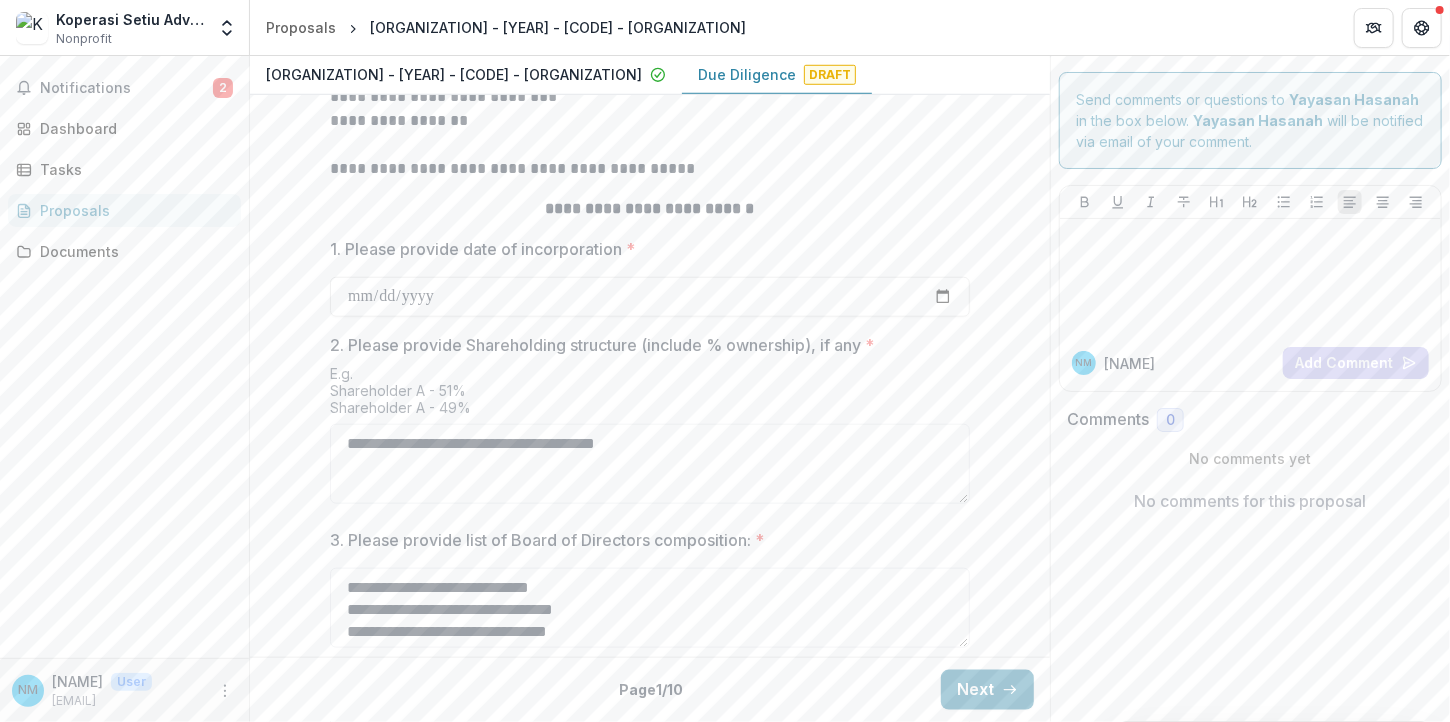 scroll, scrollTop: 927, scrollLeft: 0, axis: vertical 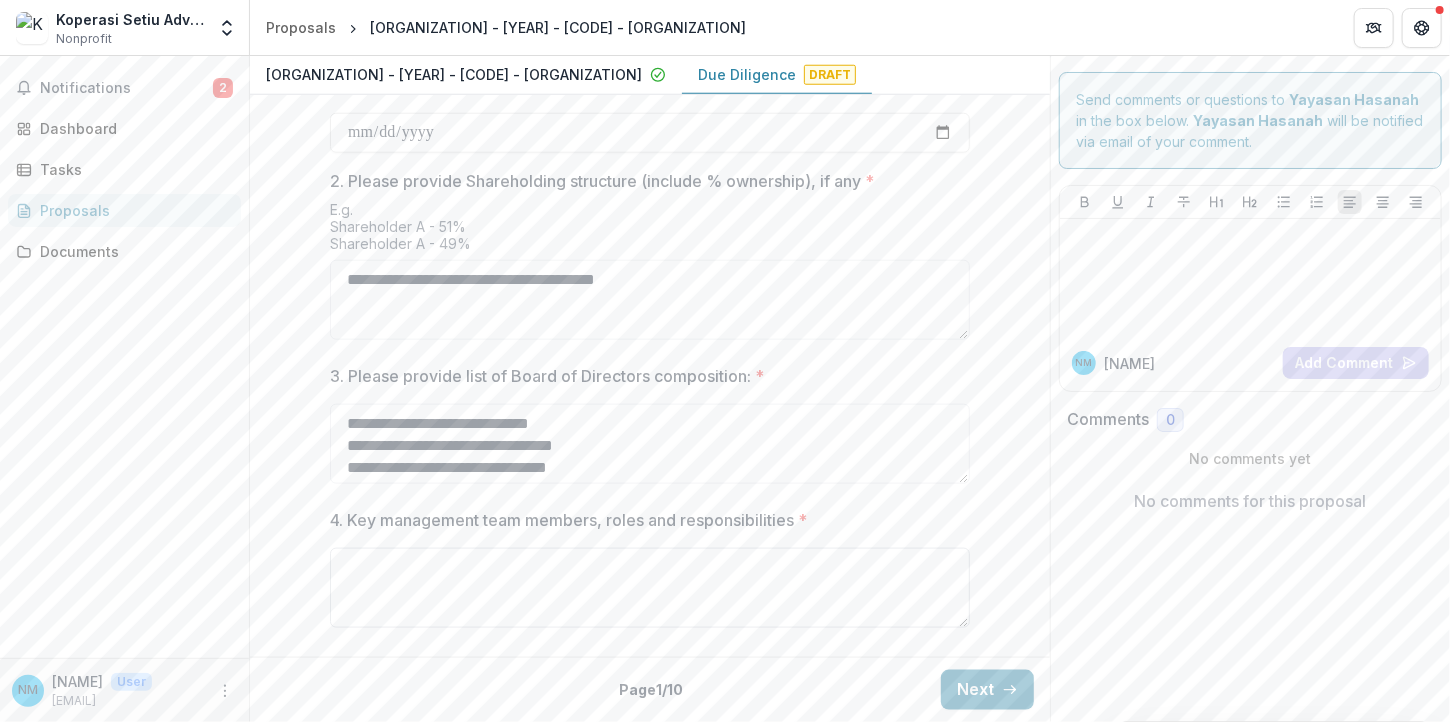 click on "4. Key management team members, roles and responsibilities *" at bounding box center [650, 588] 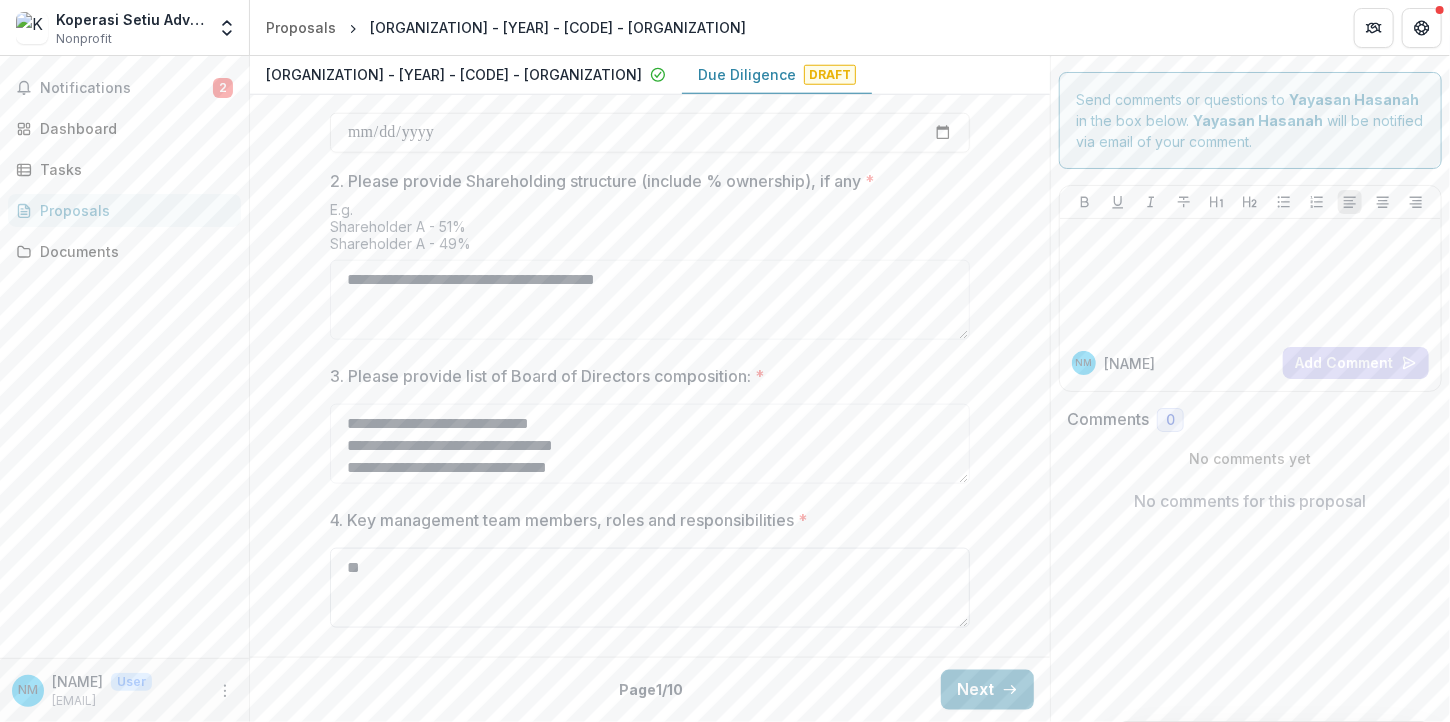 type on "*" 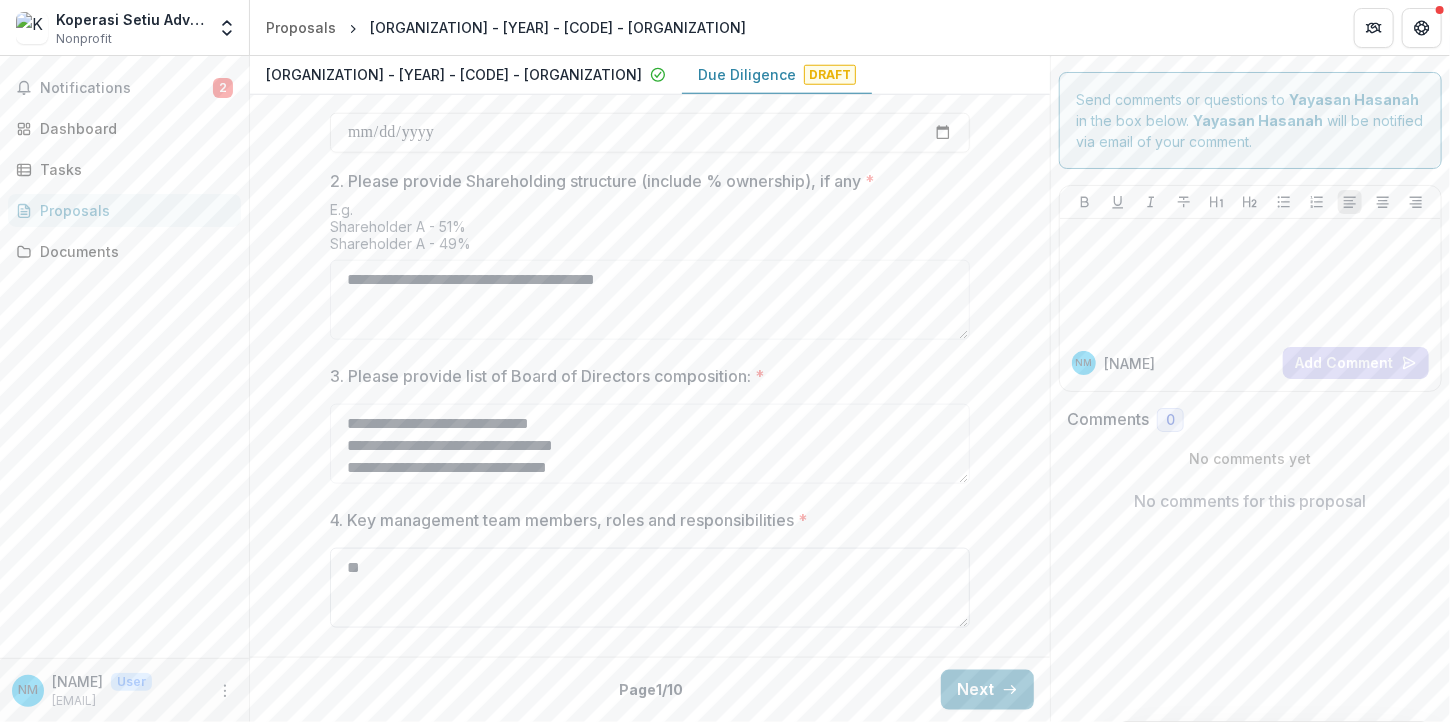 type on "*" 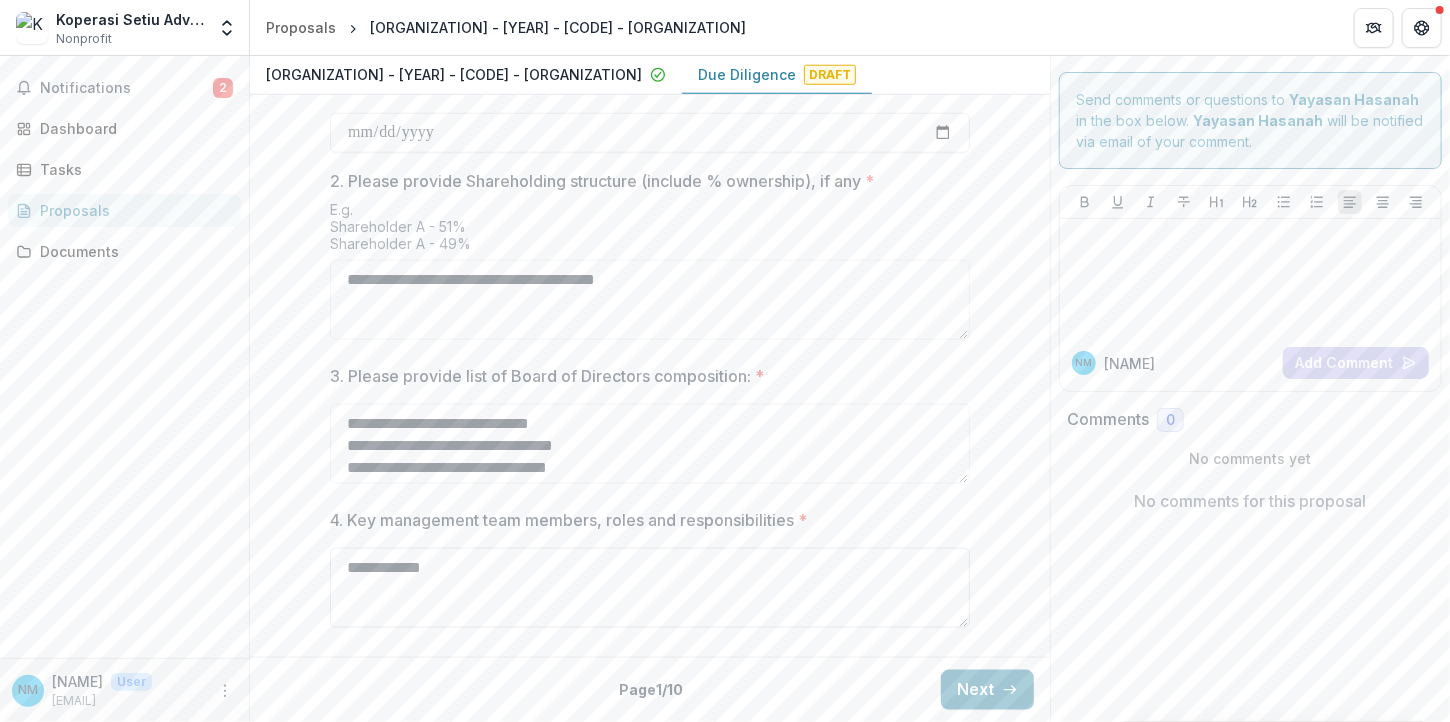 click on "**********" at bounding box center (650, 588) 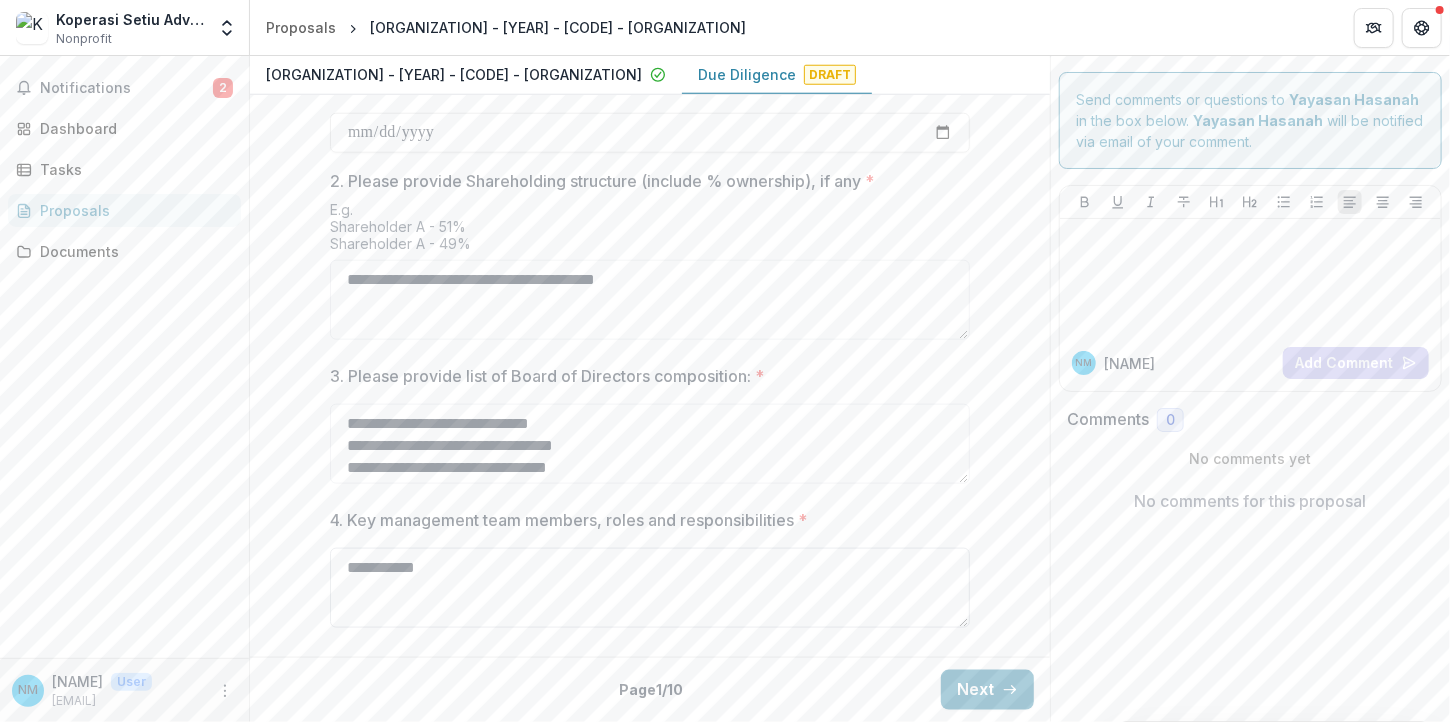 click on "**********" at bounding box center (650, 588) 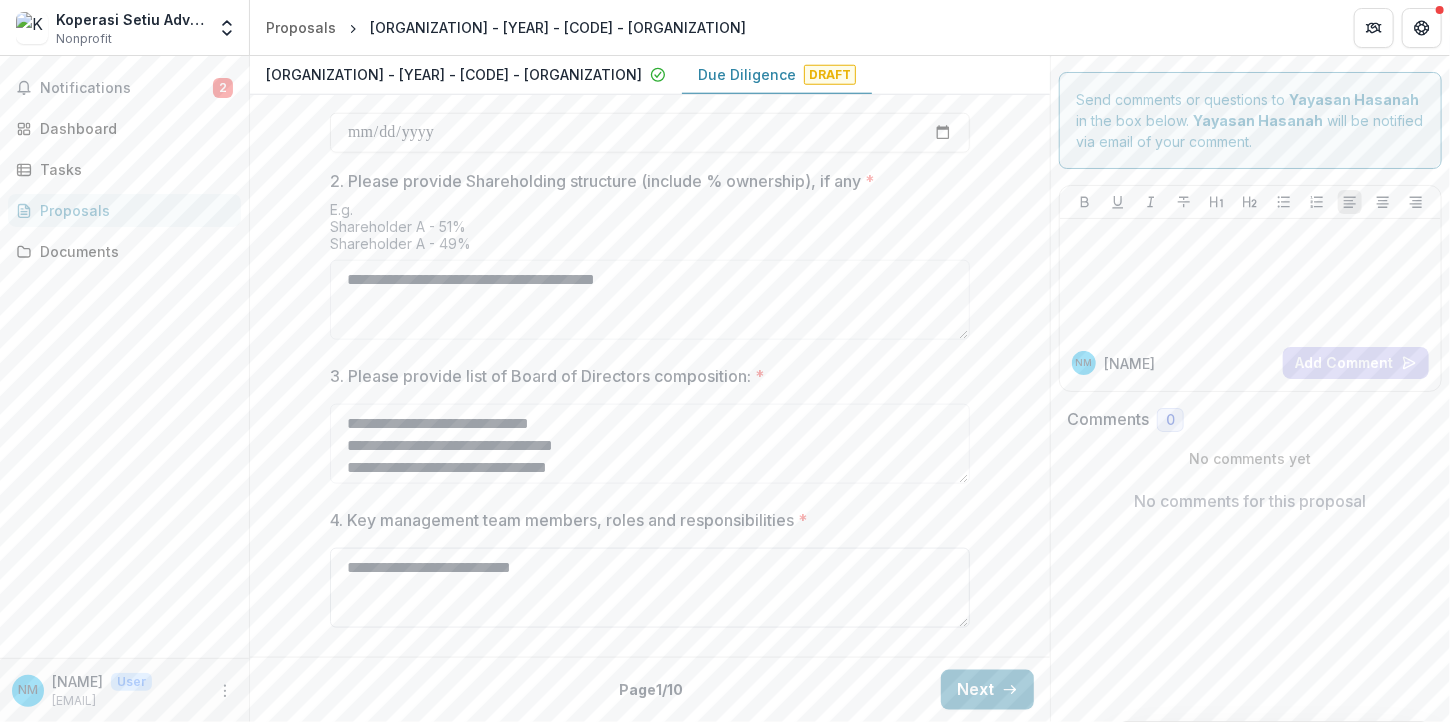 drag, startPoint x: 438, startPoint y: 569, endPoint x: 581, endPoint y: 569, distance: 143 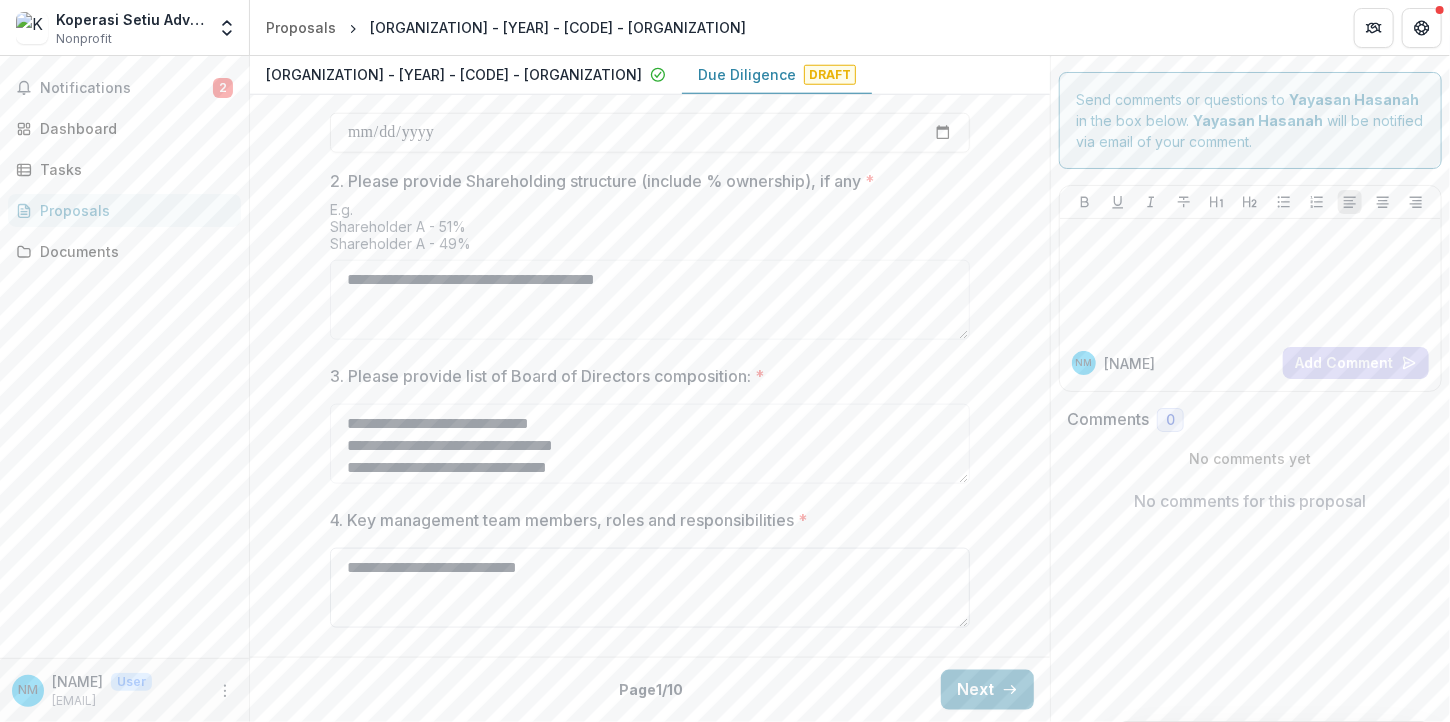 click on "**********" at bounding box center [650, 588] 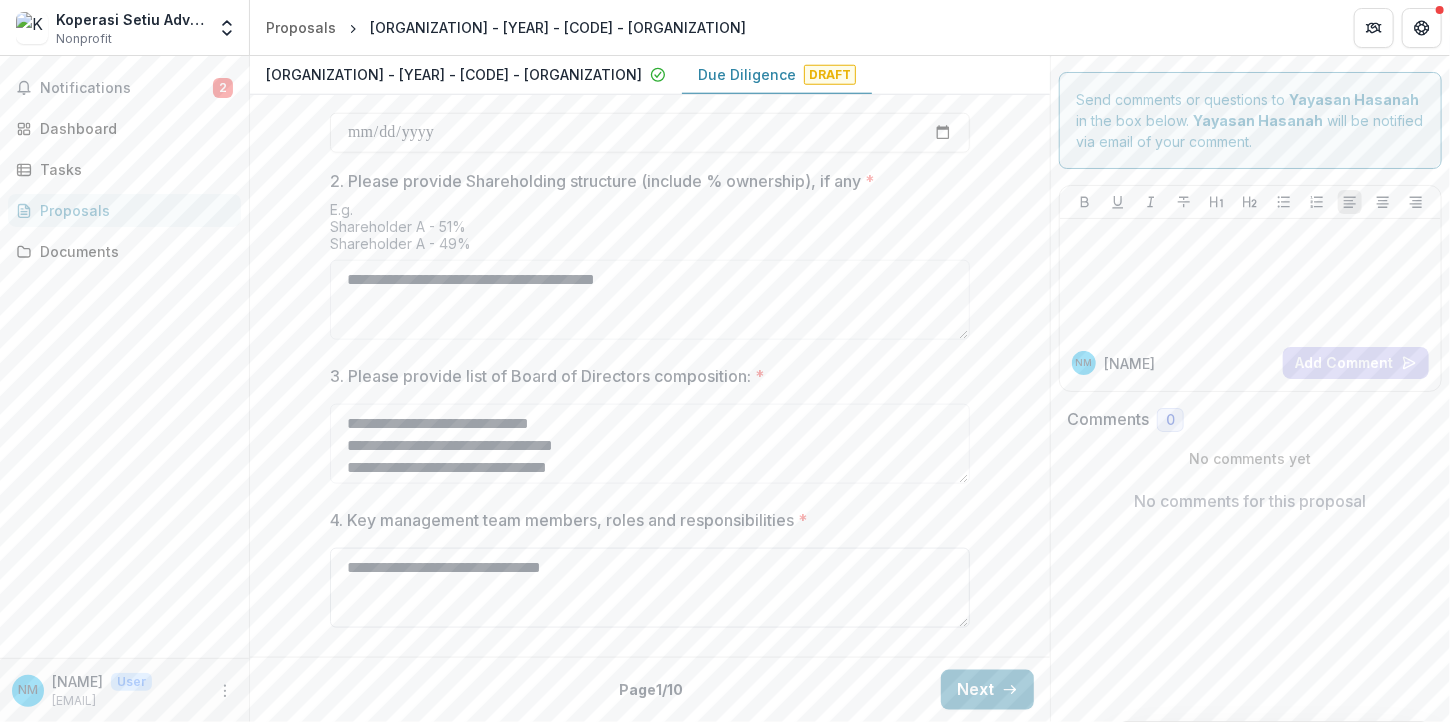 click on "**********" at bounding box center (650, 588) 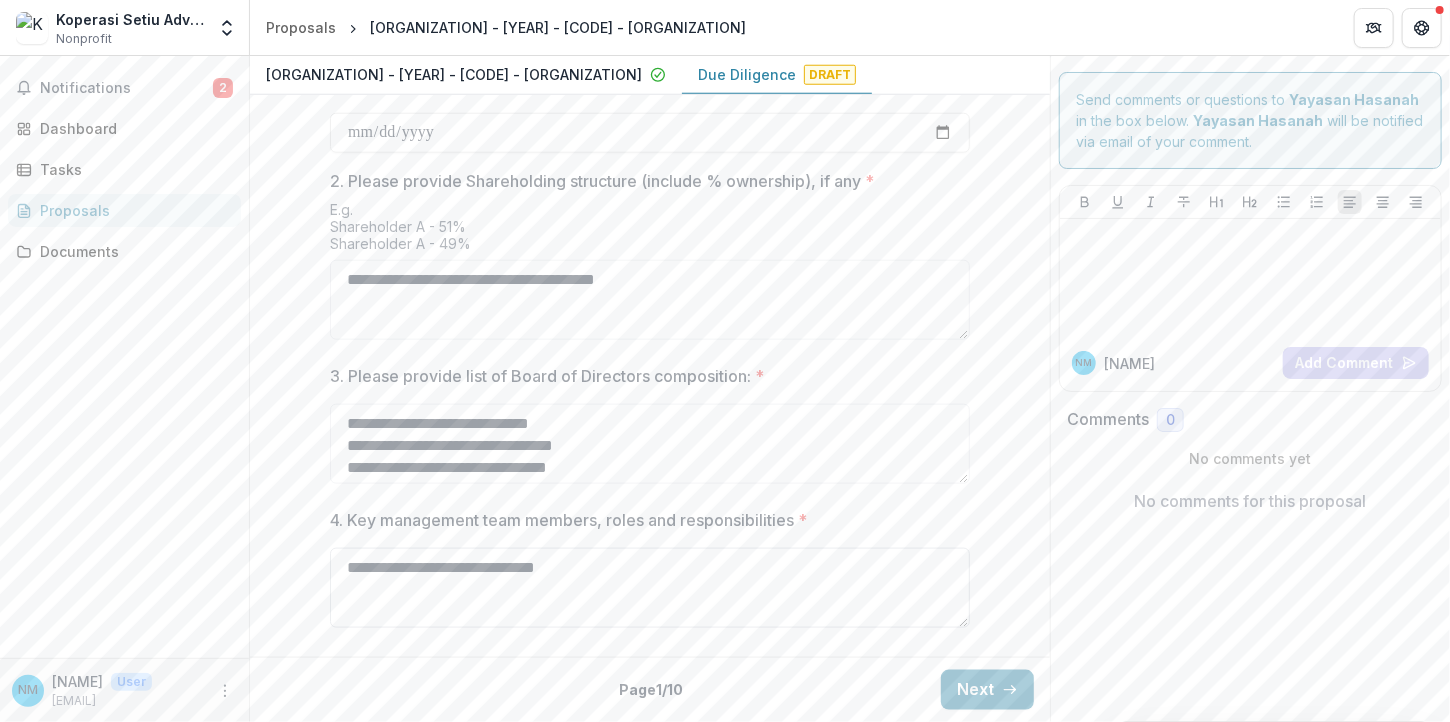 click on "**********" at bounding box center [650, 588] 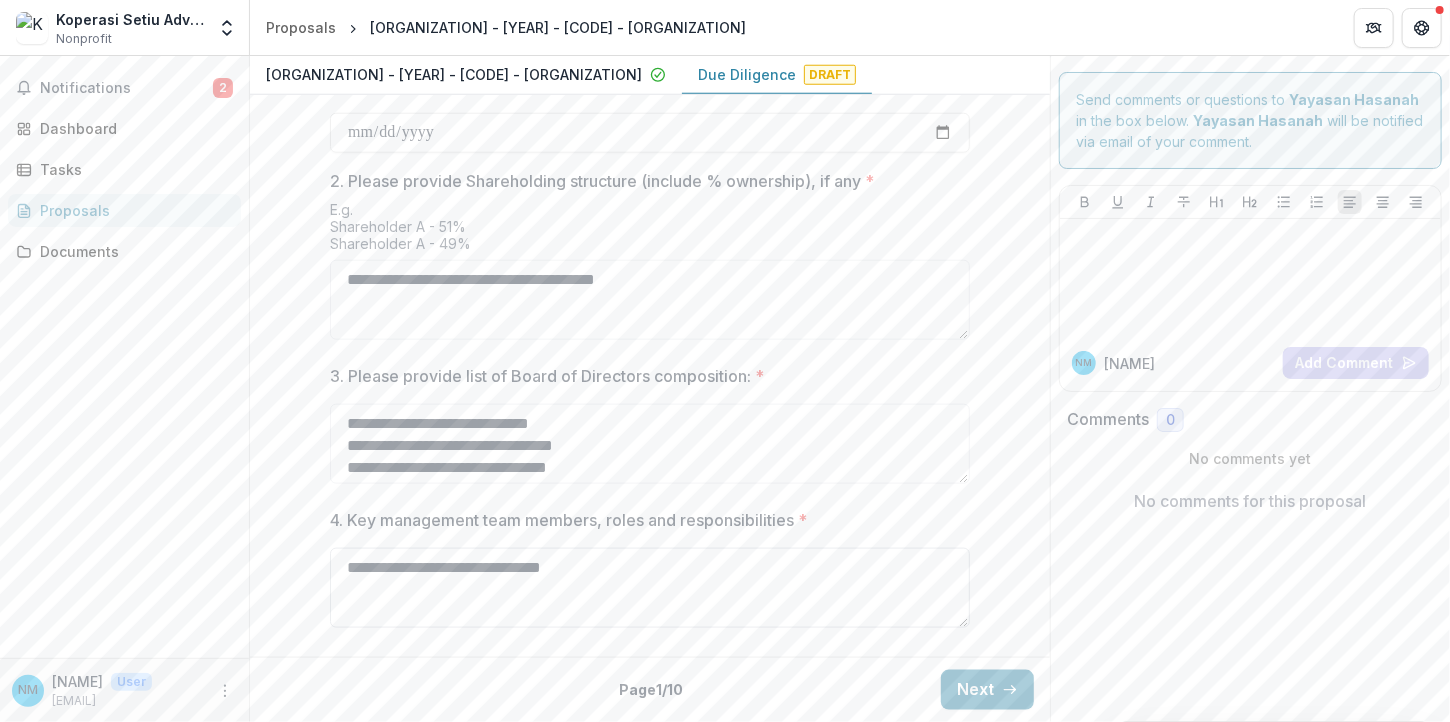 click on "**********" at bounding box center [650, 588] 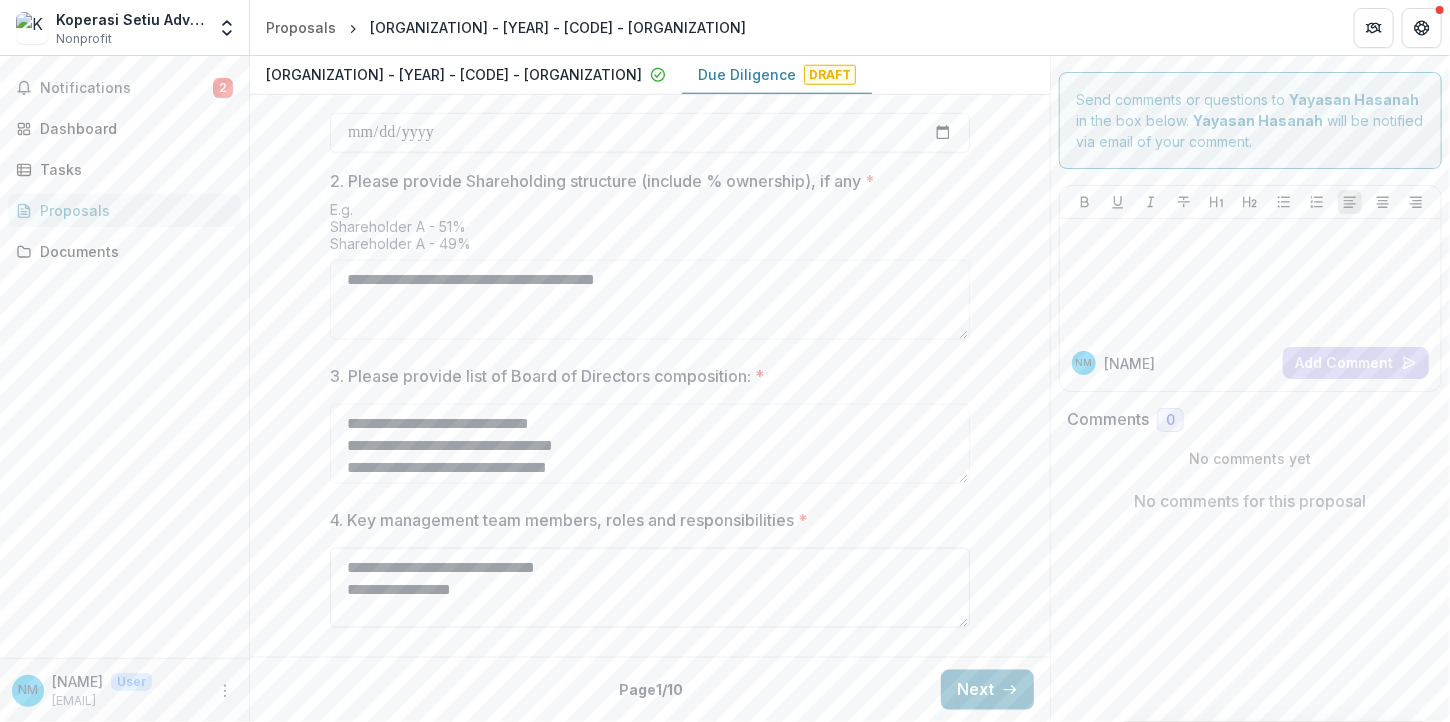 type on "**********" 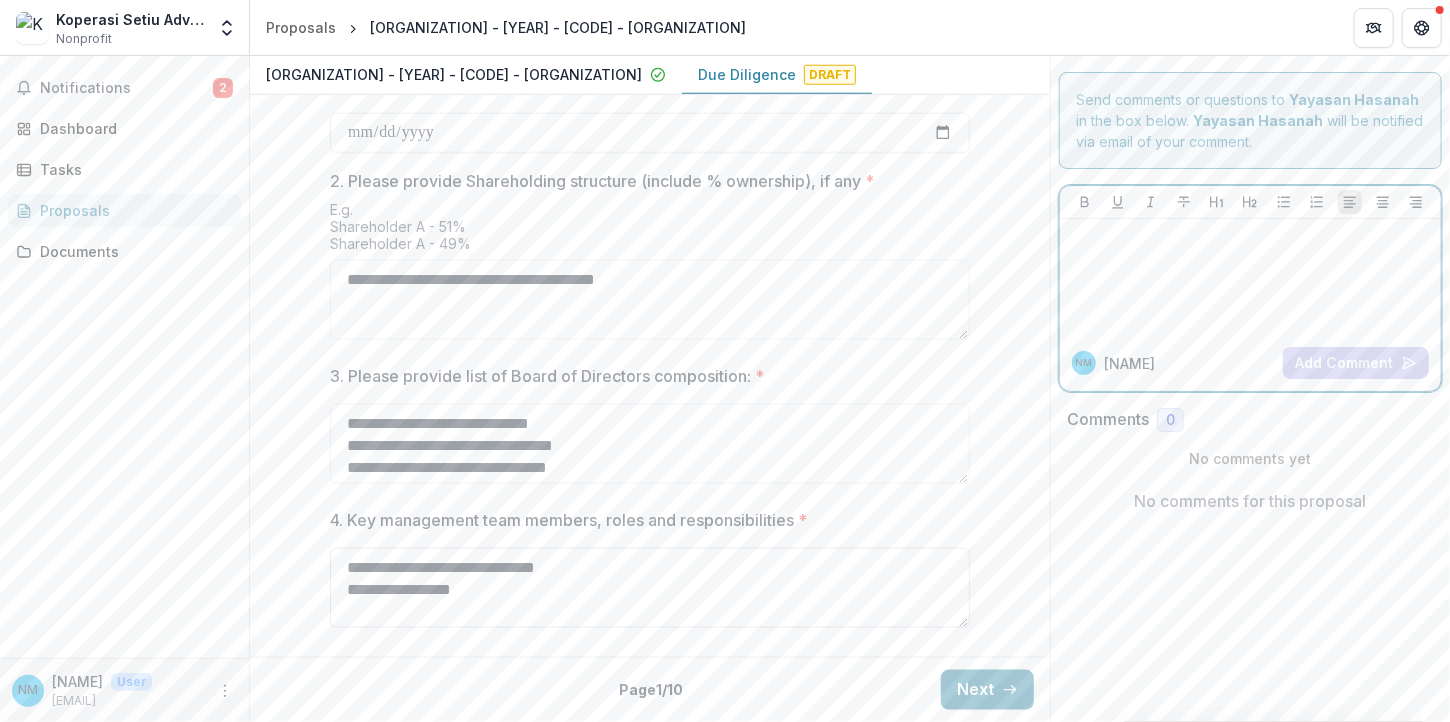 type 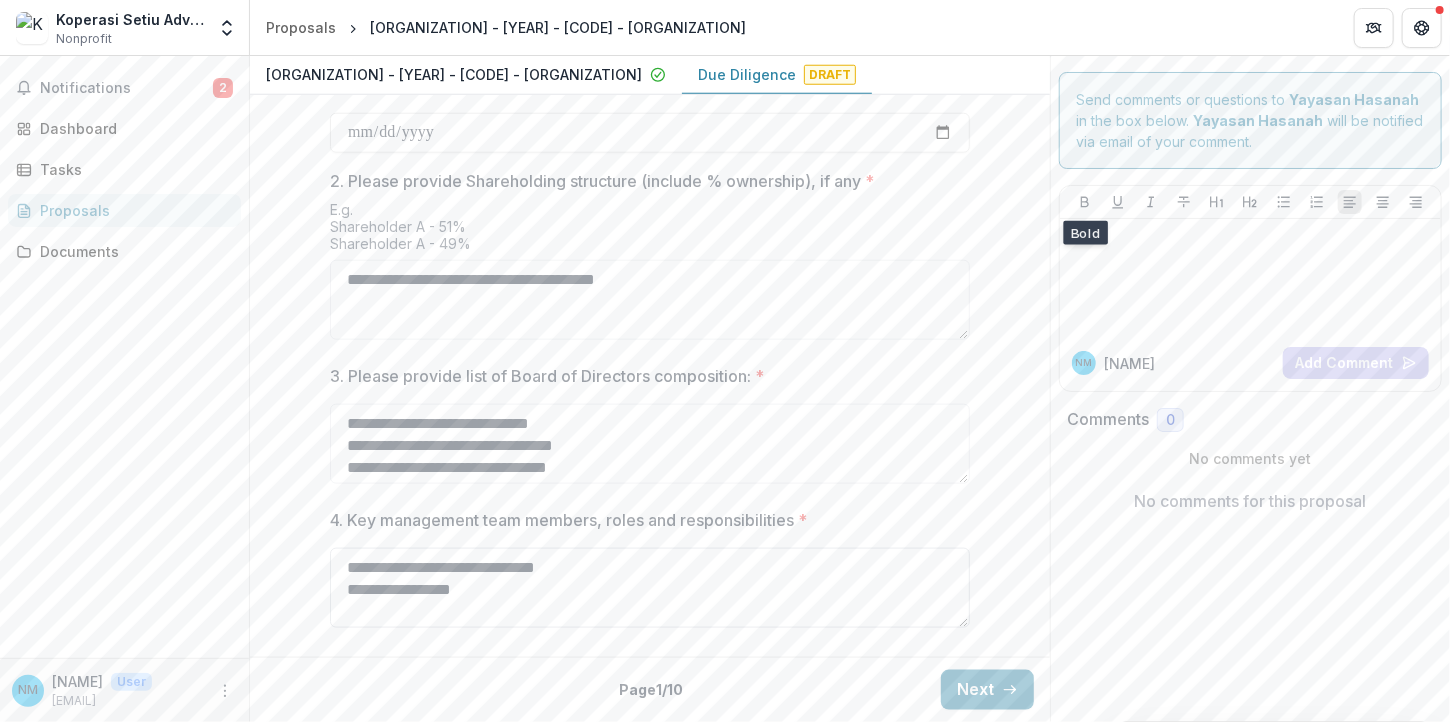 click on "**********" at bounding box center (650, 588) 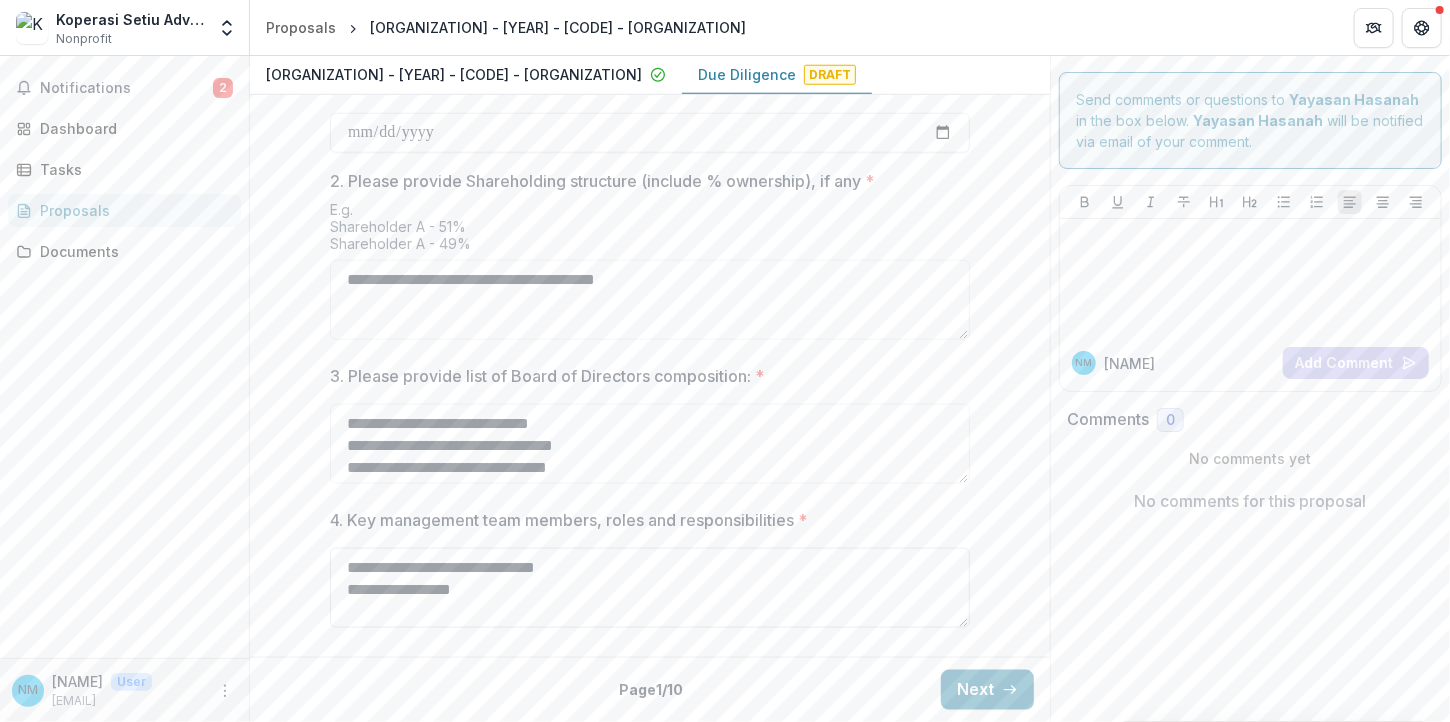 click on "**********" at bounding box center (650, 588) 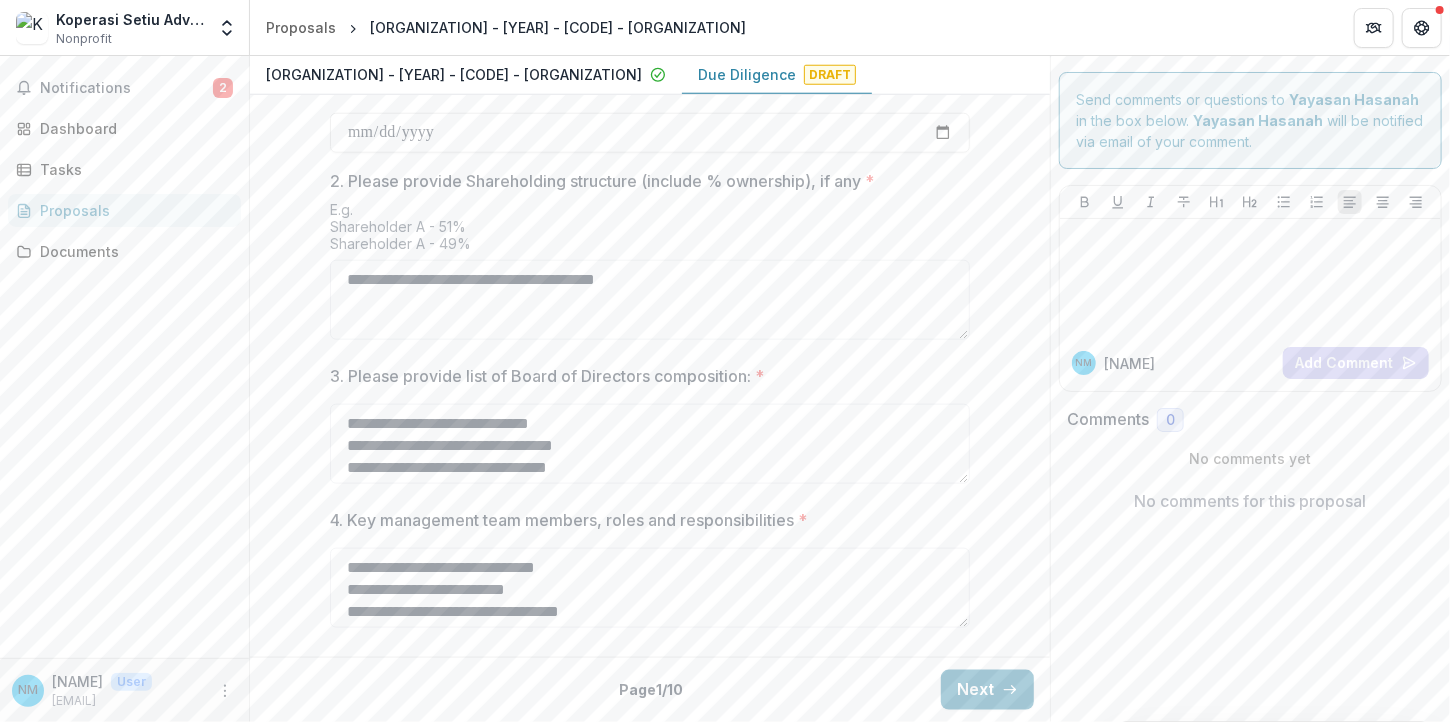 scroll, scrollTop: 16, scrollLeft: 0, axis: vertical 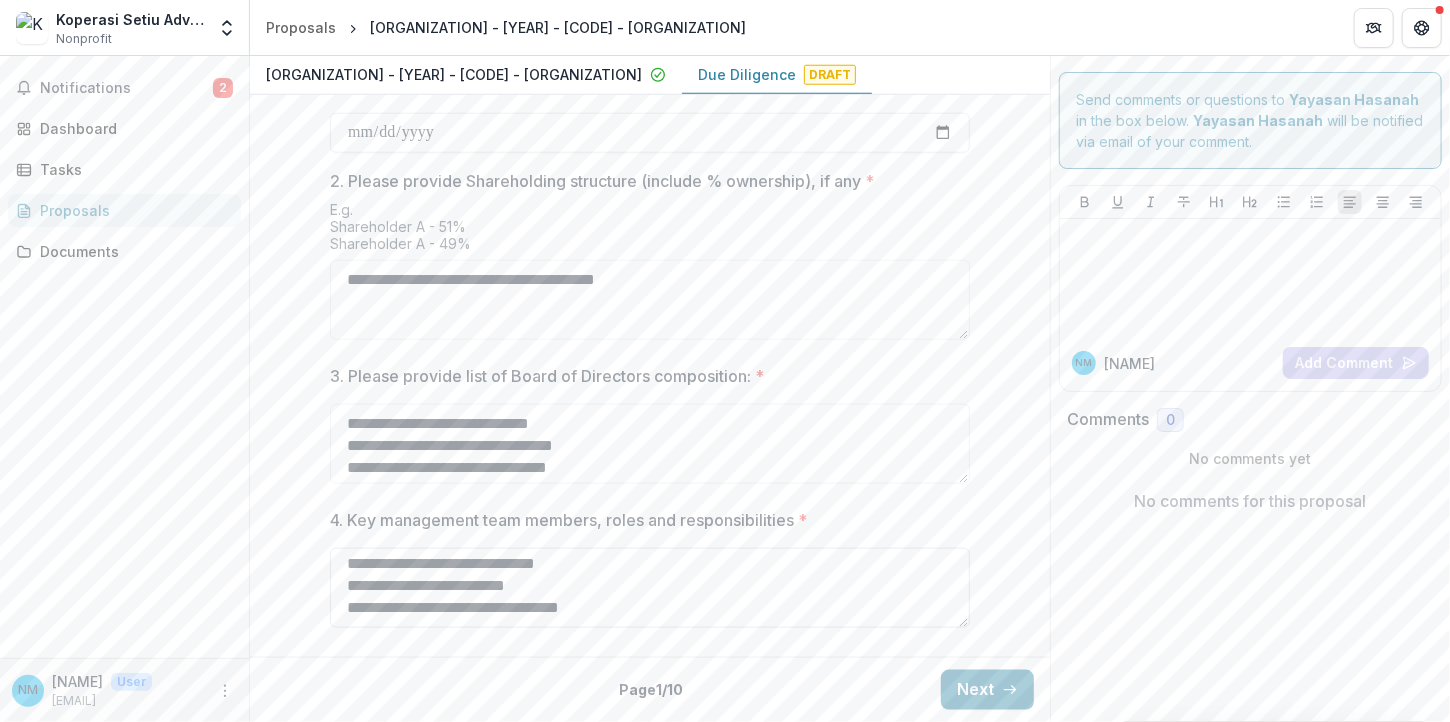 click on "**********" at bounding box center (650, 588) 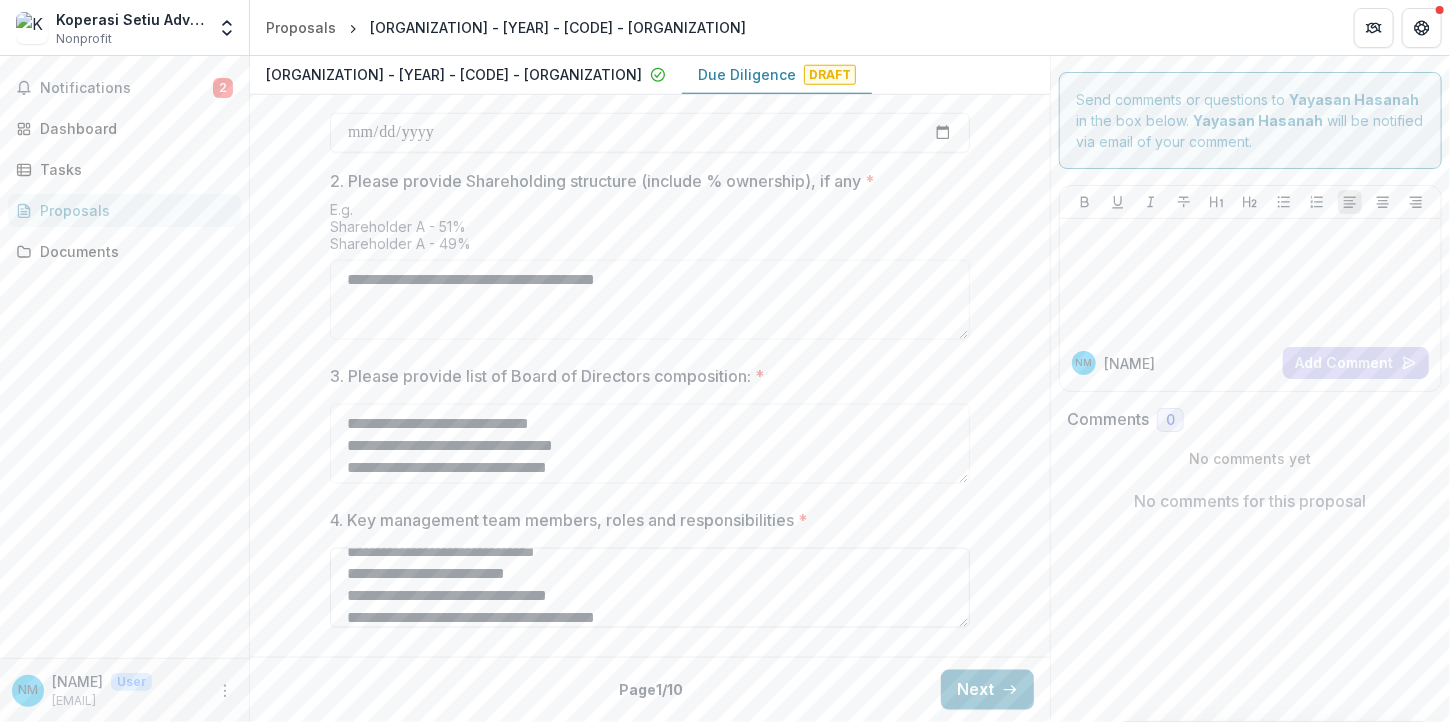 scroll, scrollTop: 38, scrollLeft: 0, axis: vertical 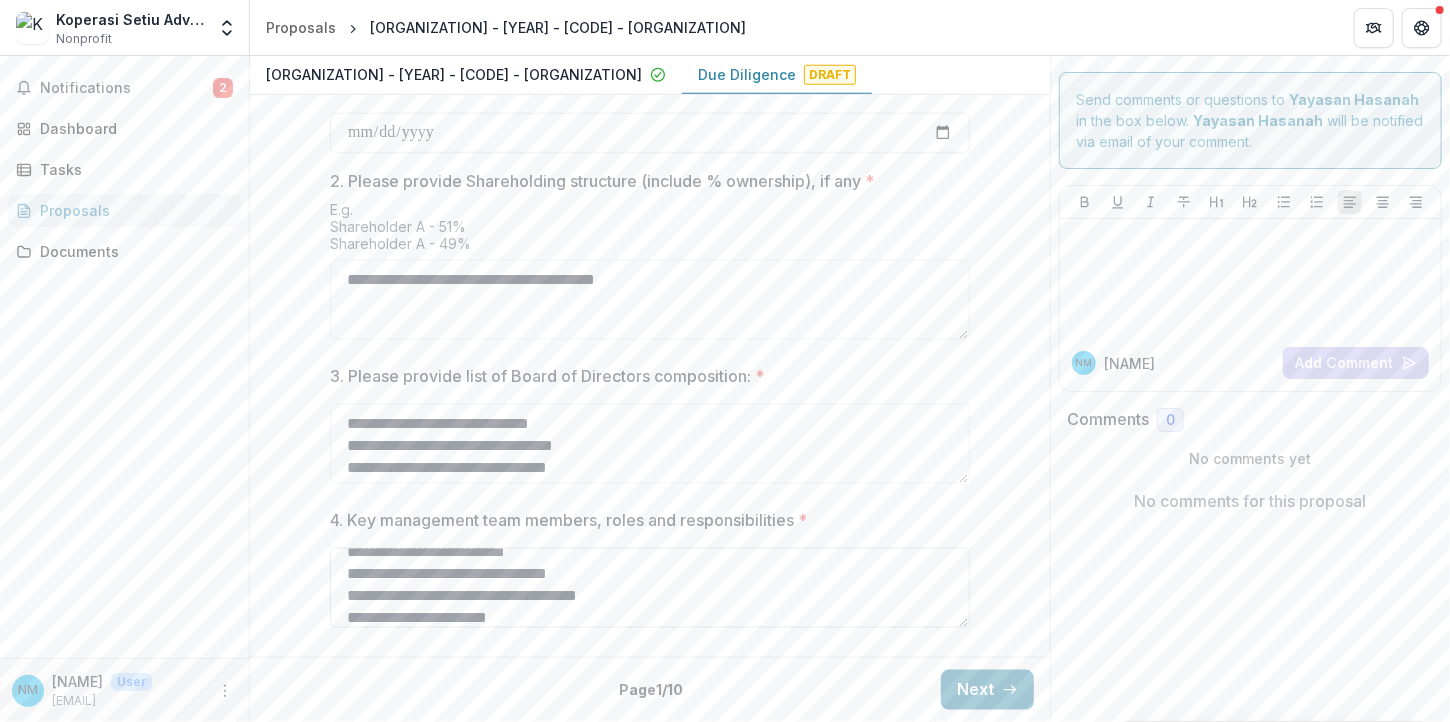 click on "**********" at bounding box center [650, 588] 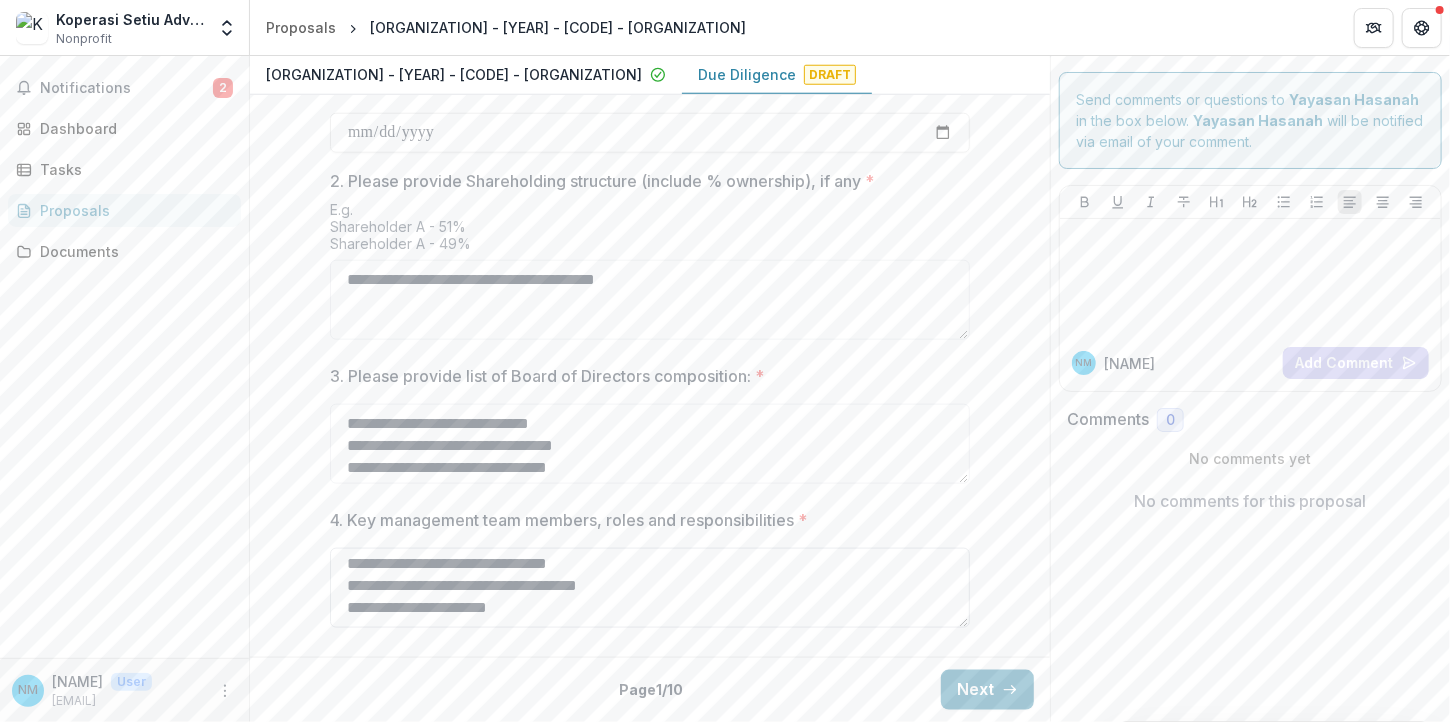 scroll, scrollTop: 64, scrollLeft: 0, axis: vertical 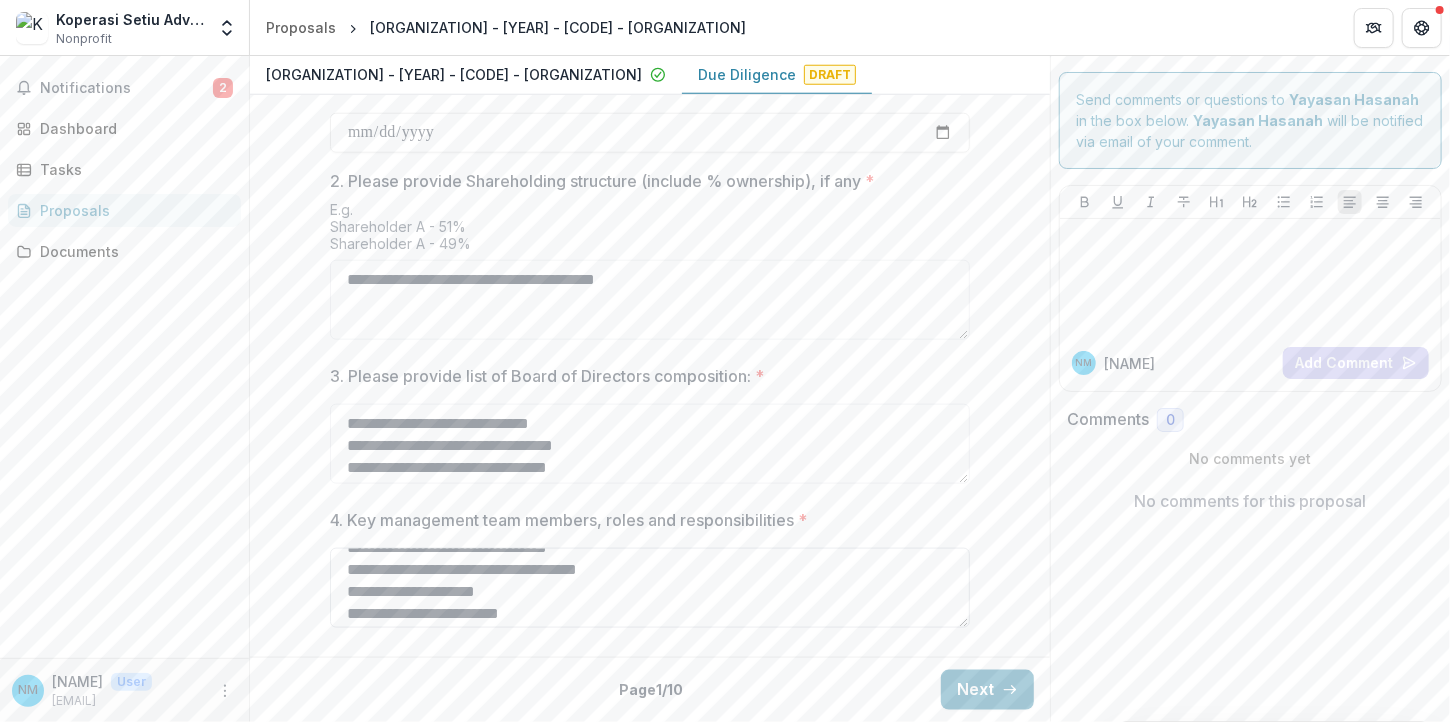 click on "**********" at bounding box center [650, 588] 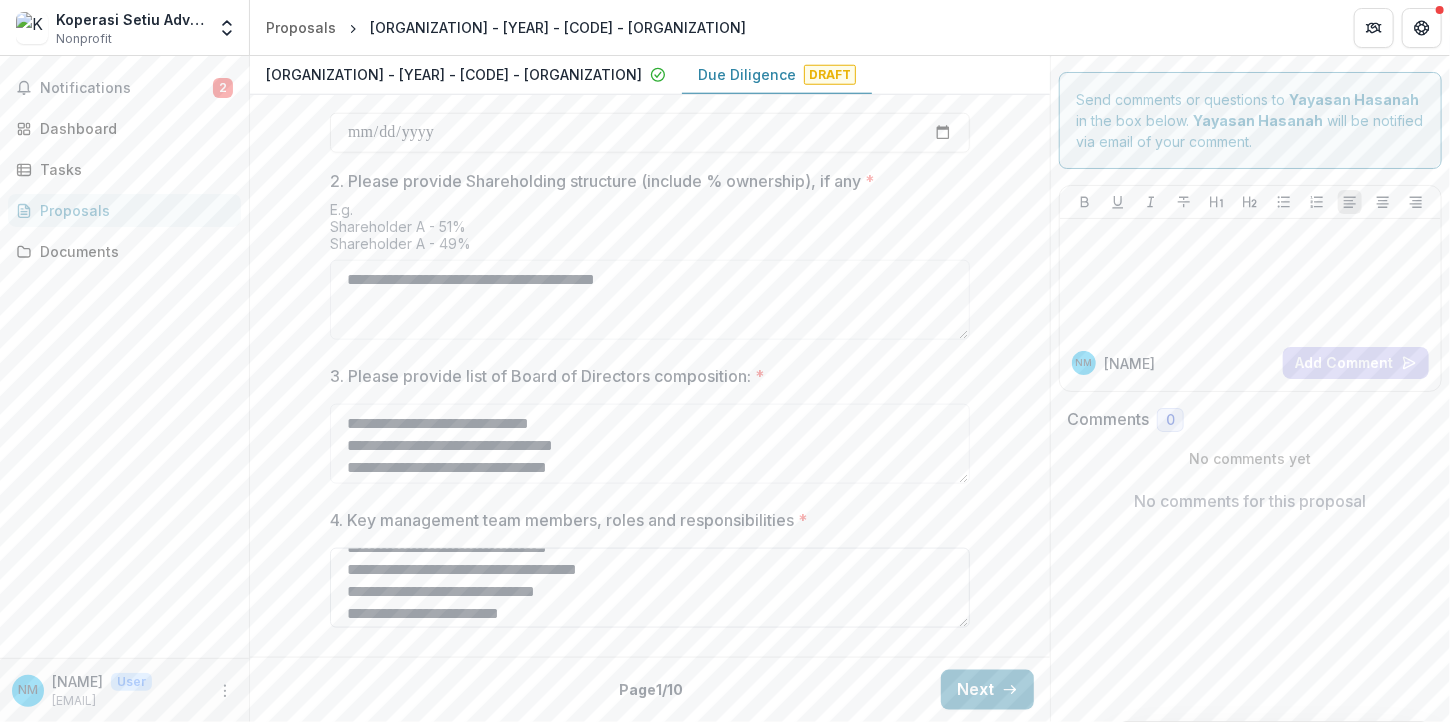 click on "**********" at bounding box center [650, 588] 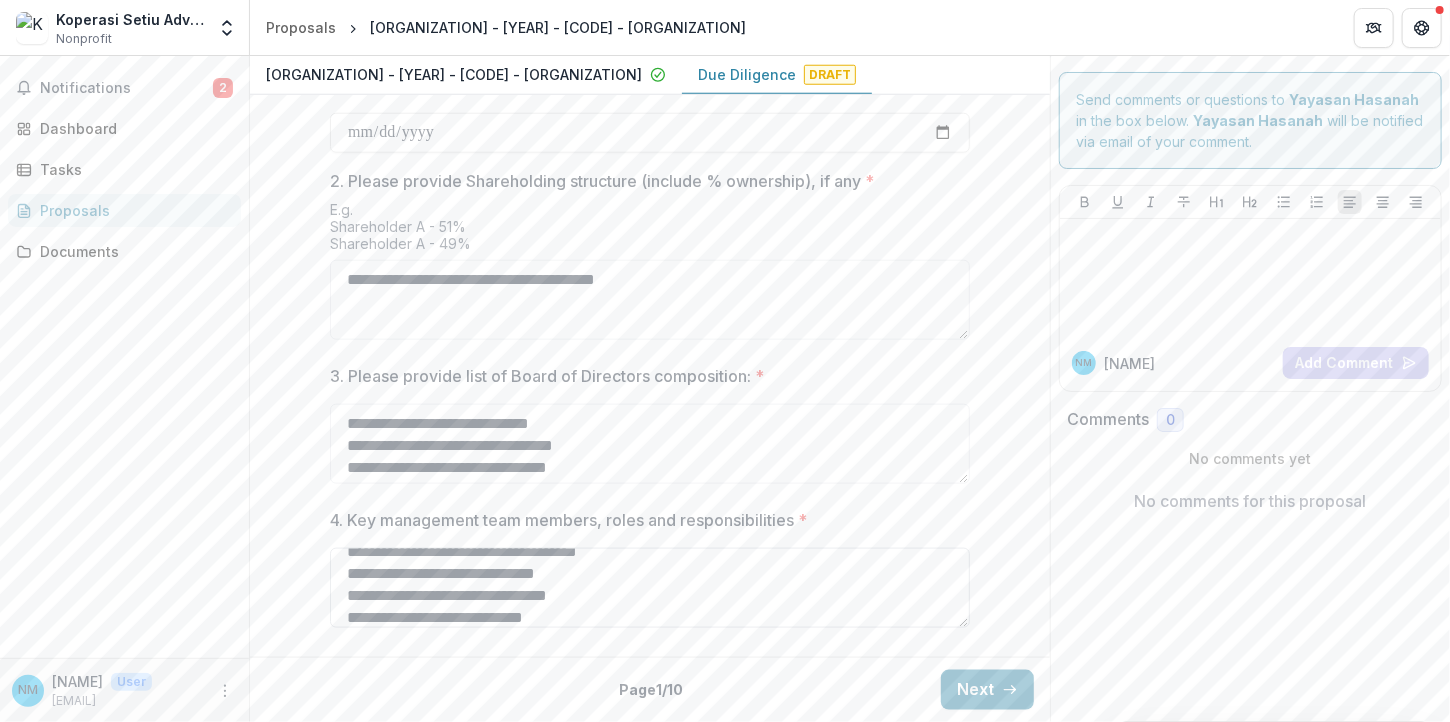 scroll, scrollTop: 104, scrollLeft: 0, axis: vertical 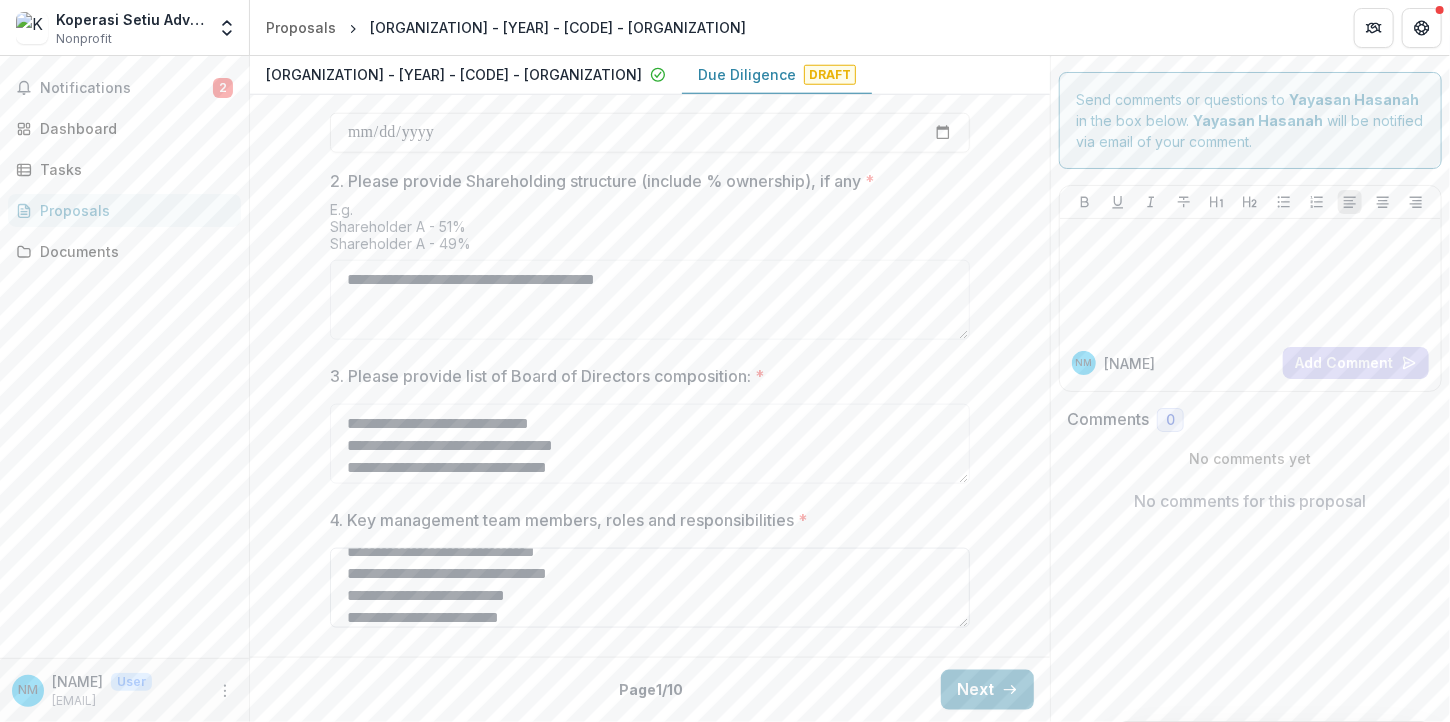 click on "**********" at bounding box center (650, 588) 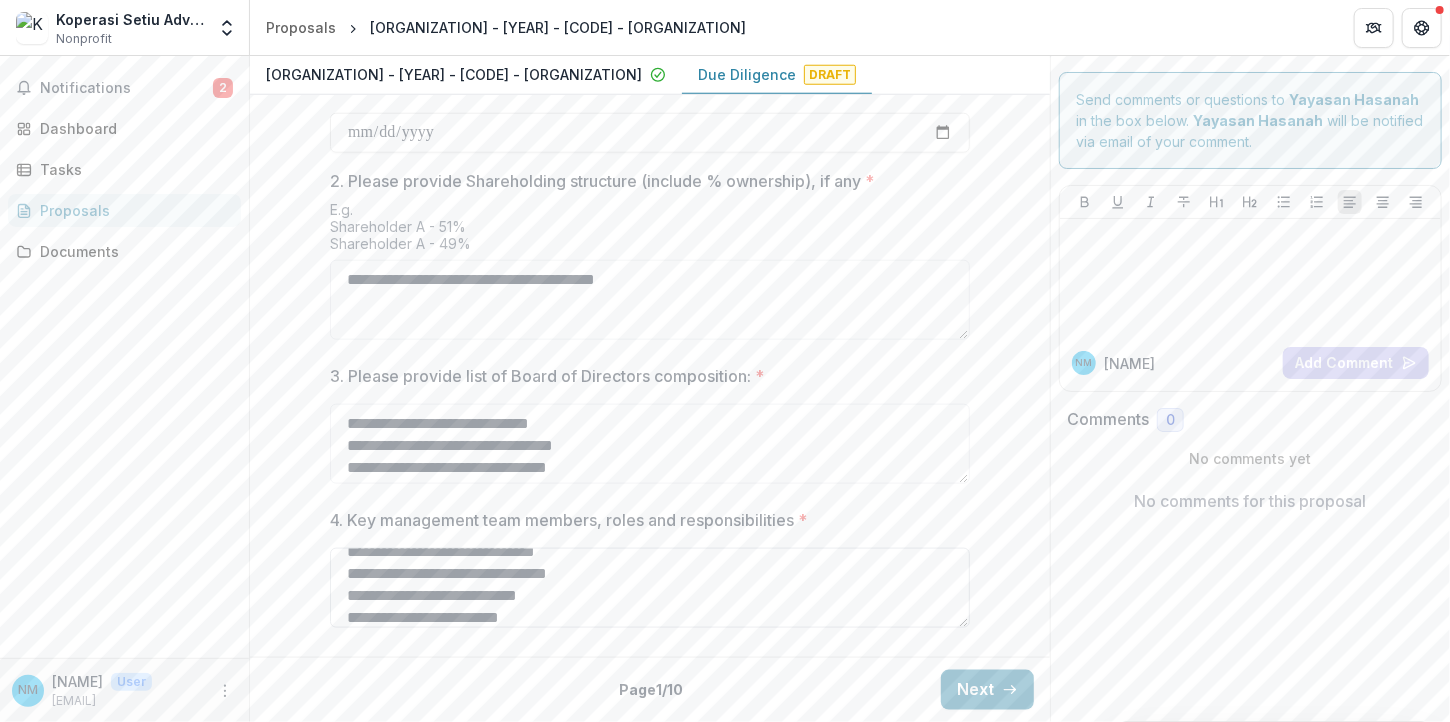 click on "**********" at bounding box center [650, 588] 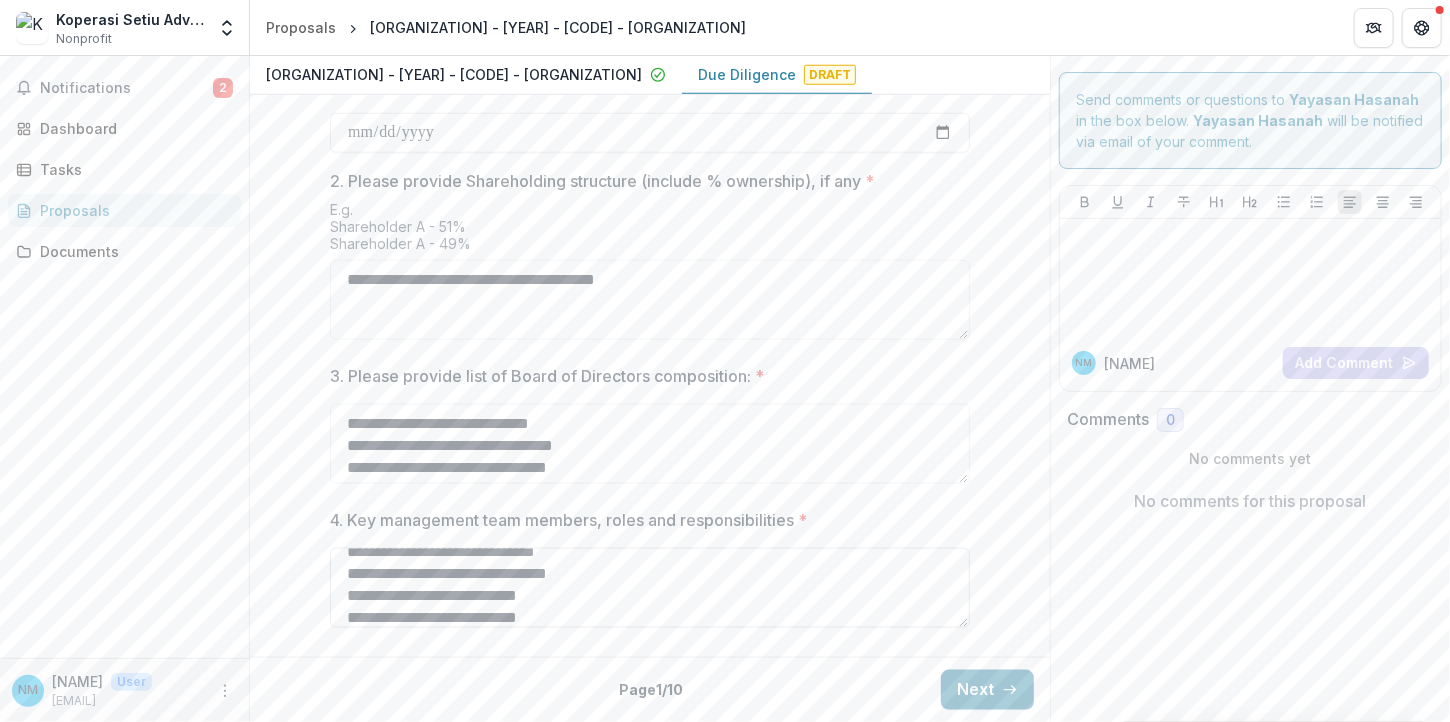click on "**********" at bounding box center (650, 588) 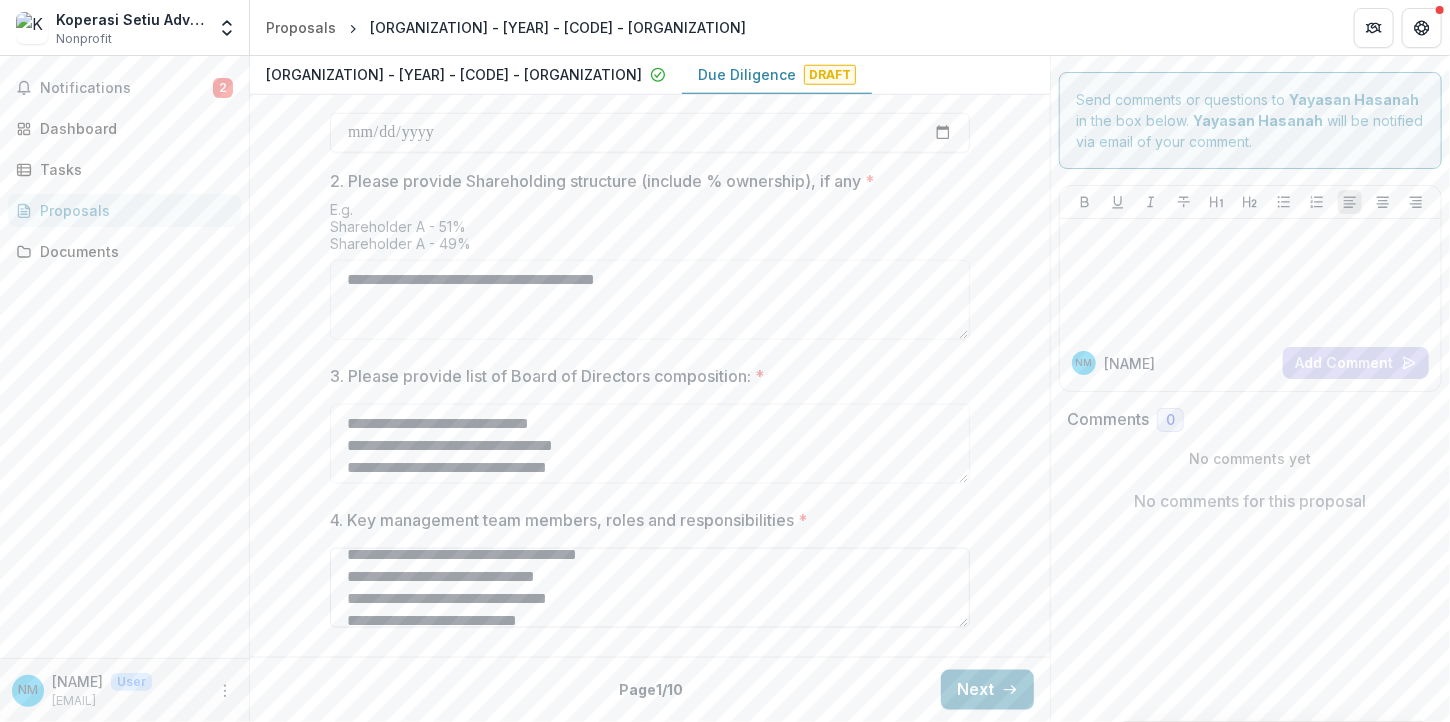 scroll, scrollTop: 78, scrollLeft: 0, axis: vertical 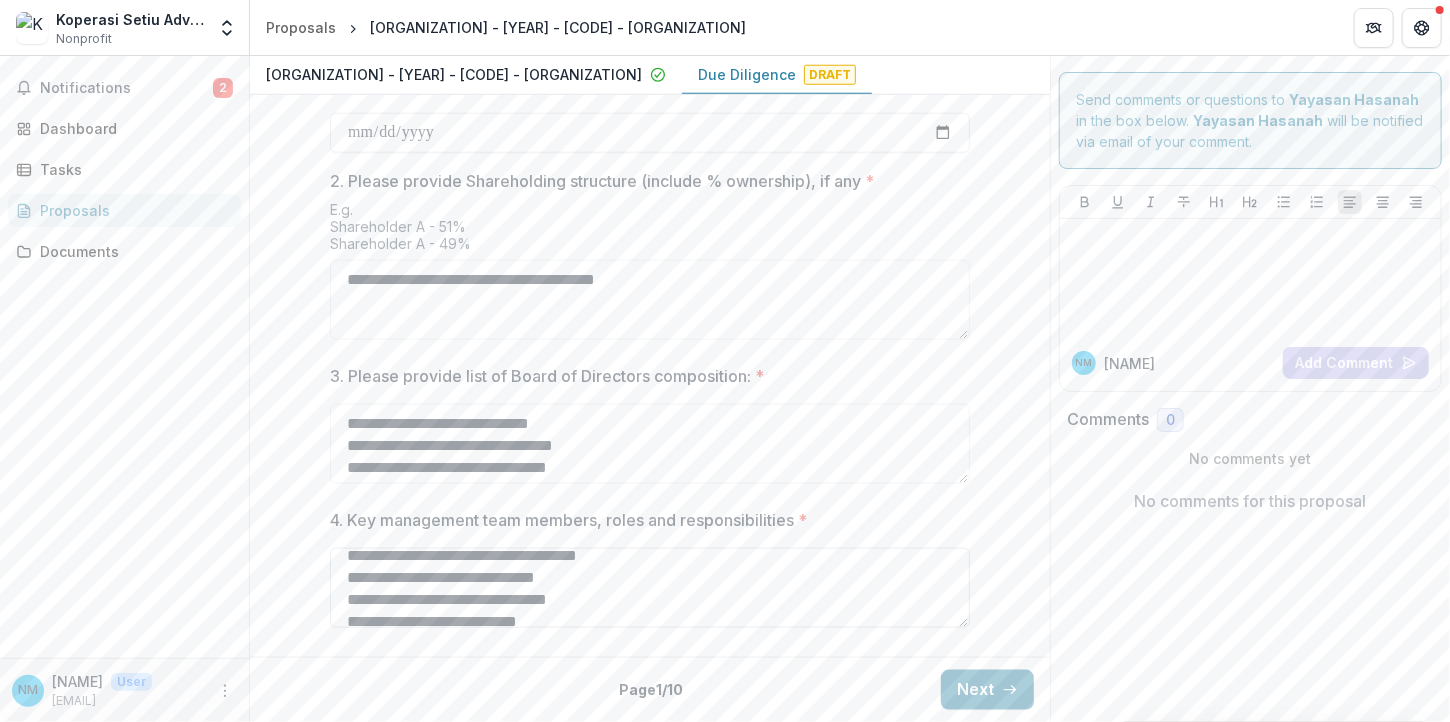 click on "**********" at bounding box center (650, 588) 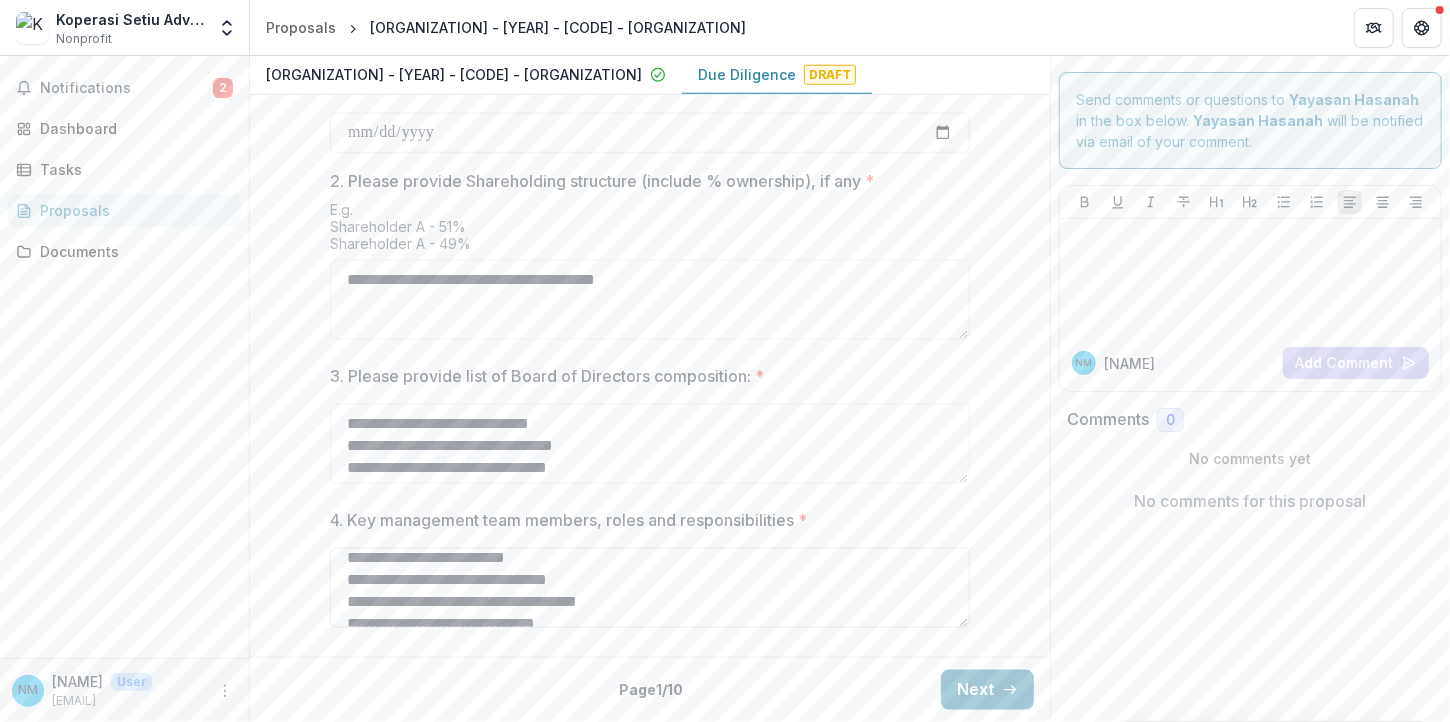 scroll, scrollTop: 0, scrollLeft: 0, axis: both 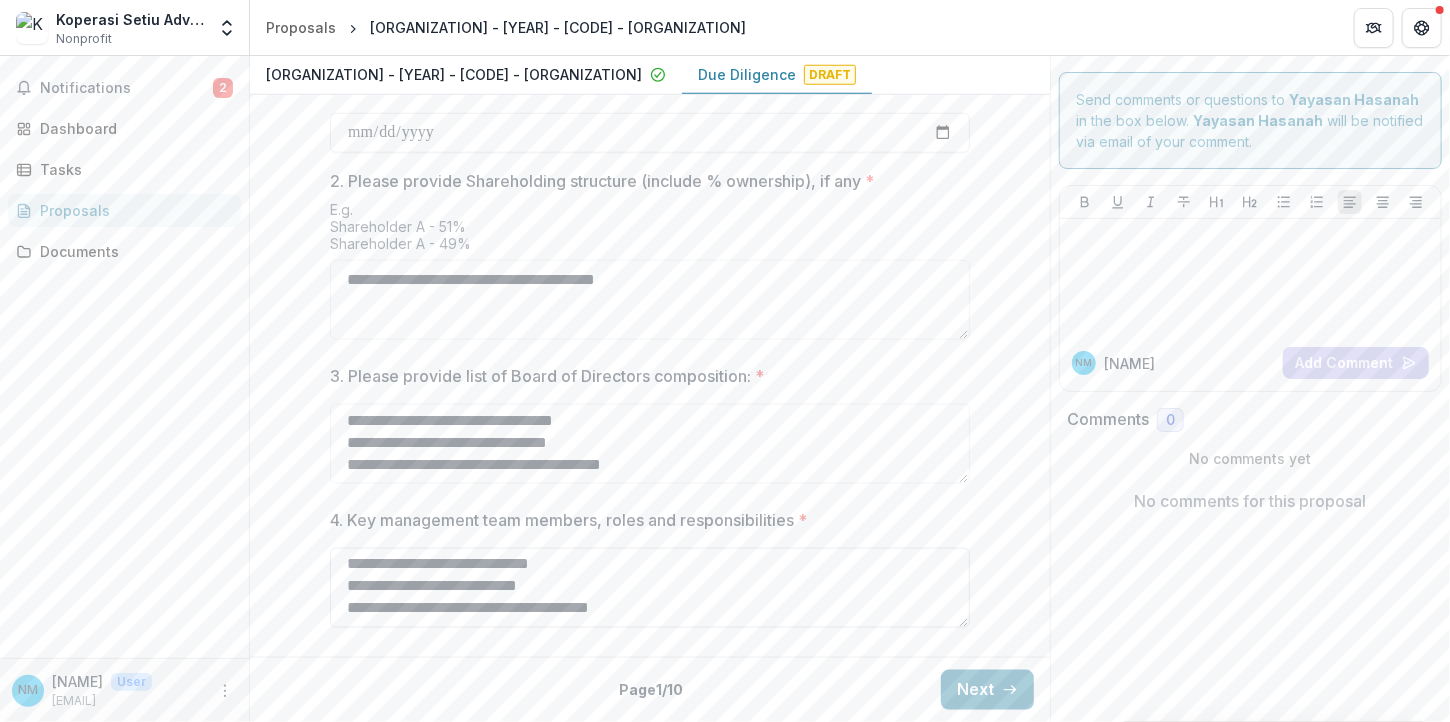 click on "**********" at bounding box center (650, 588) 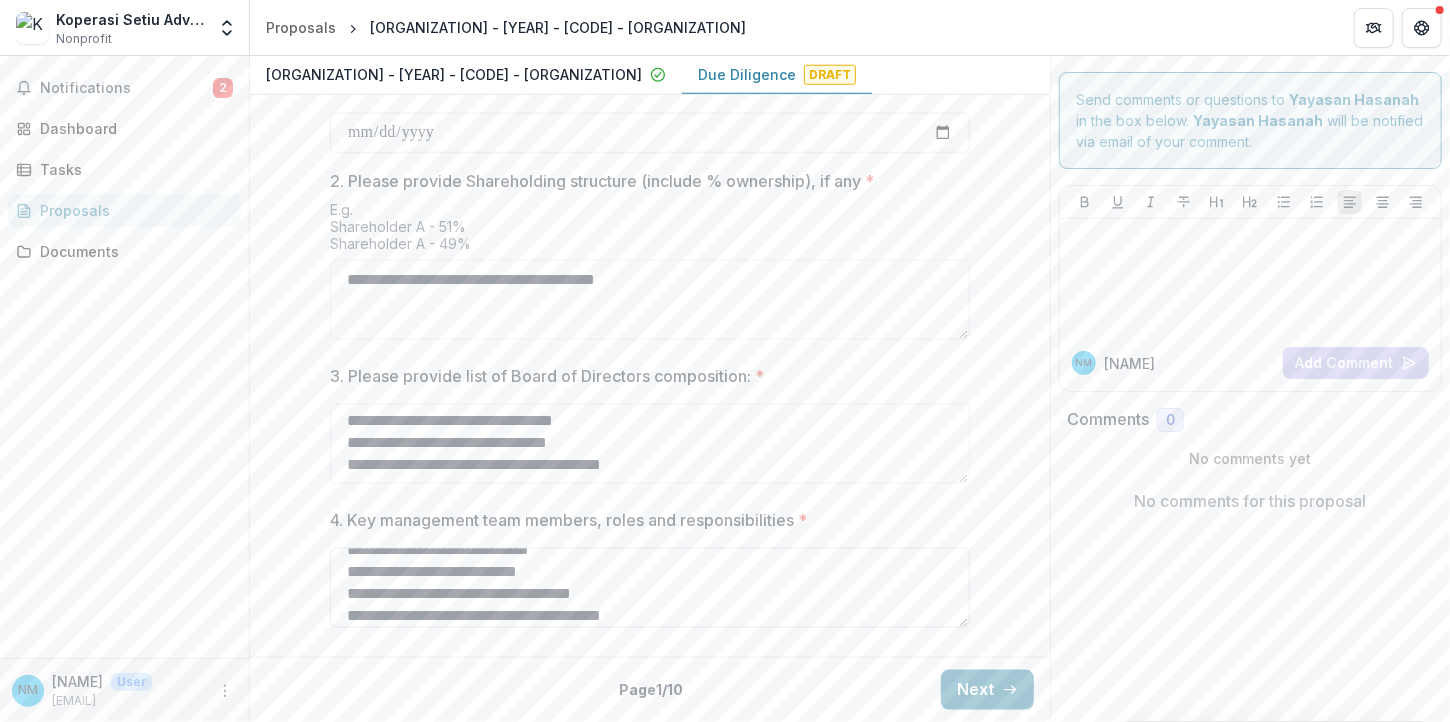scroll, scrollTop: 170, scrollLeft: 0, axis: vertical 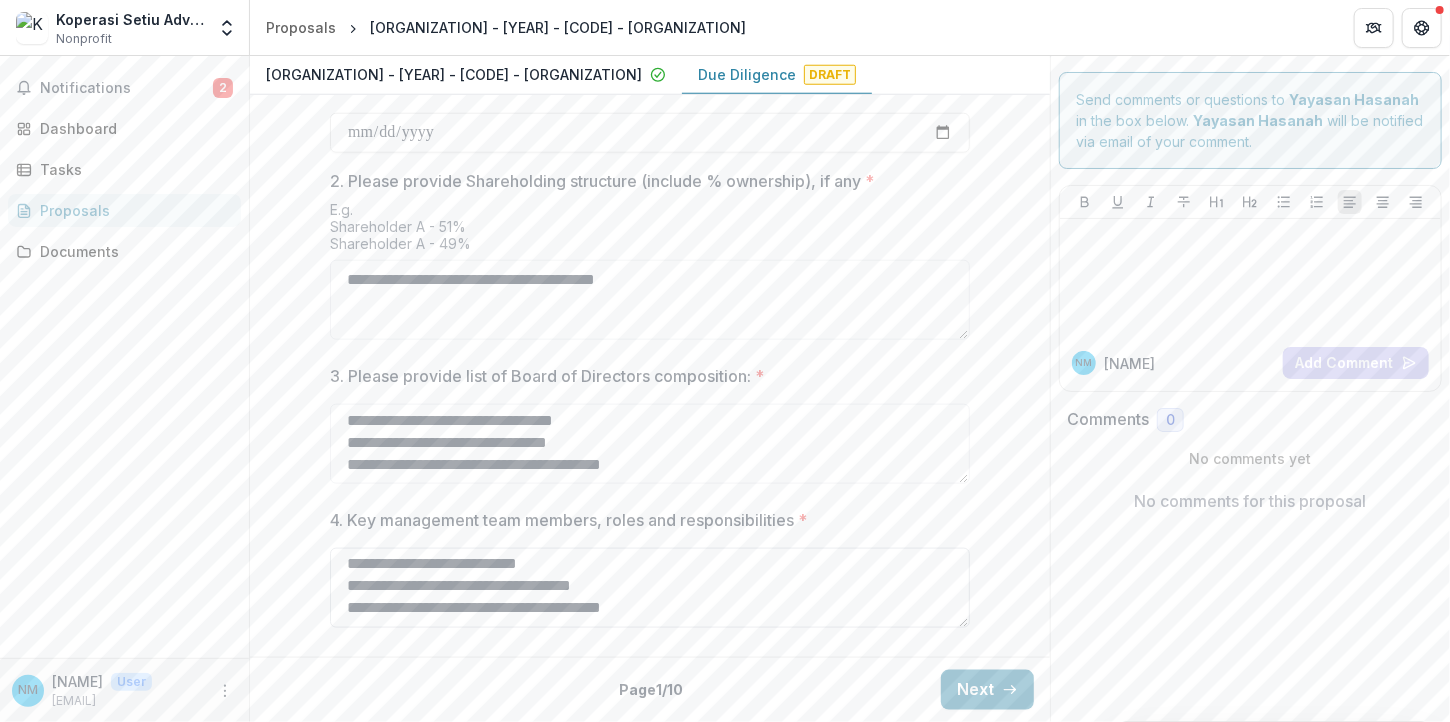 click on "**********" at bounding box center (650, 588) 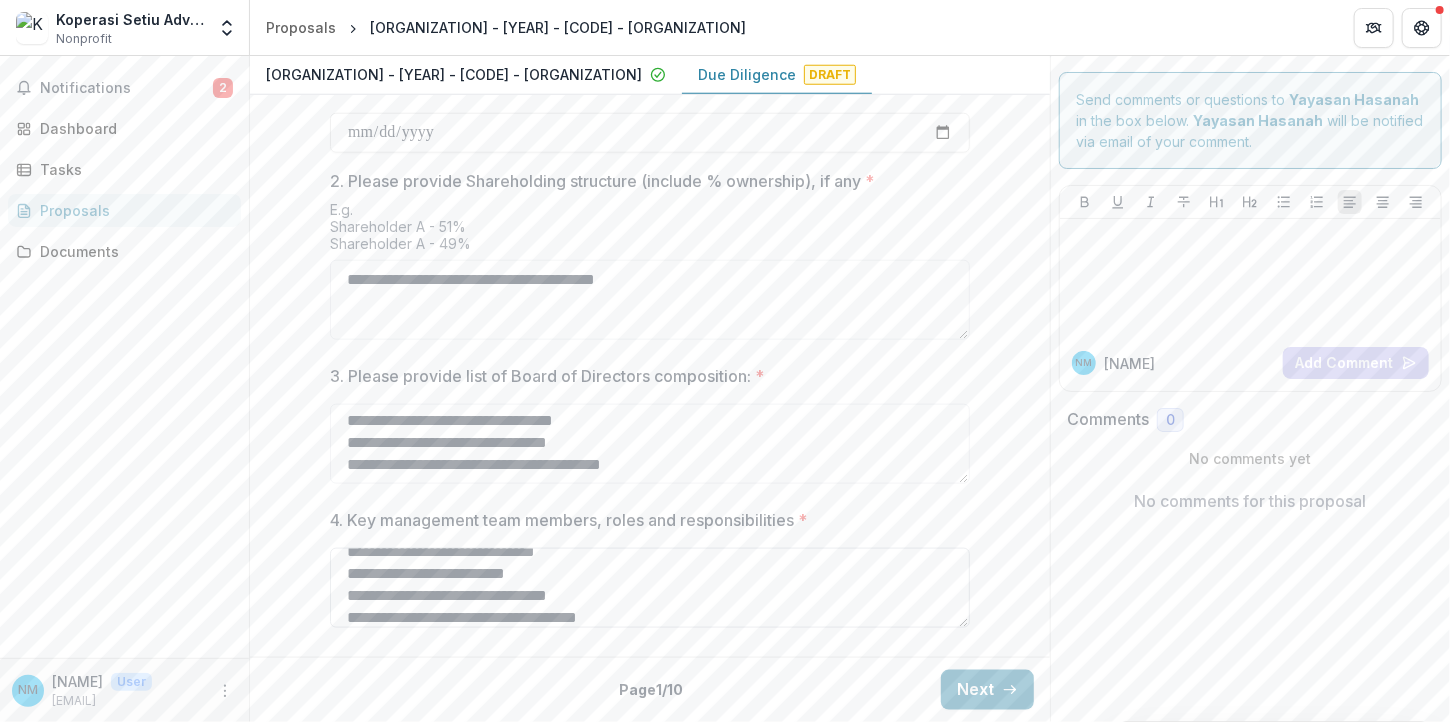 scroll, scrollTop: 0, scrollLeft: 0, axis: both 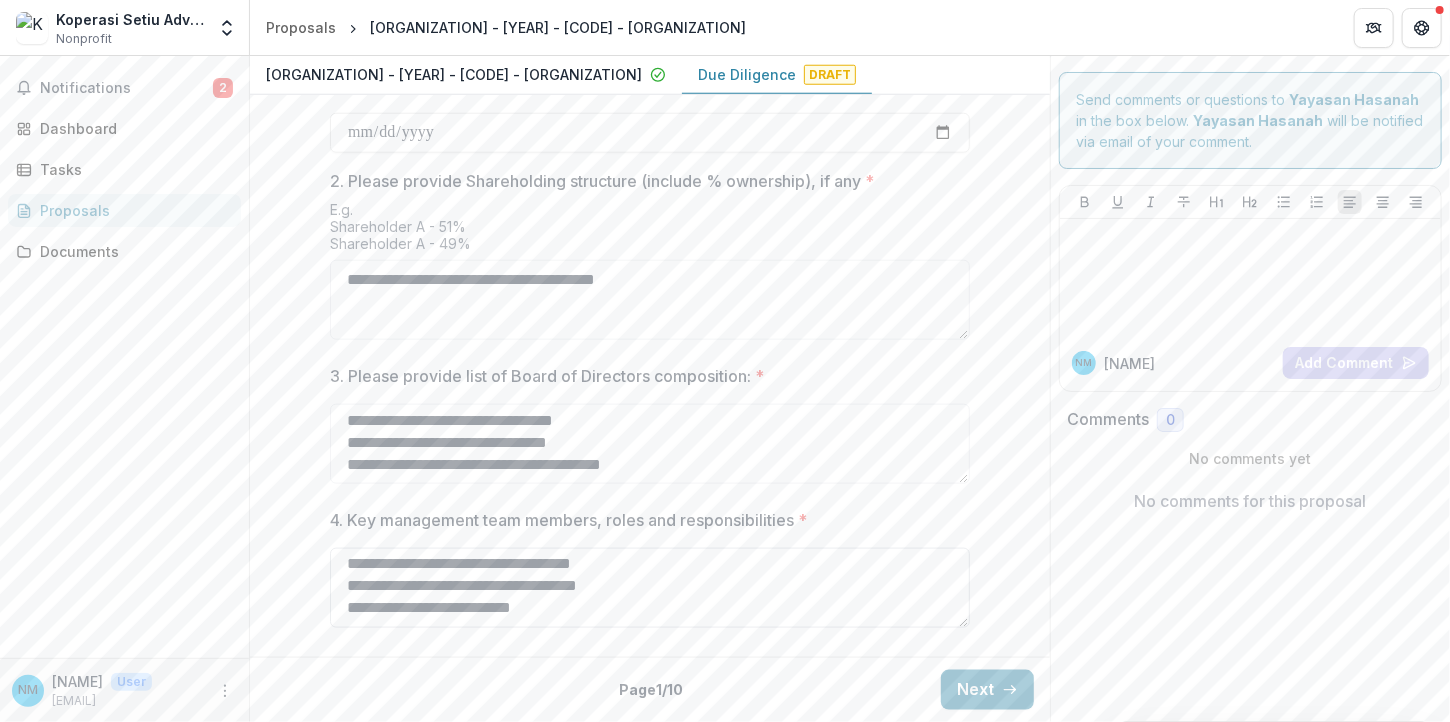 click on "**********" at bounding box center [650, 588] 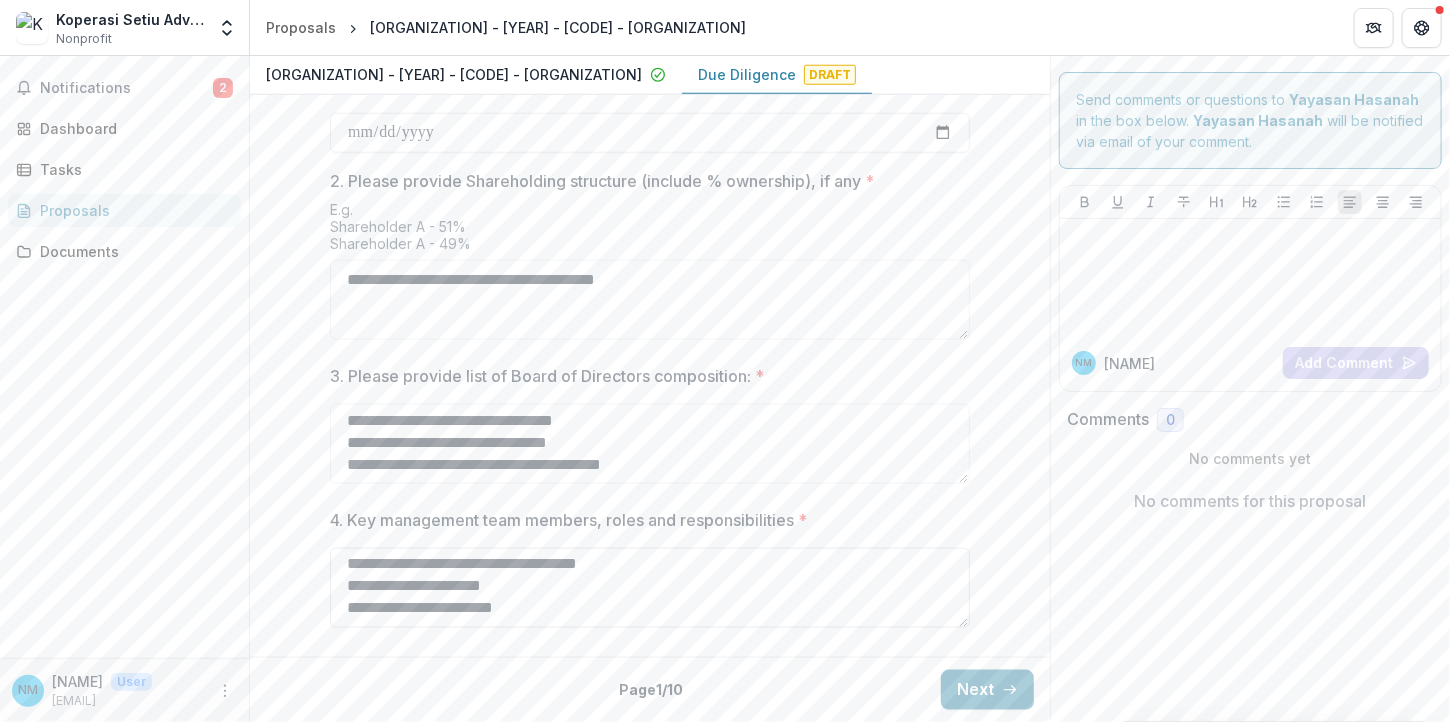 click on "**********" at bounding box center (650, 588) 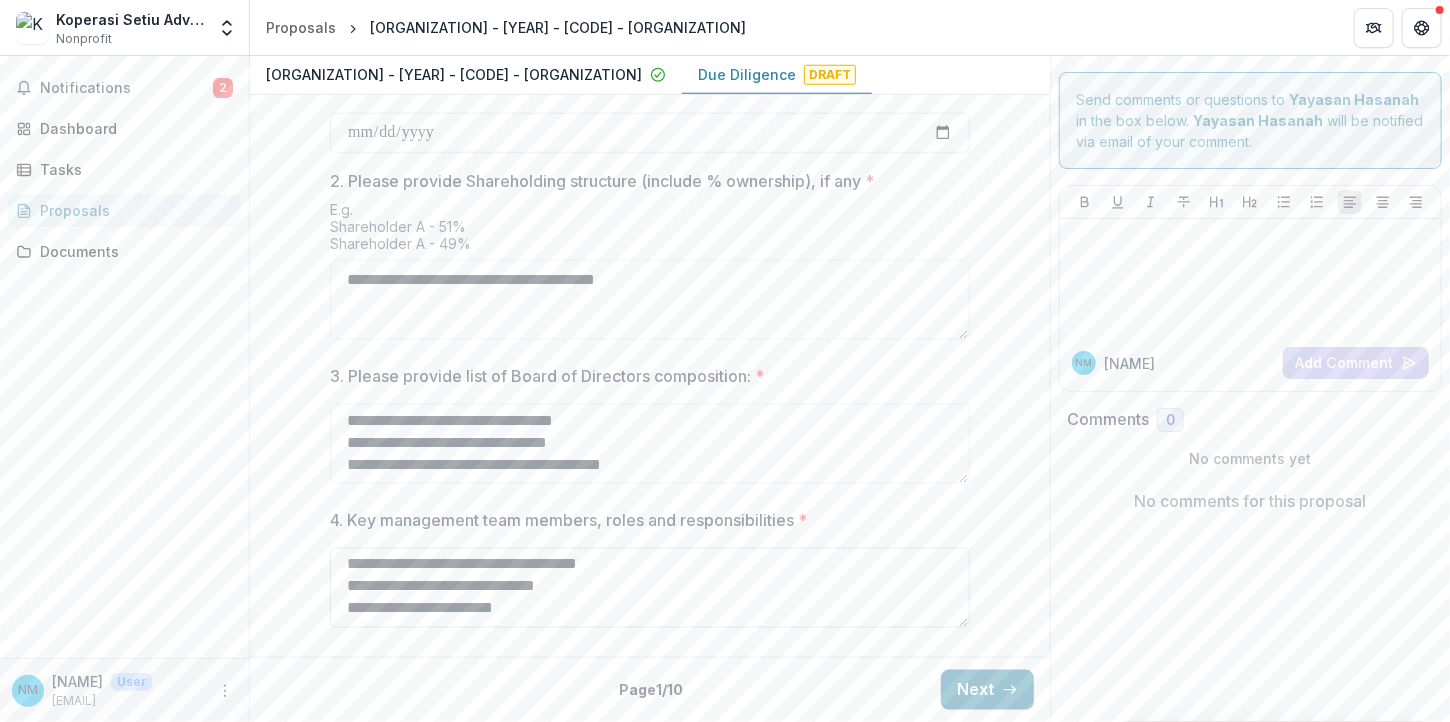 click on "**********" at bounding box center [650, 588] 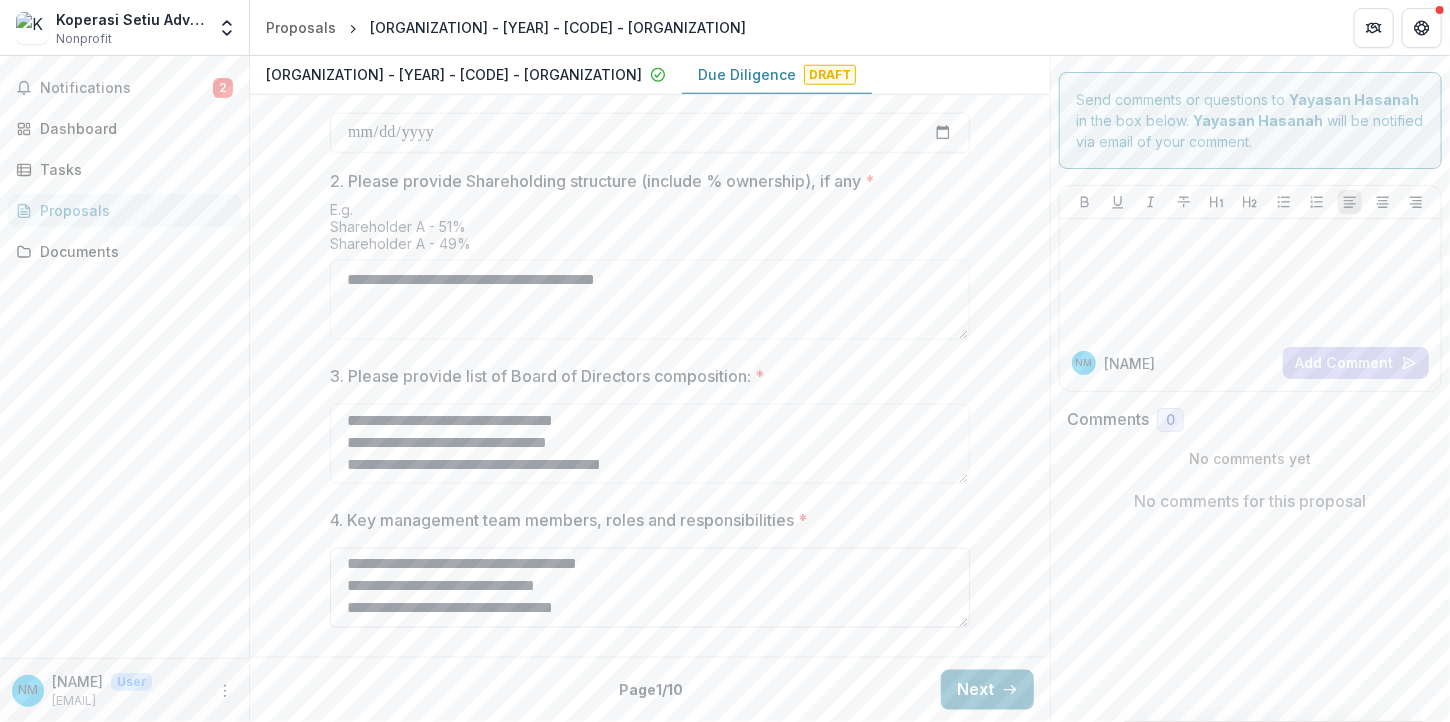 click on "**********" at bounding box center [650, 588] 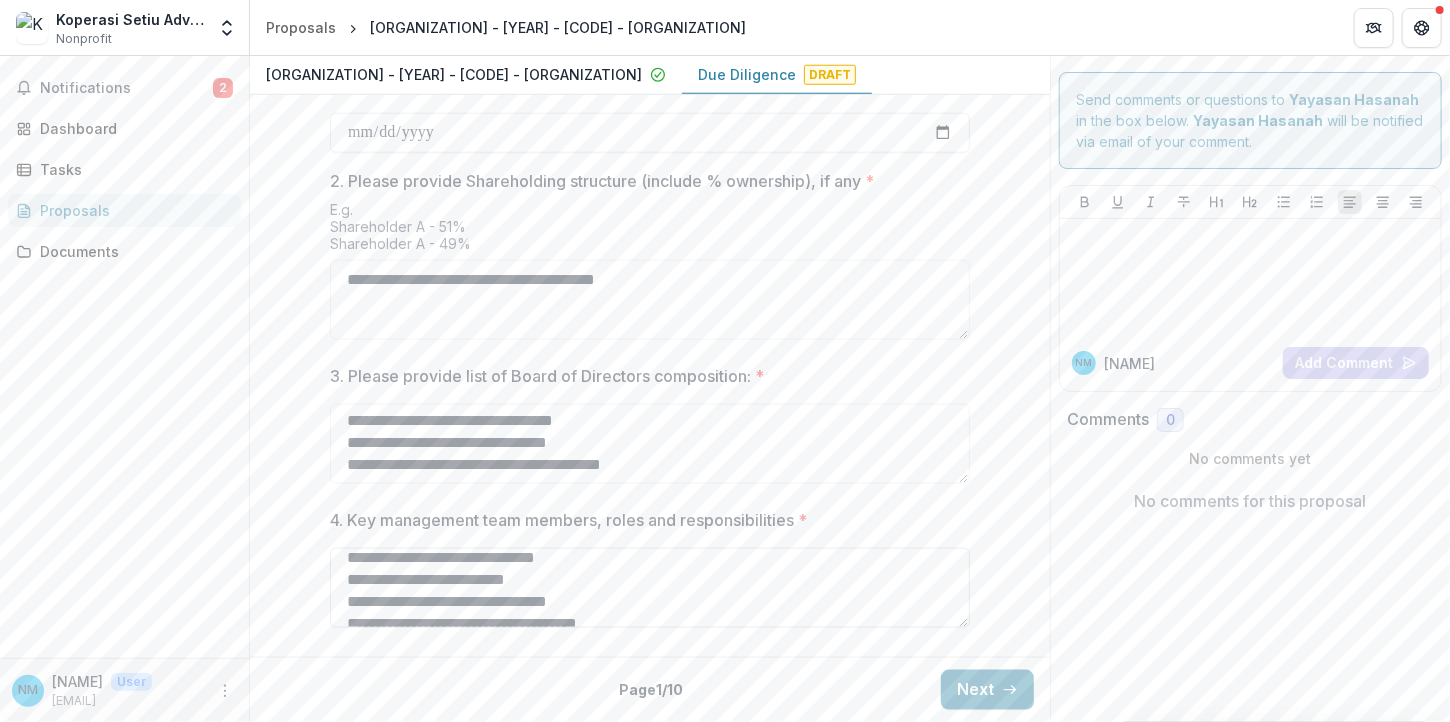 scroll, scrollTop: 0, scrollLeft: 0, axis: both 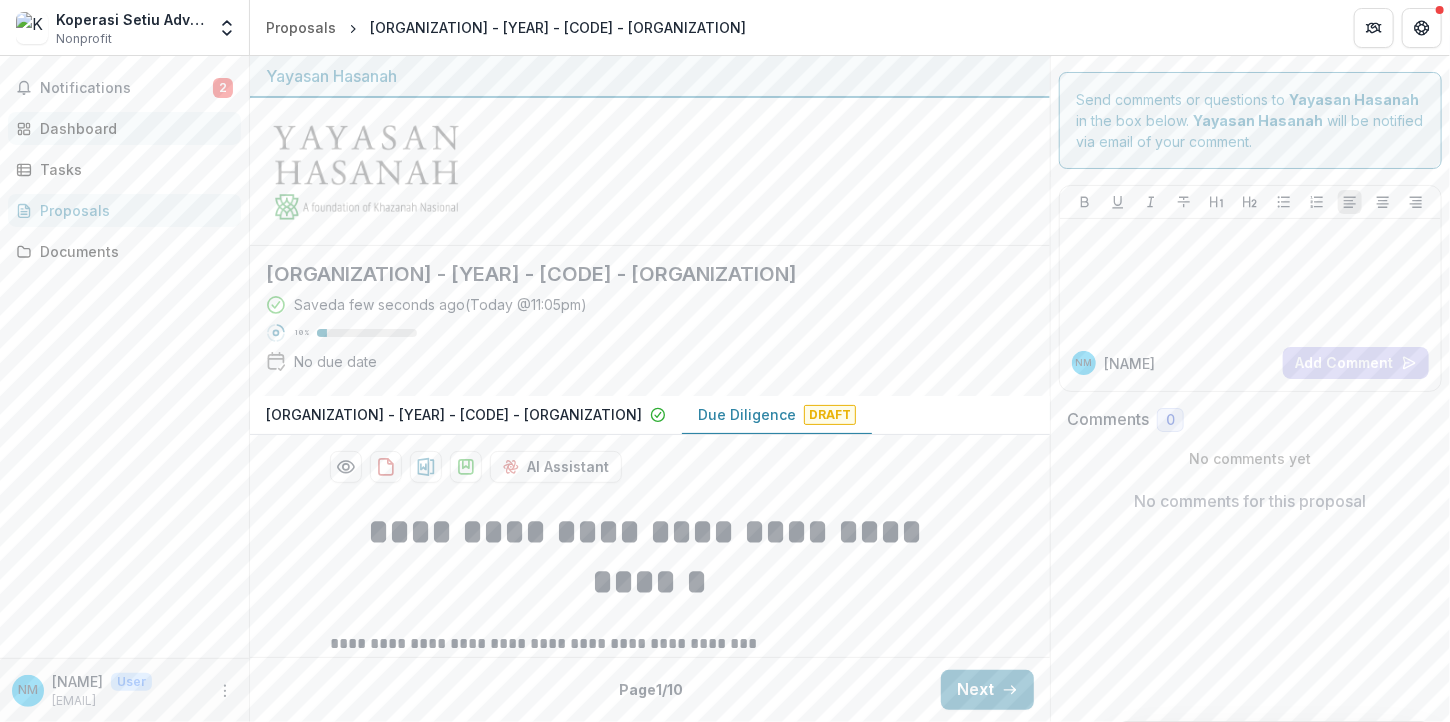 type on "**********" 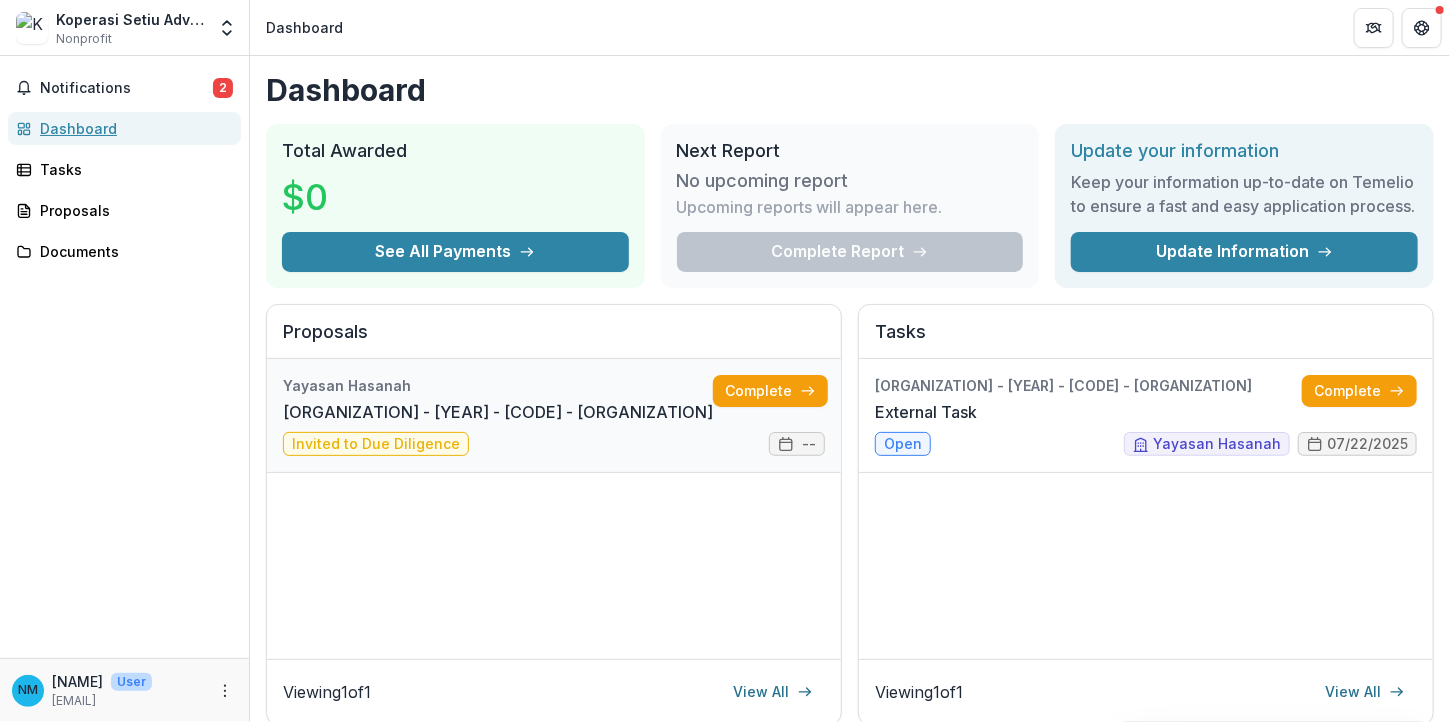 scroll, scrollTop: 0, scrollLeft: 99, axis: horizontal 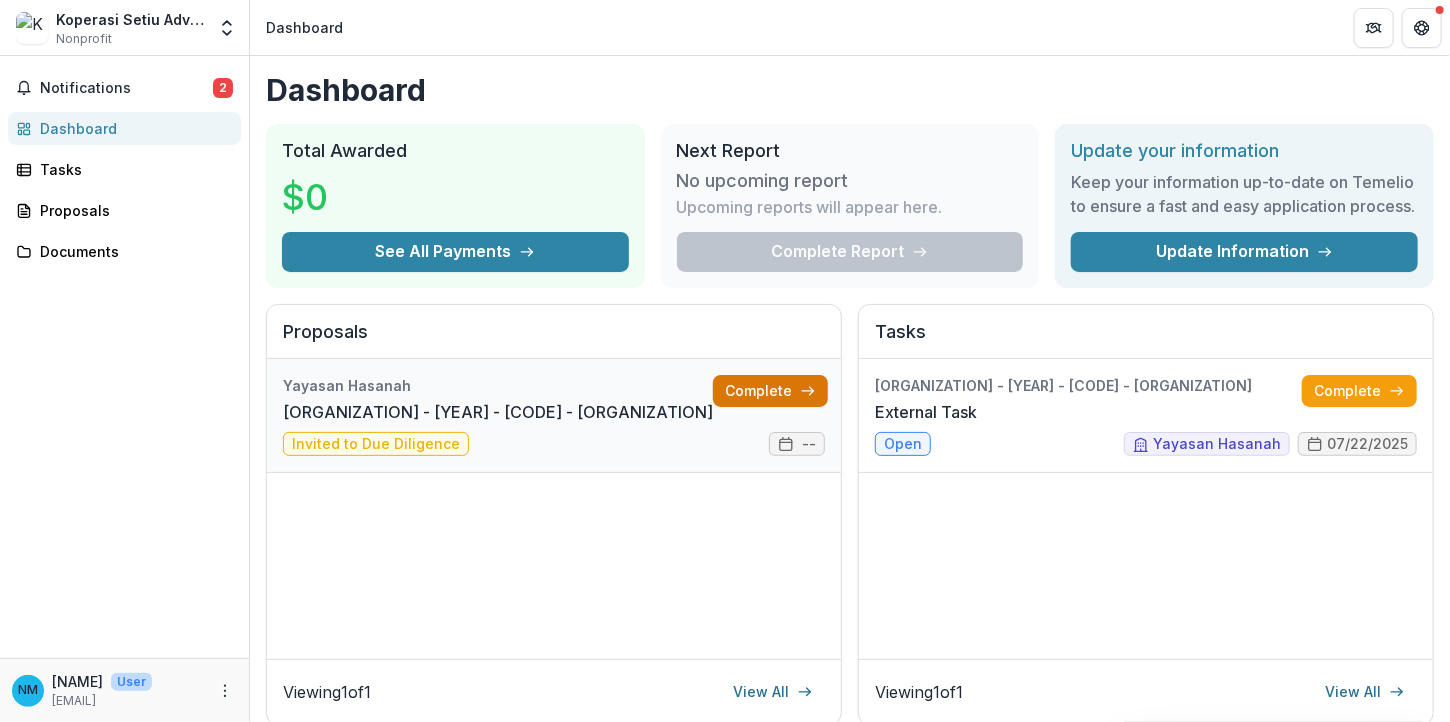 click on "Complete" at bounding box center (770, 391) 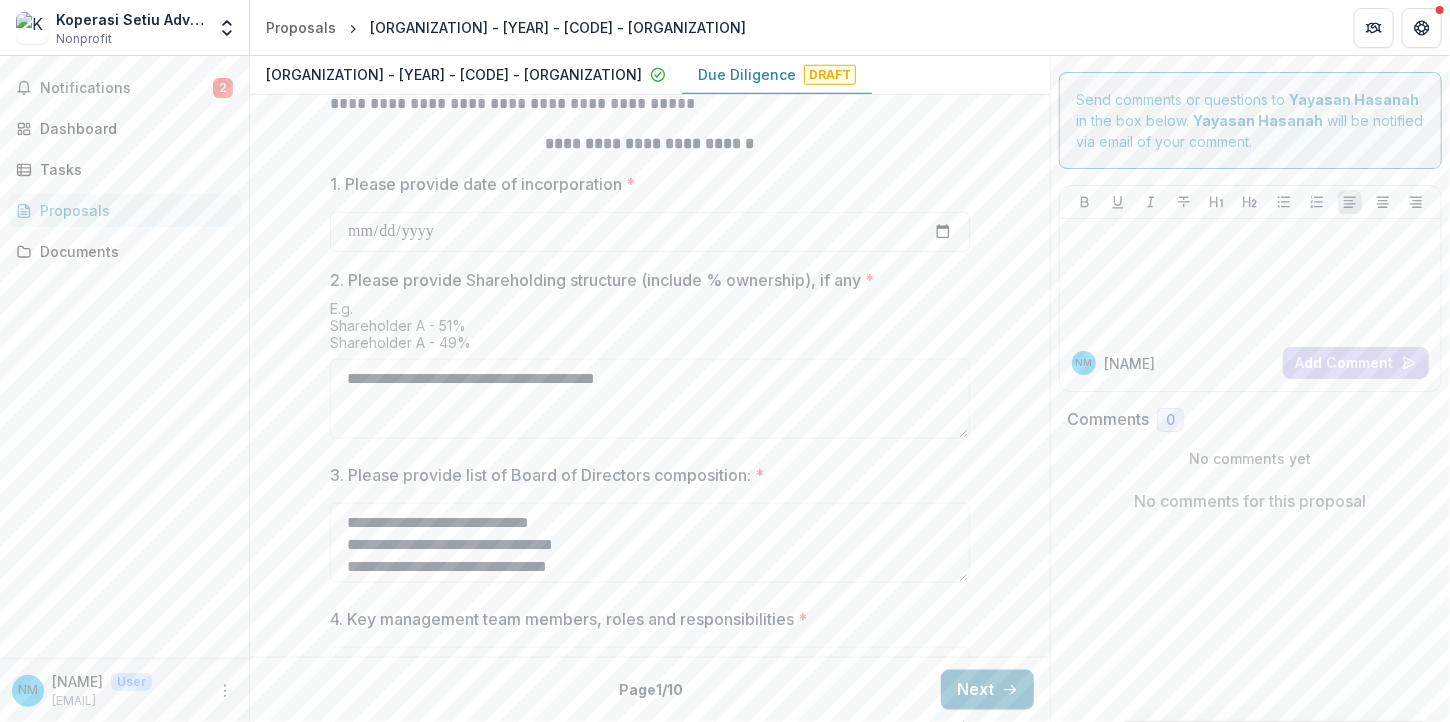 scroll, scrollTop: 927, scrollLeft: 0, axis: vertical 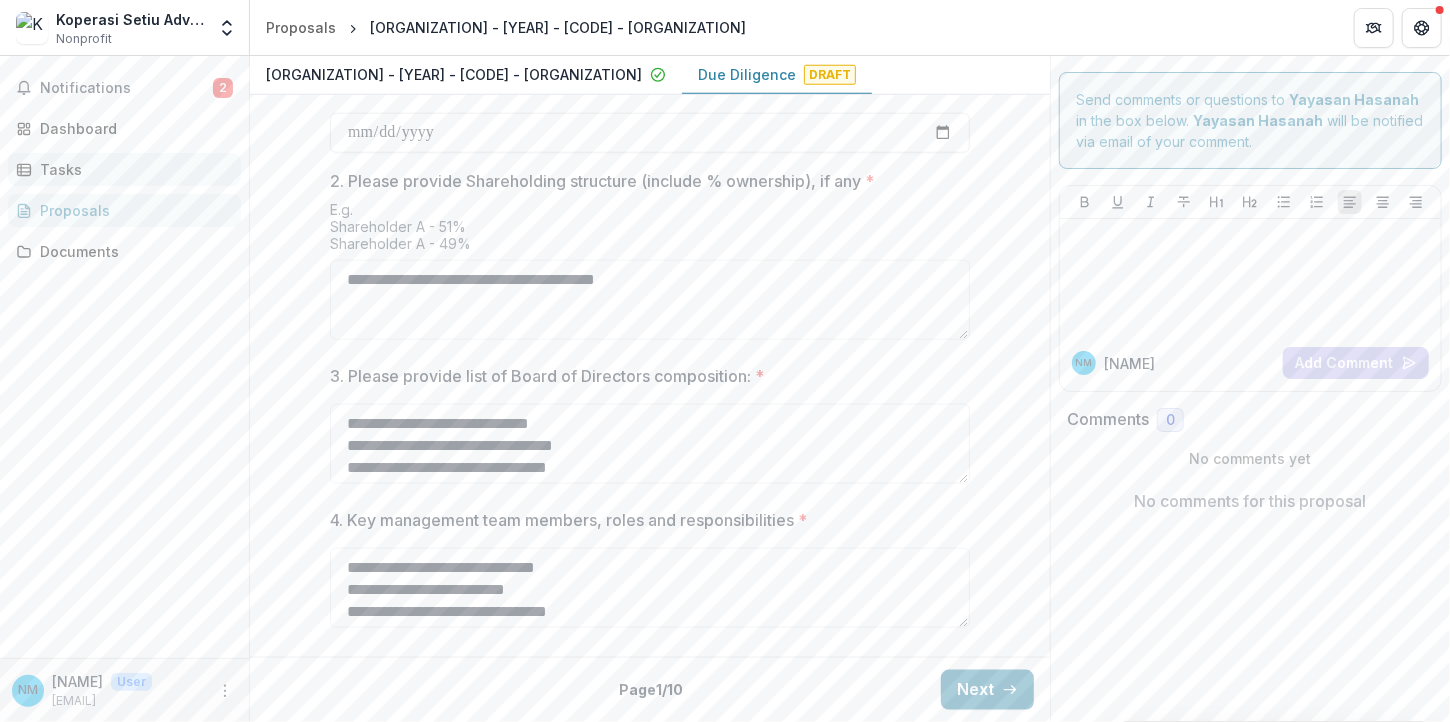 click on "Tasks" at bounding box center [132, 169] 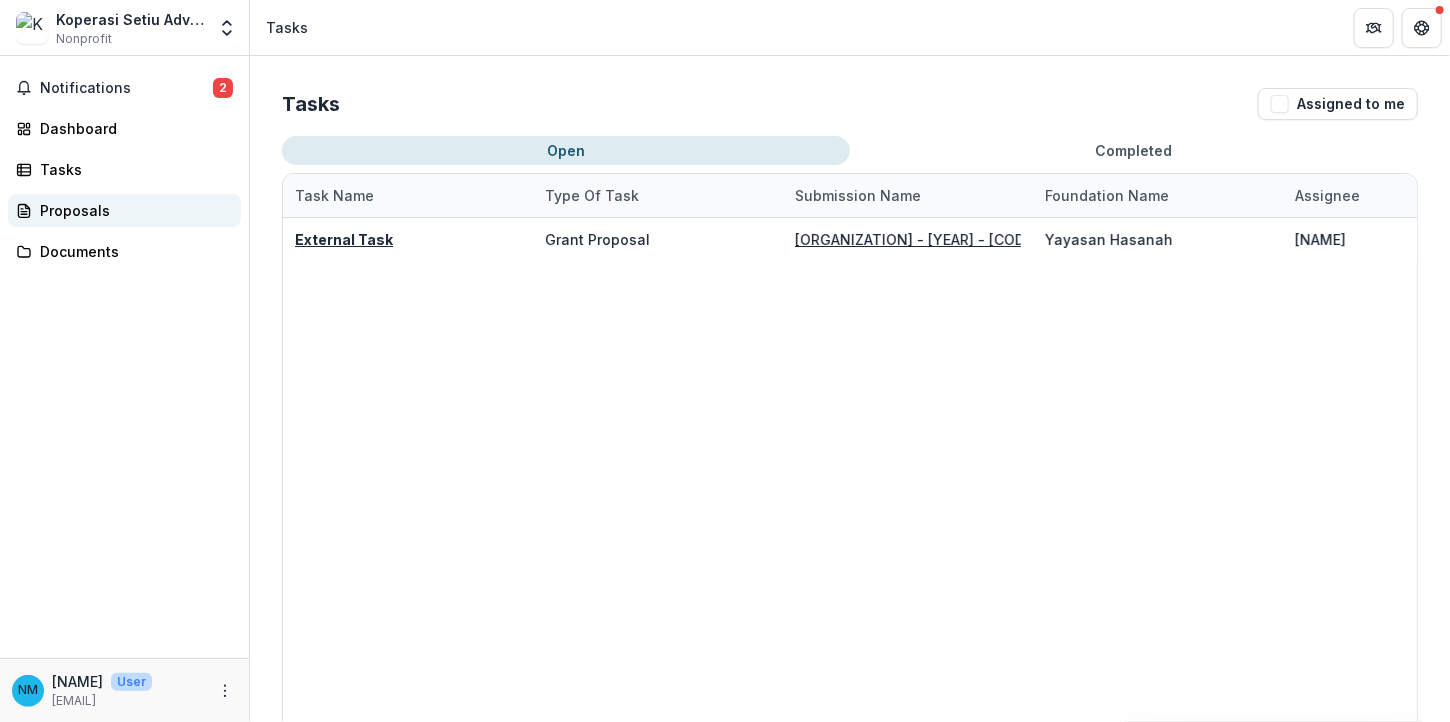 click on "Proposals" at bounding box center (132, 210) 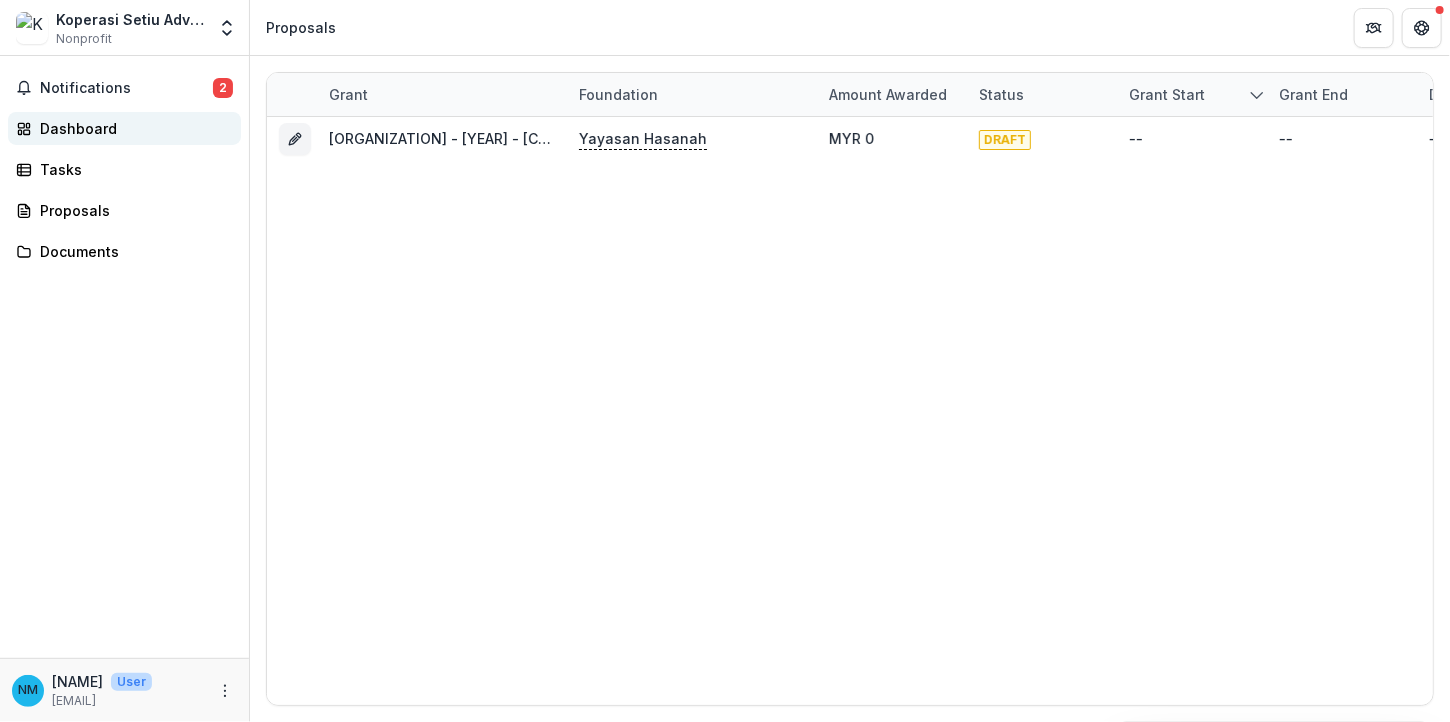 click on "Dashboard" at bounding box center [132, 128] 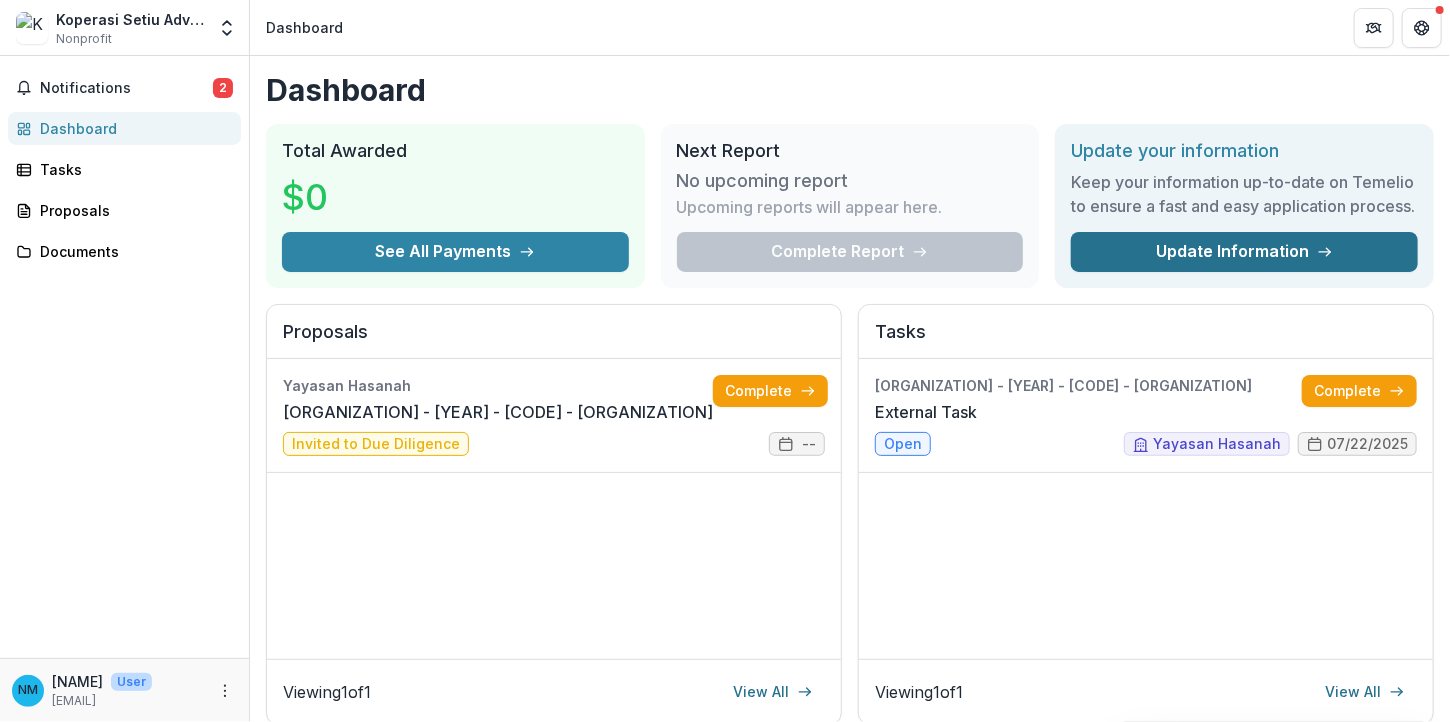 click on "Update Information" at bounding box center (1244, 252) 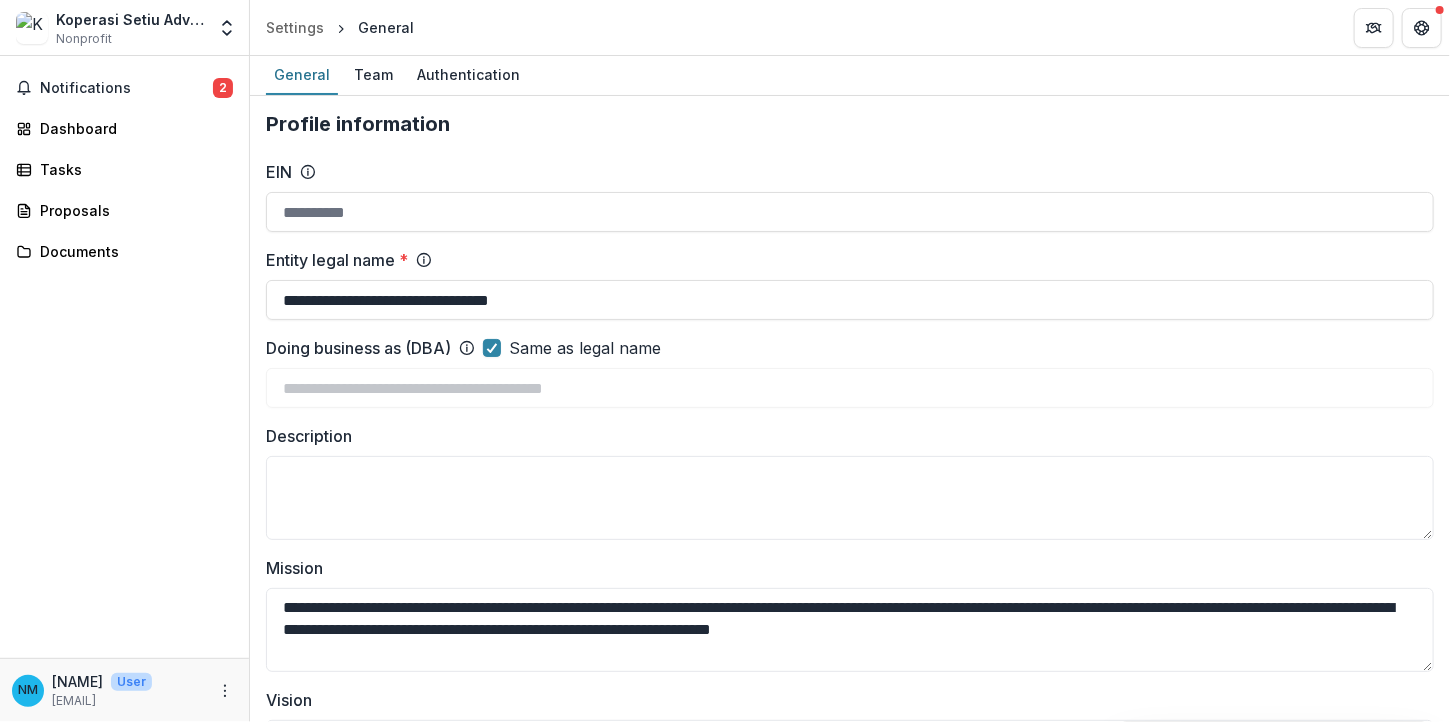 scroll, scrollTop: 51, scrollLeft: 0, axis: vertical 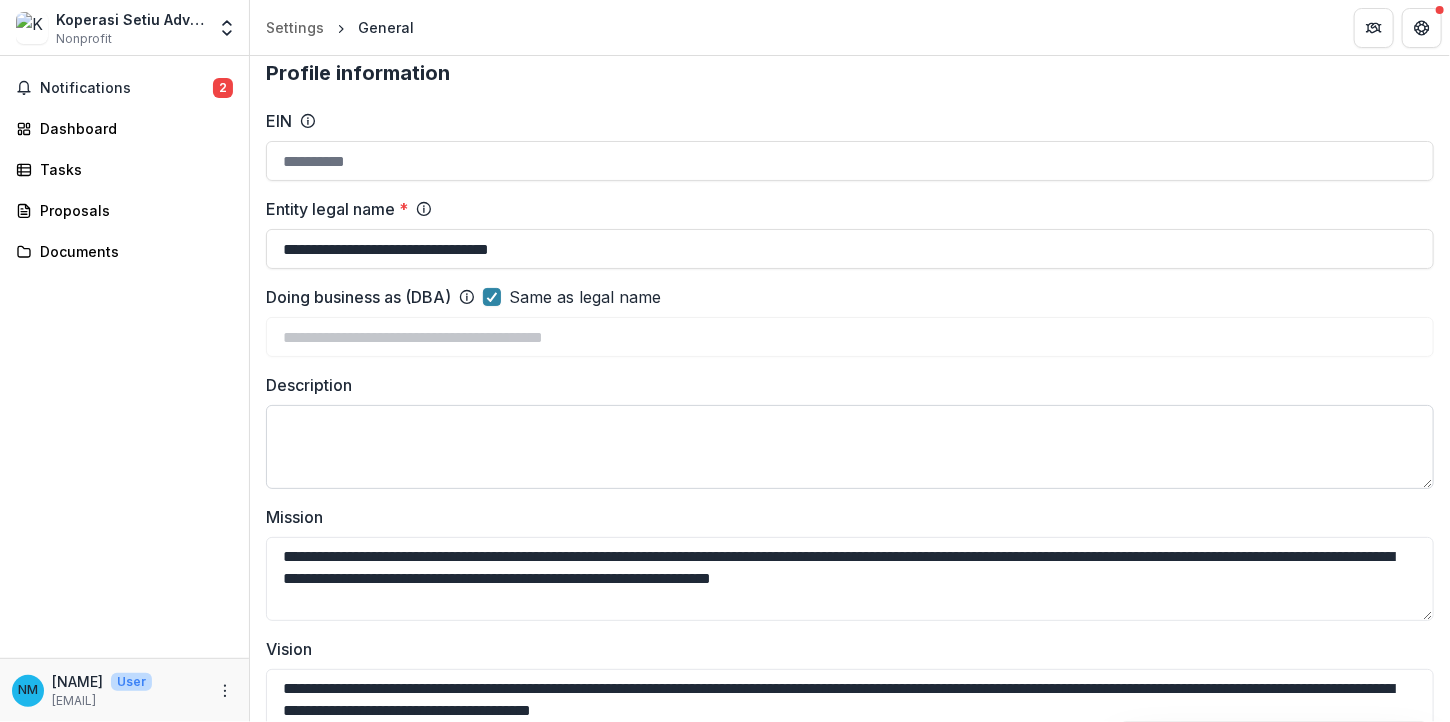 click on "Description" at bounding box center (850, 447) 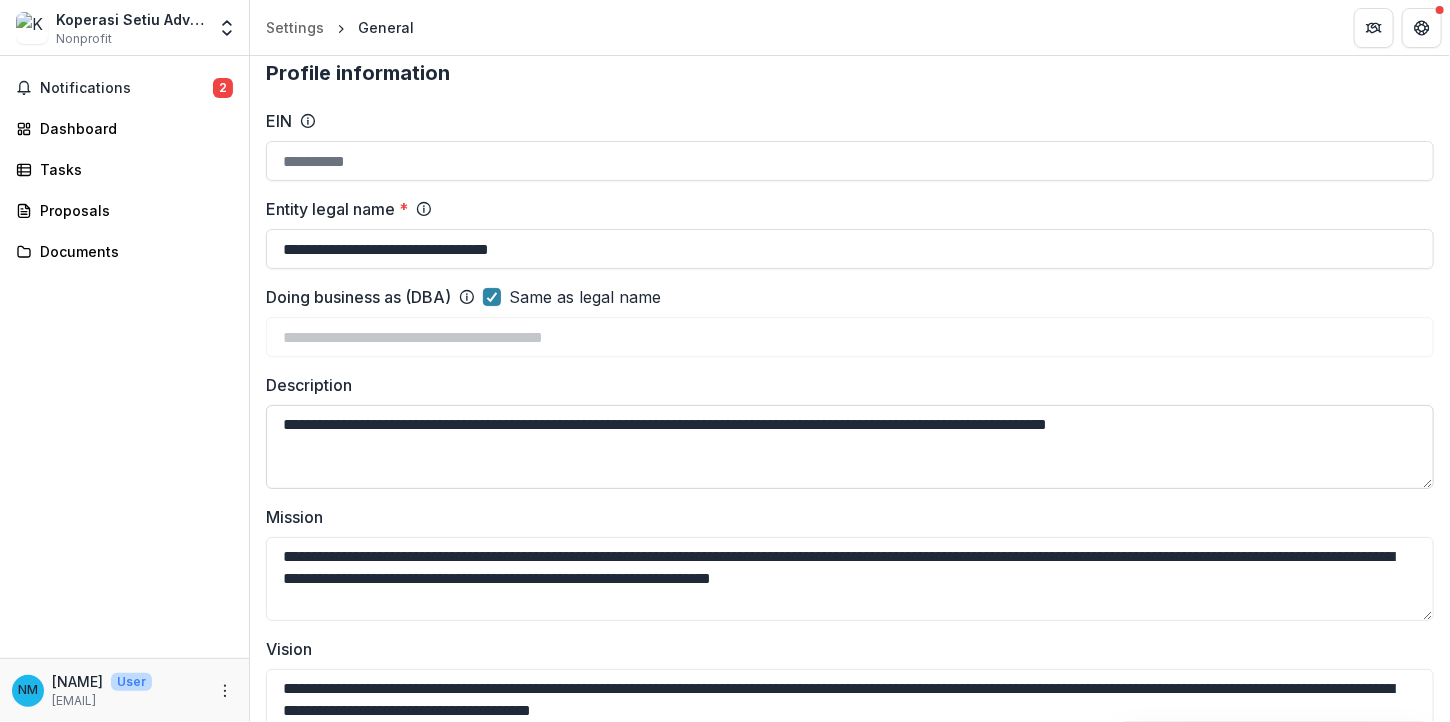 click on "**********" at bounding box center (850, 447) 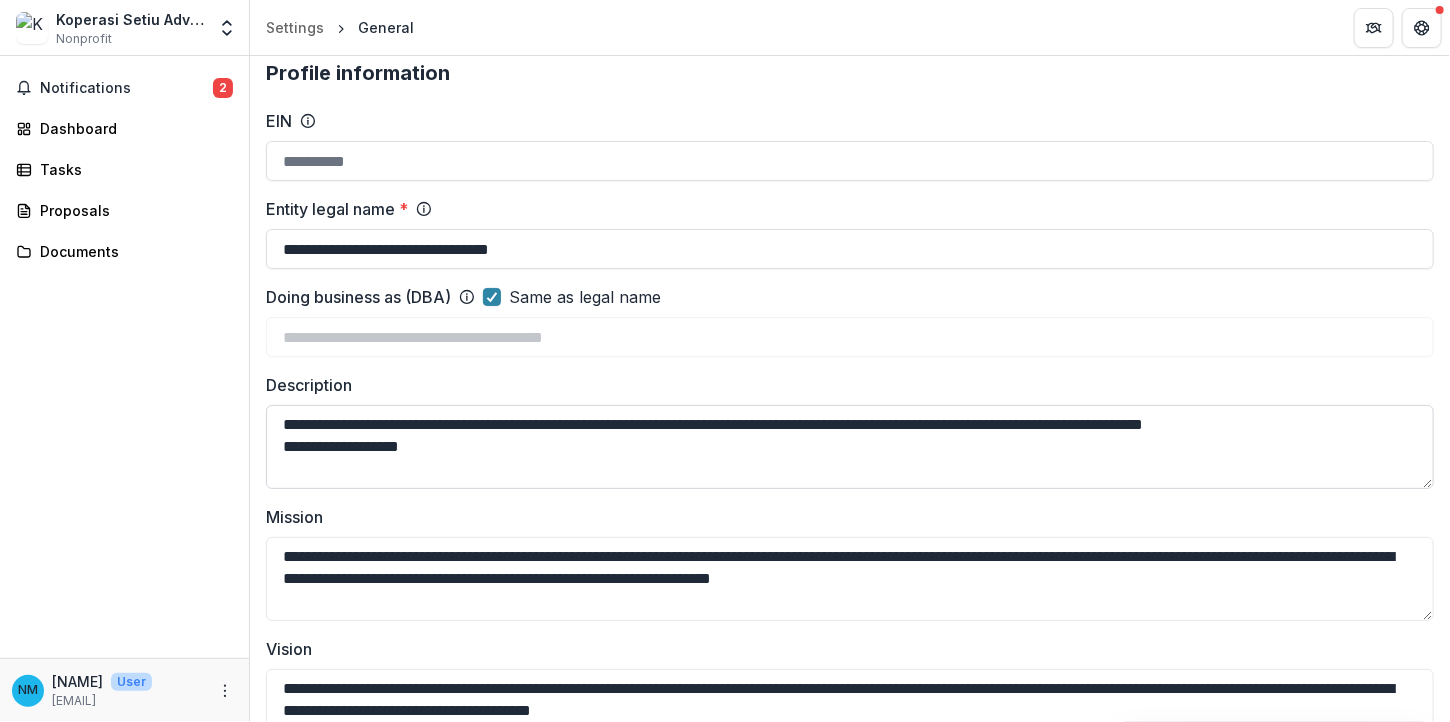 click on "**********" at bounding box center (850, 447) 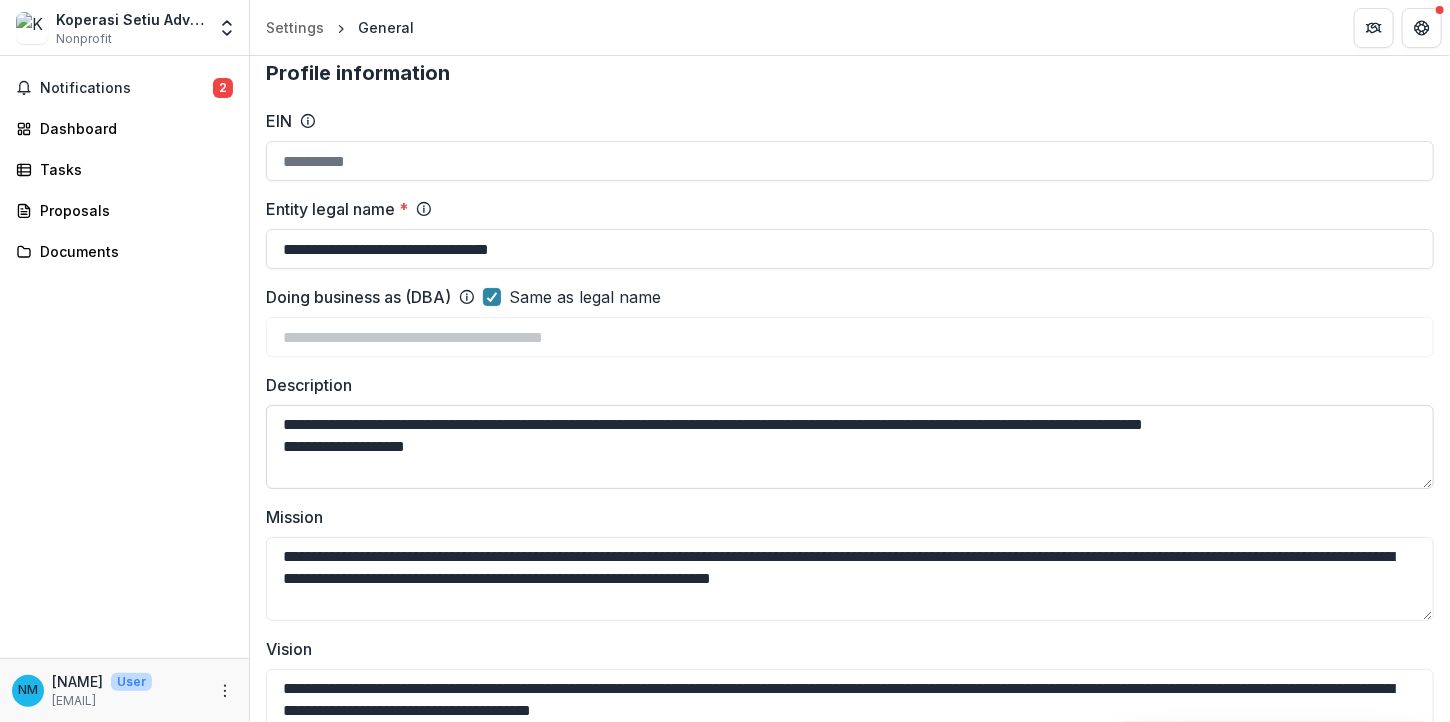 click on "**********" at bounding box center [850, 447] 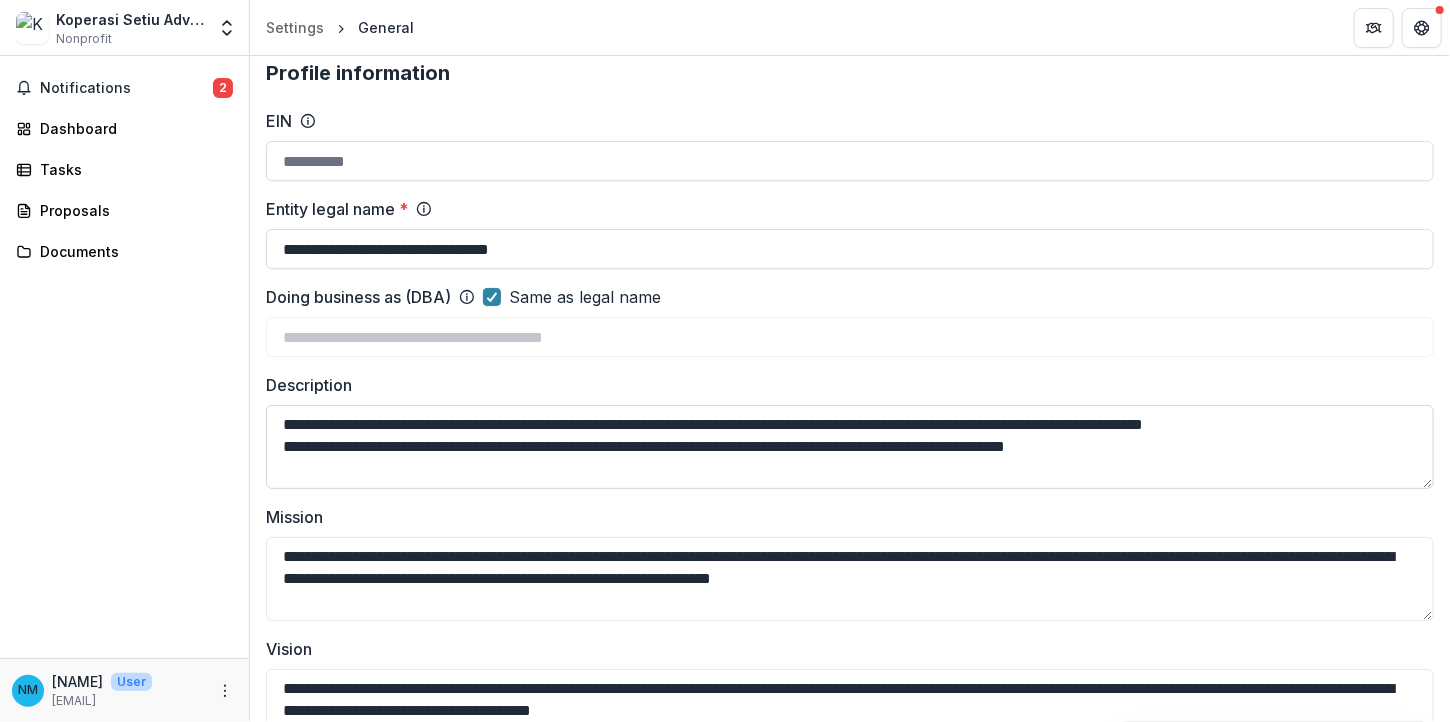 click on "**********" at bounding box center (850, 447) 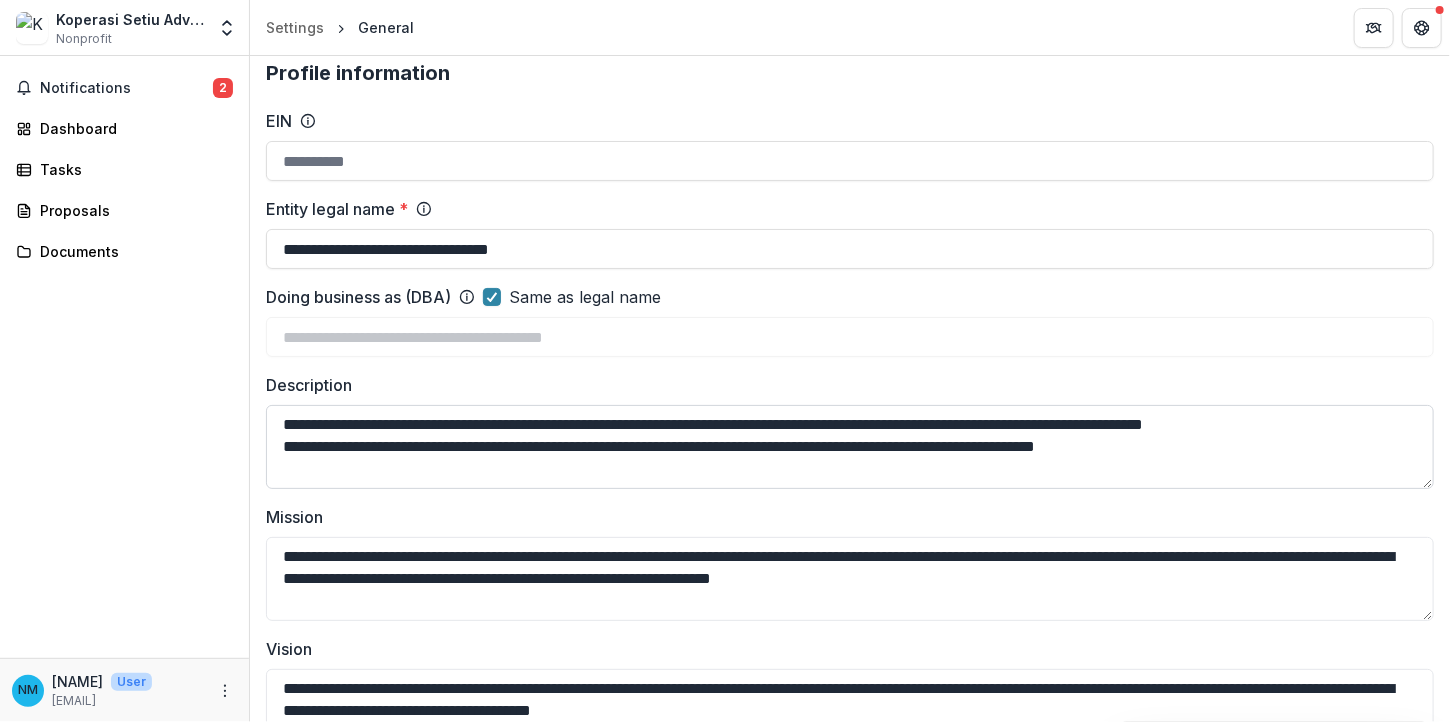 click on "**********" at bounding box center [850, 447] 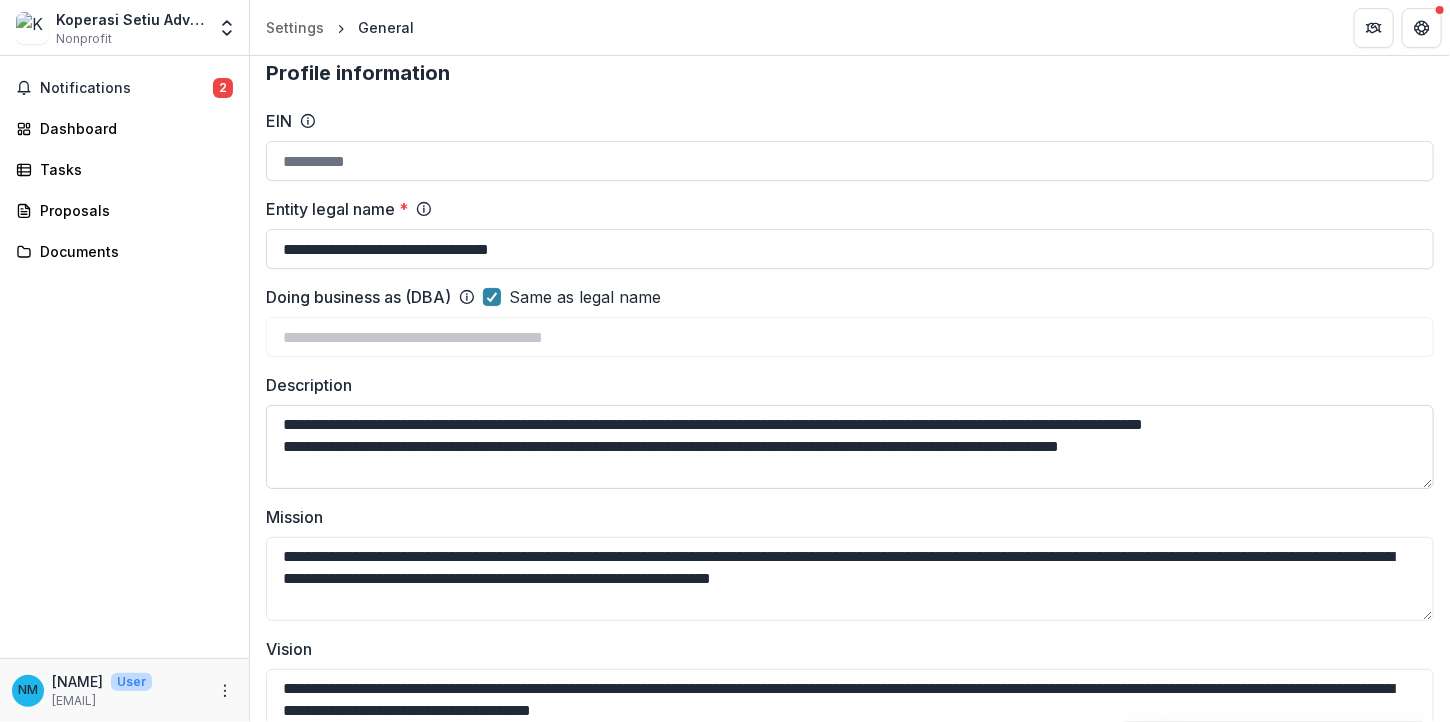 click on "**********" at bounding box center [850, 447] 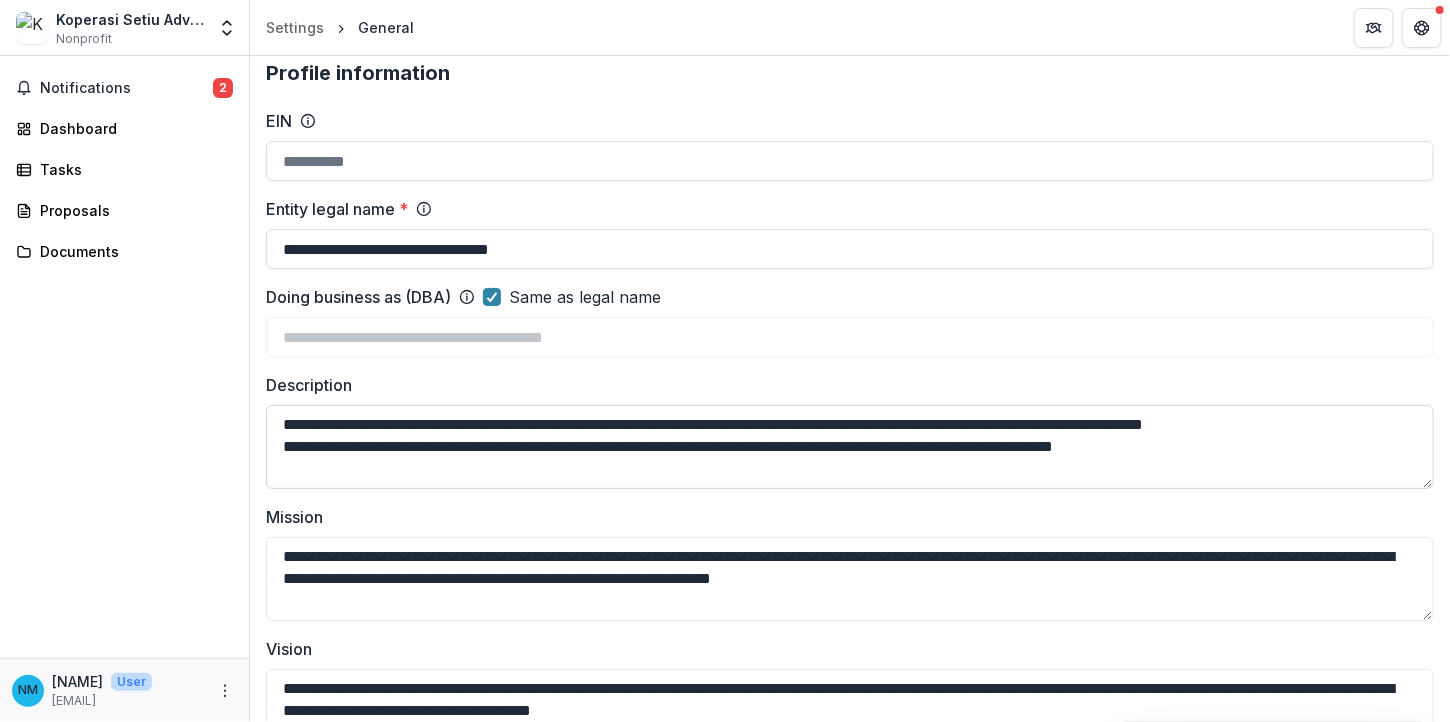 click on "**********" at bounding box center [850, 447] 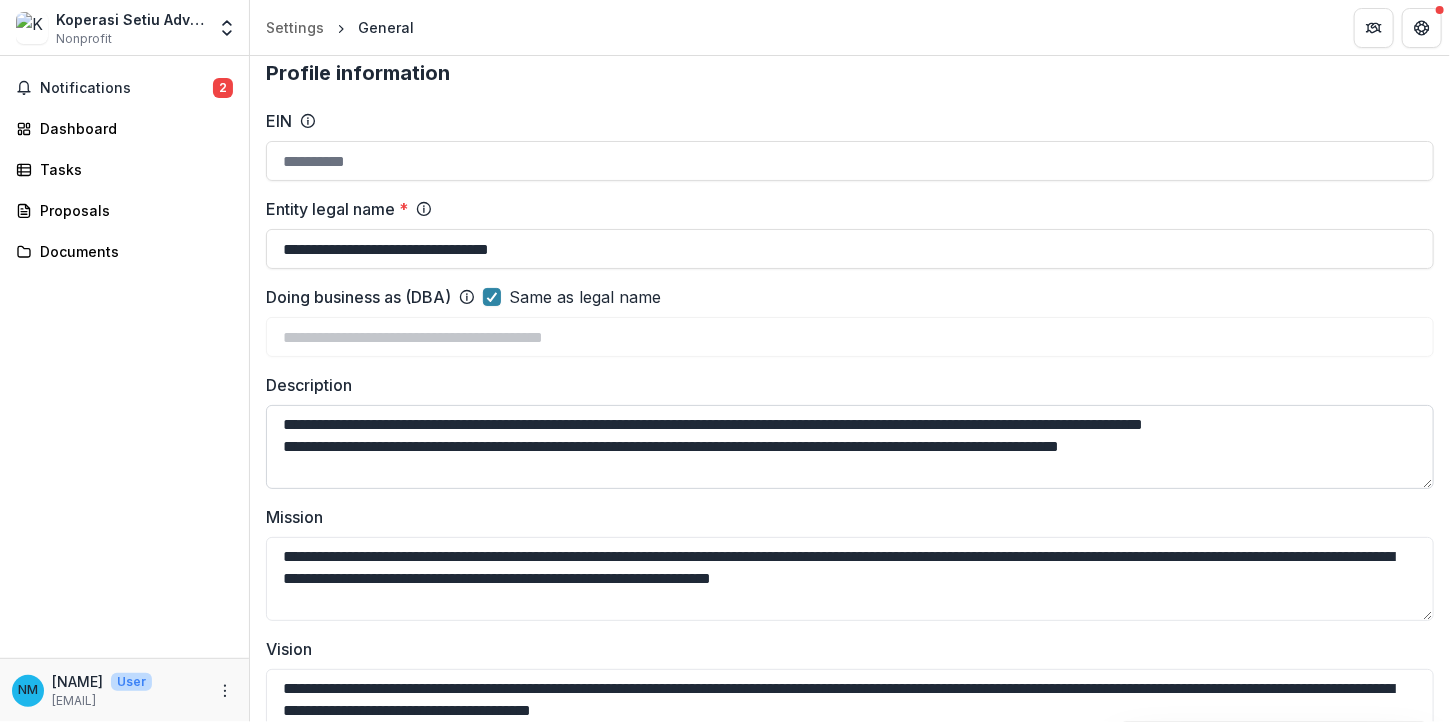 click on "**********" at bounding box center [850, 447] 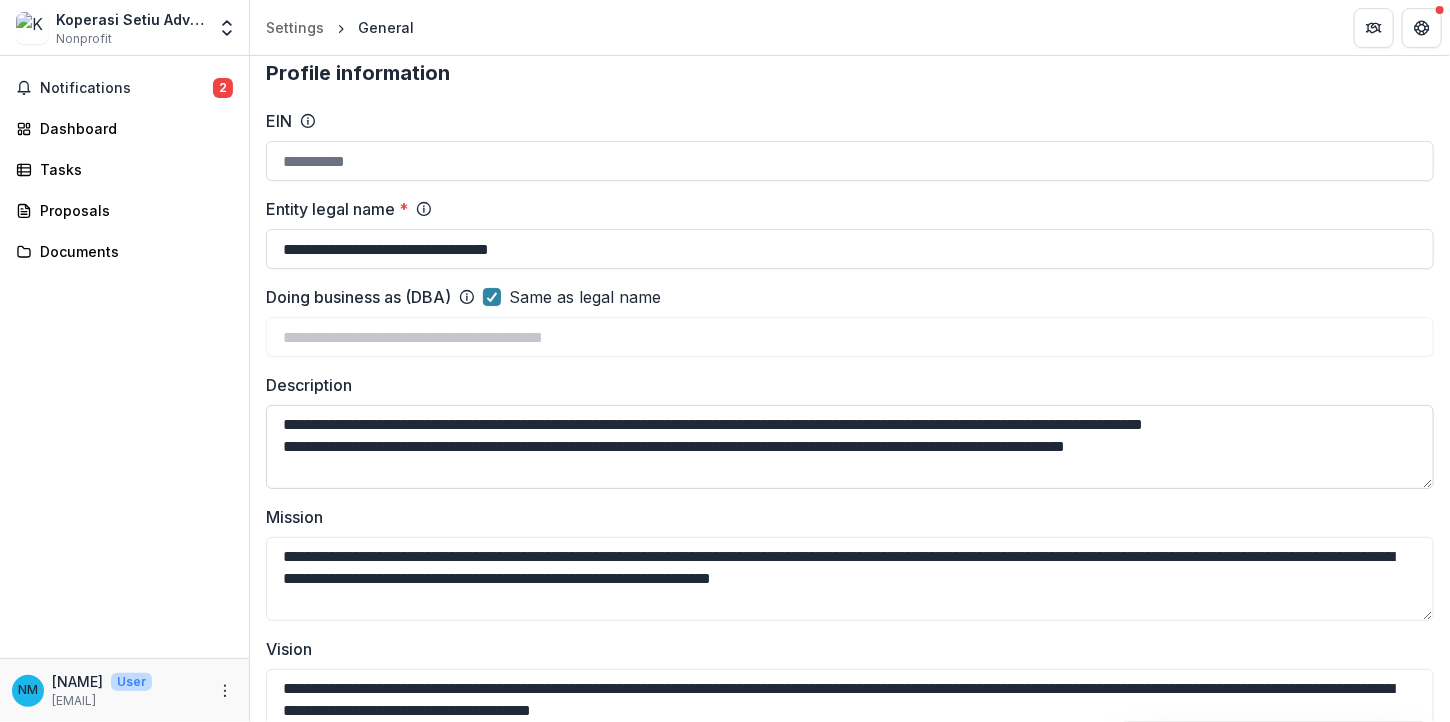 click on "**********" at bounding box center (850, 447) 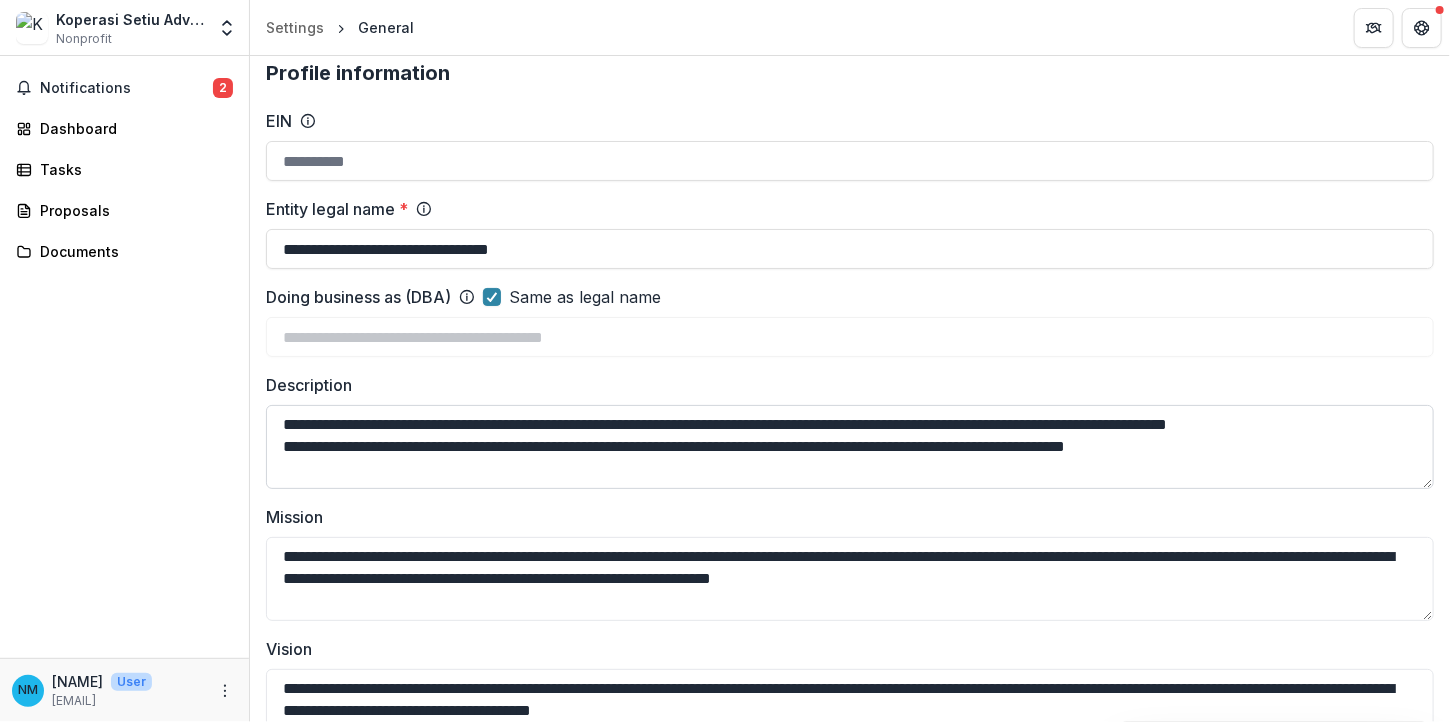 click on "**********" at bounding box center [850, 447] 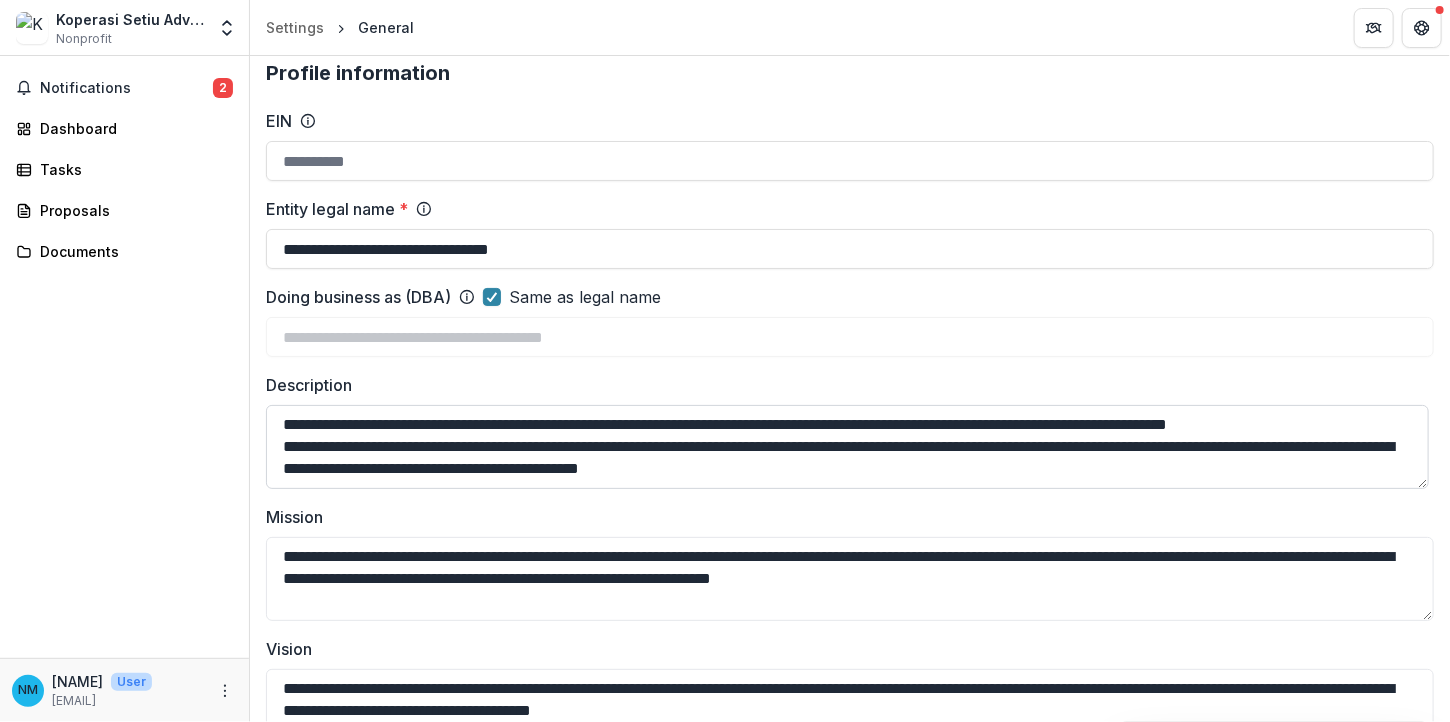 scroll, scrollTop: 21, scrollLeft: 0, axis: vertical 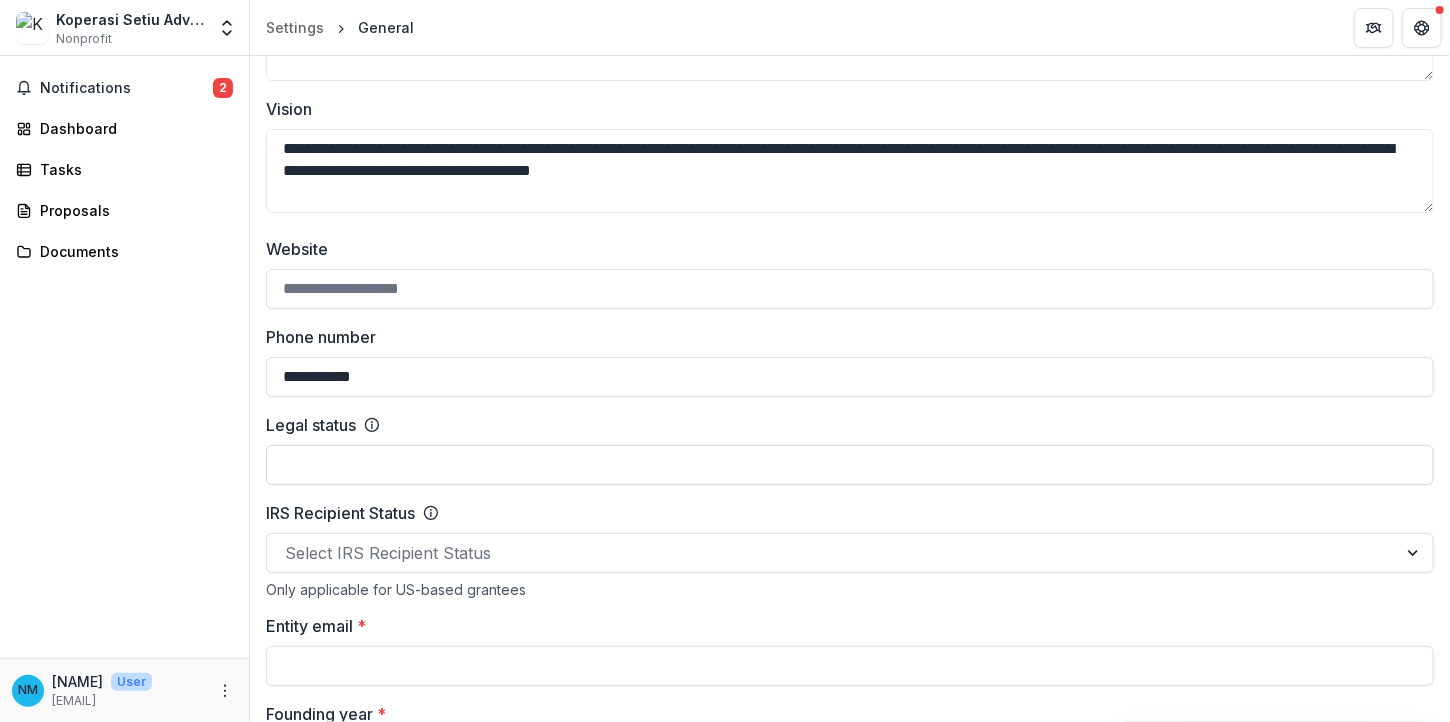 type on "**********" 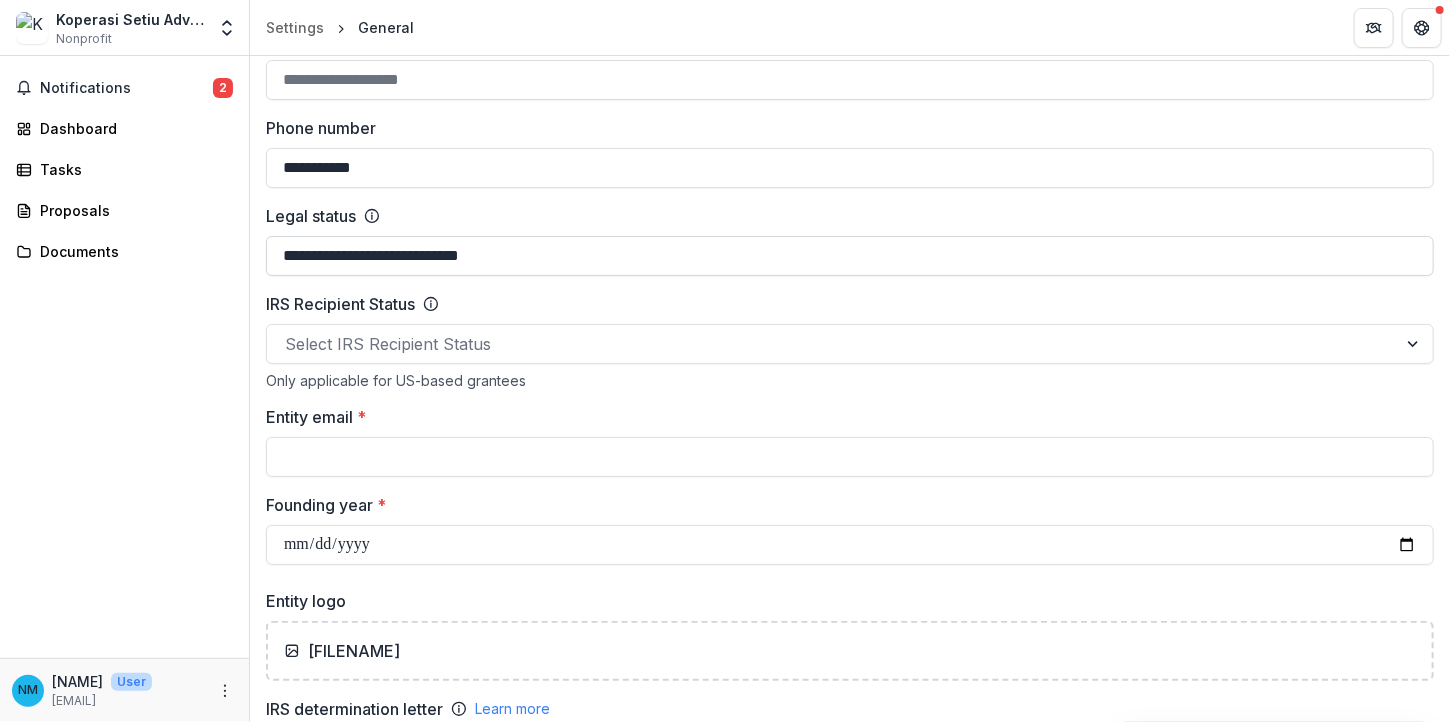 scroll, scrollTop: 804, scrollLeft: 0, axis: vertical 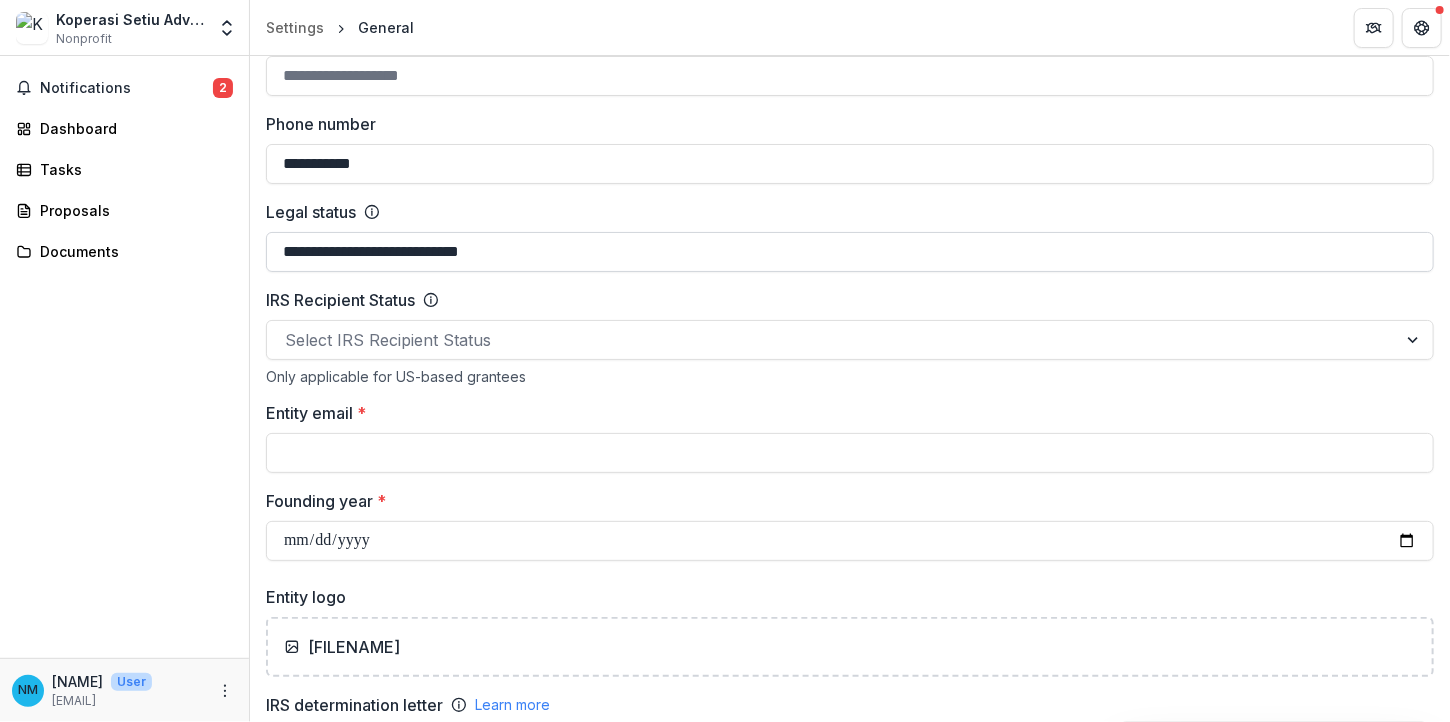 type on "**********" 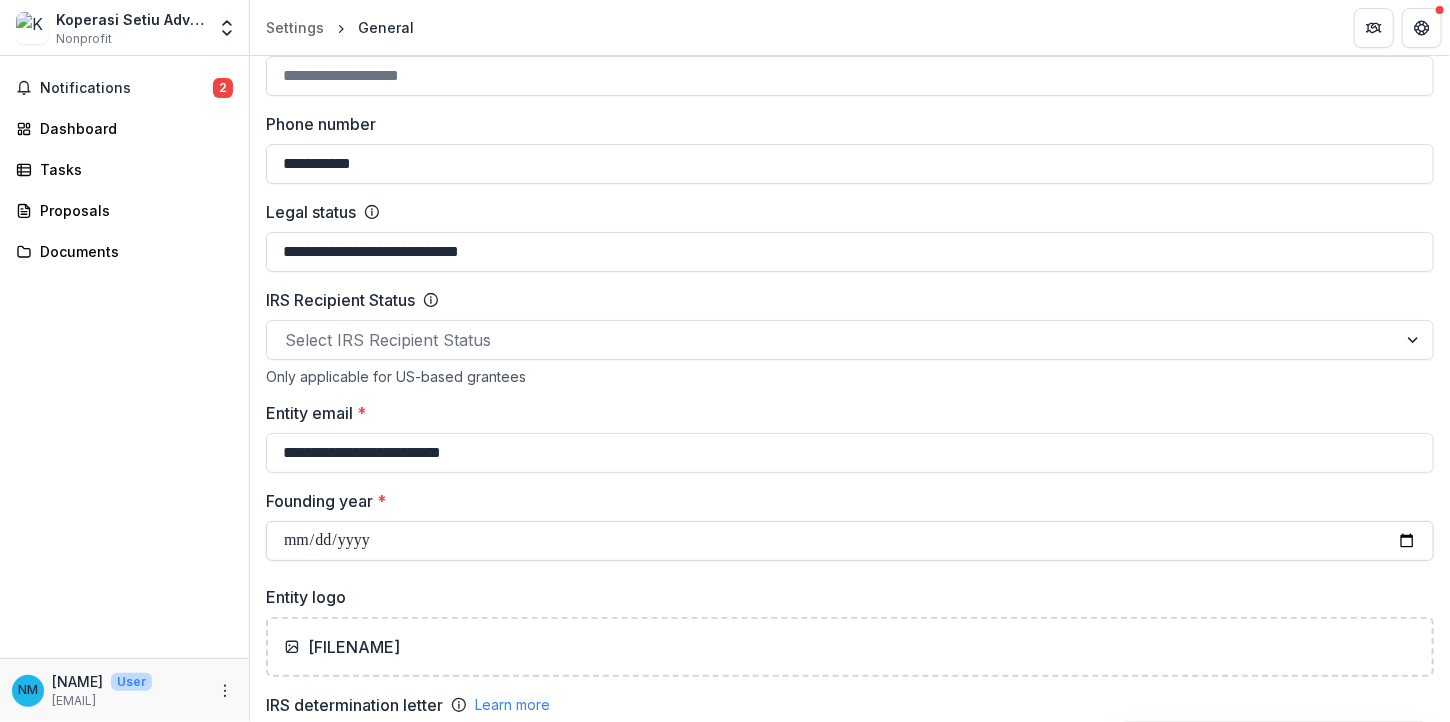 type on "**********" 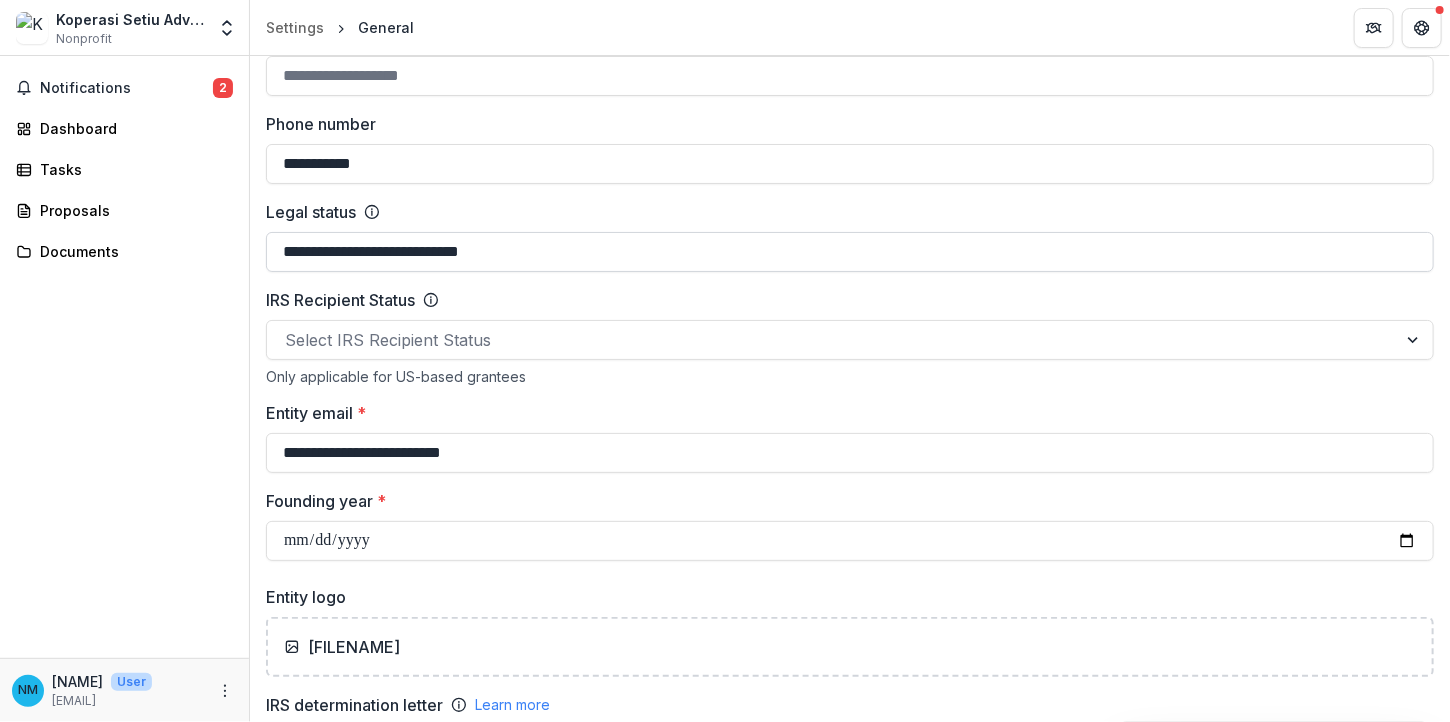 type on "**********" 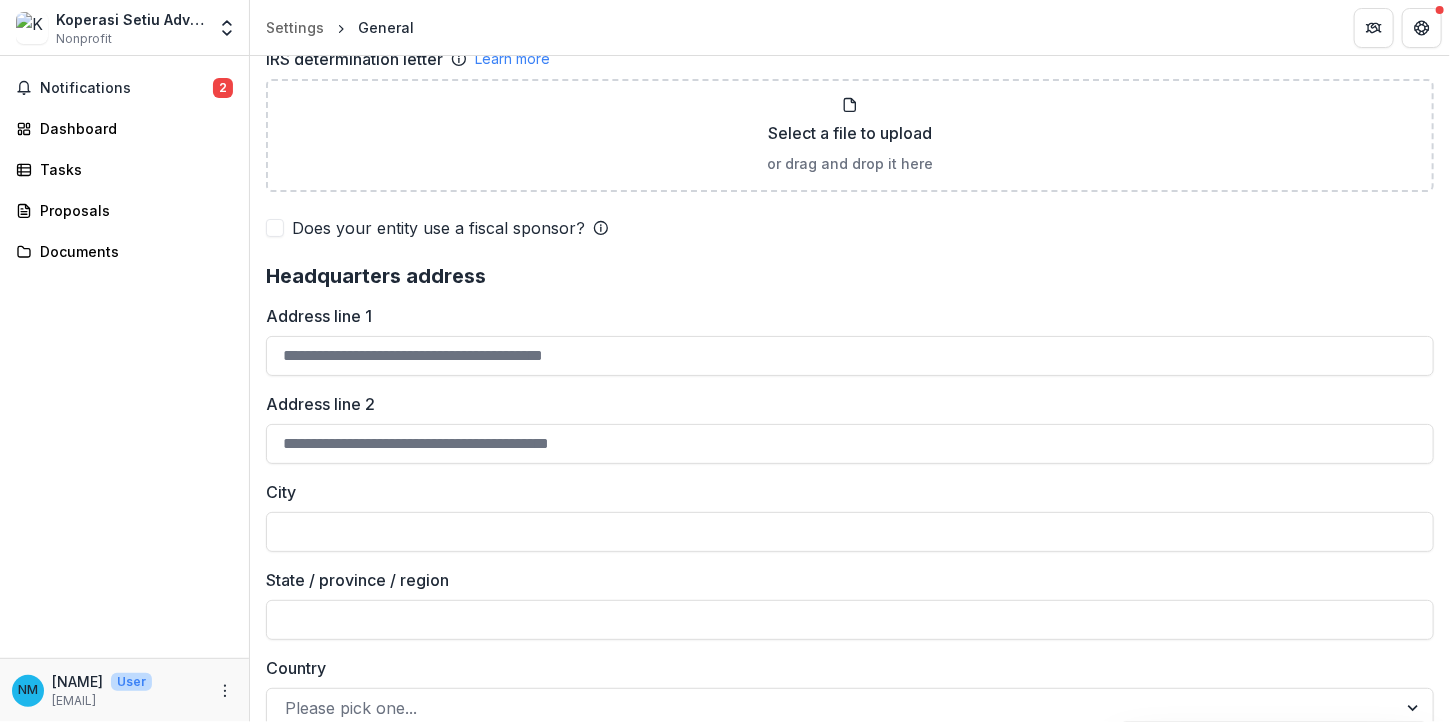 scroll, scrollTop: 1456, scrollLeft: 0, axis: vertical 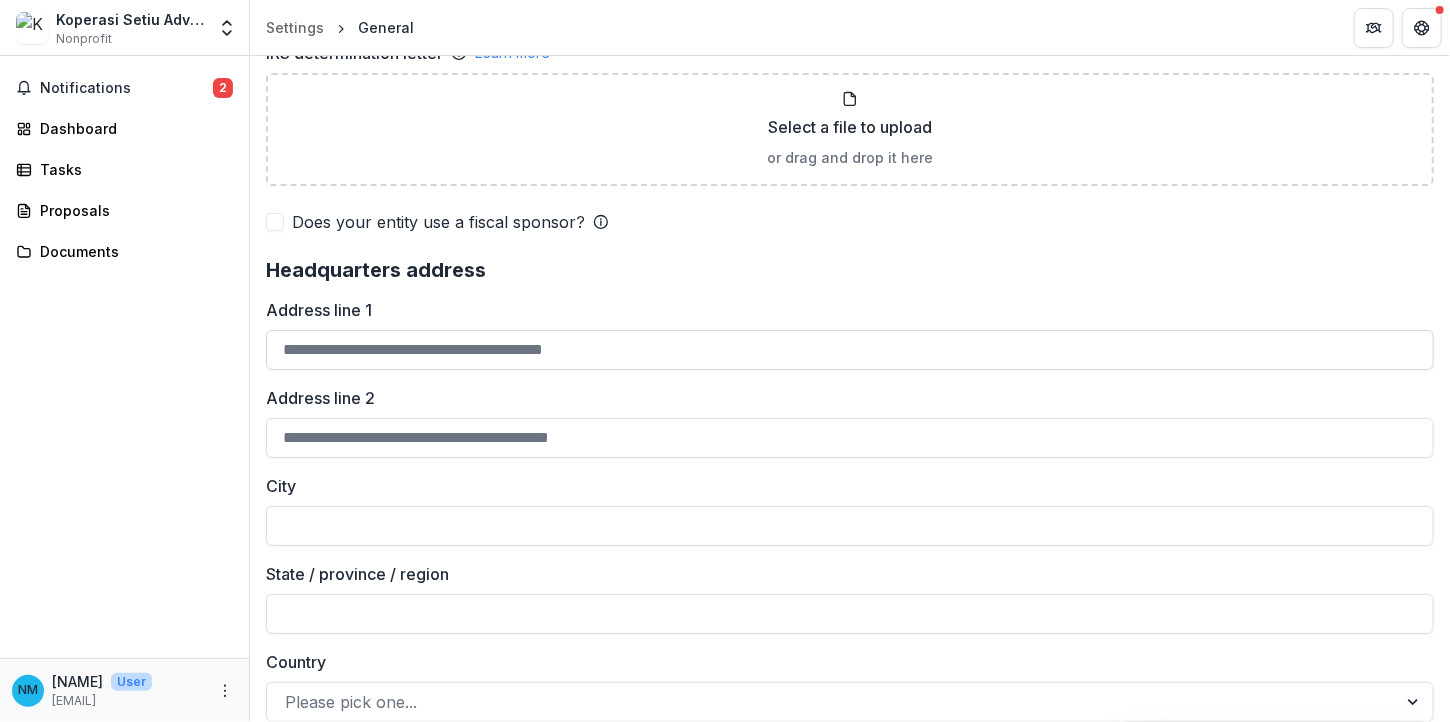 click on "Address line 1" at bounding box center [850, 350] 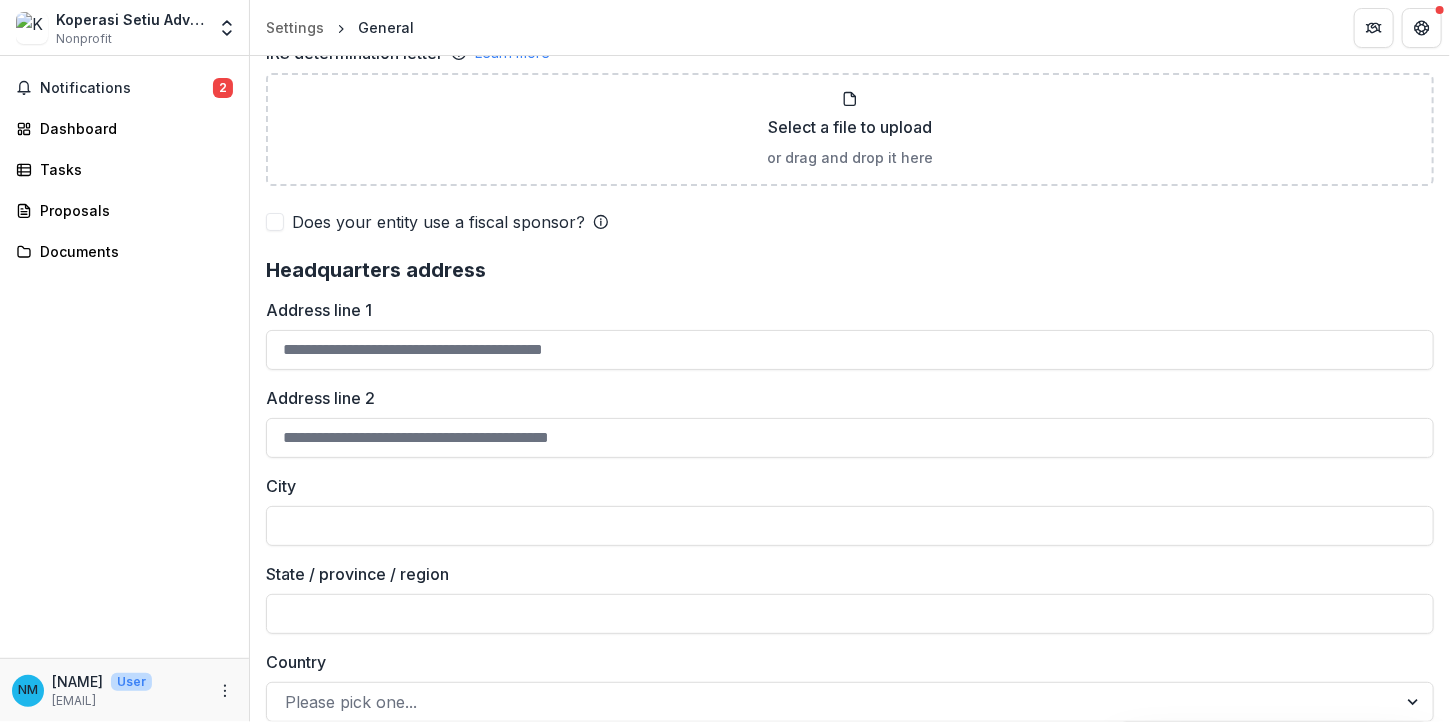type on "******" 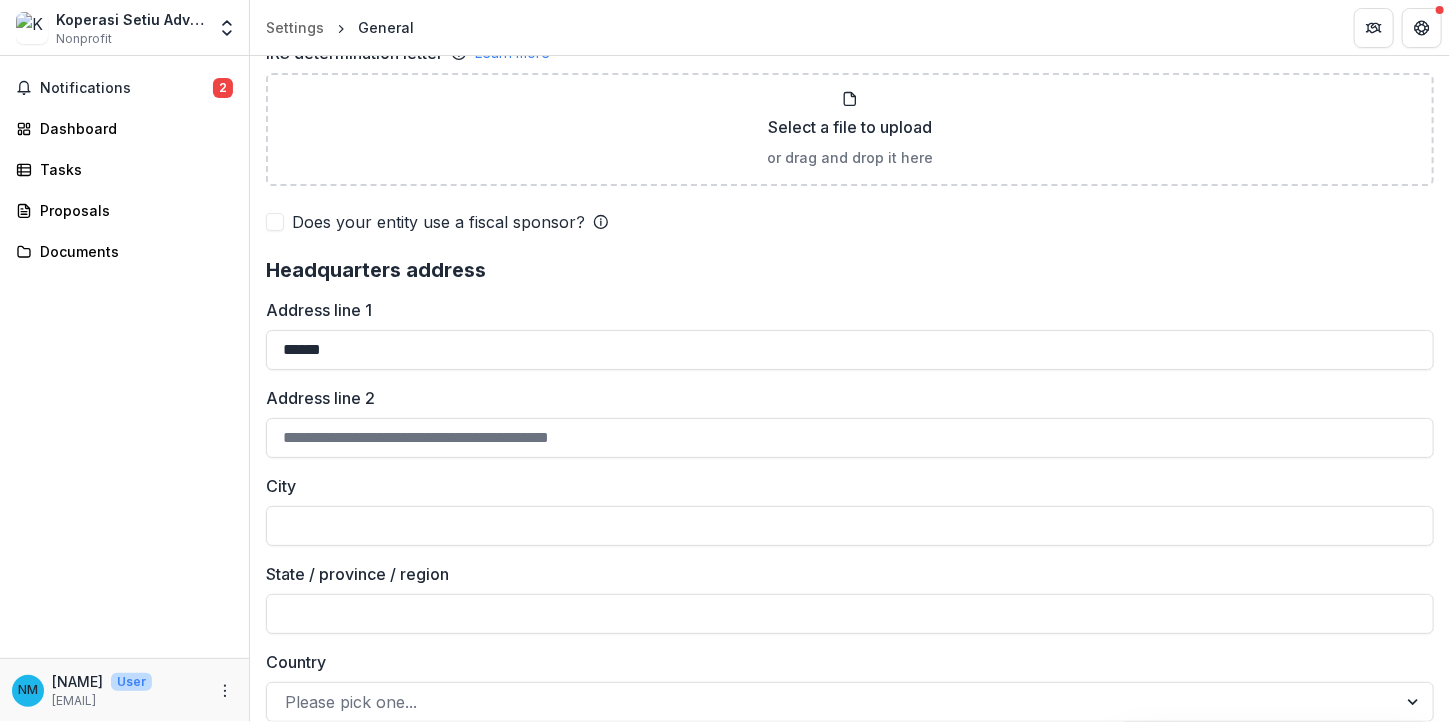 type on "**********" 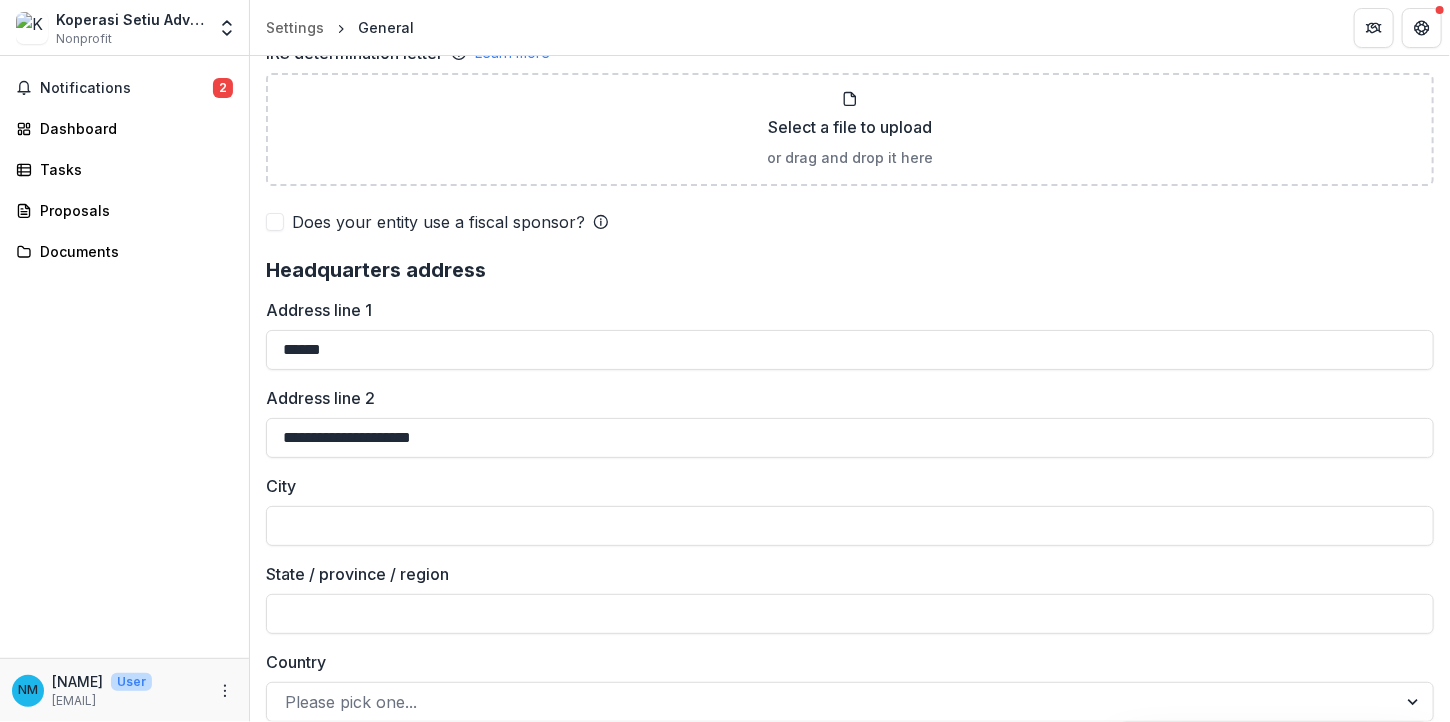 type on "**********" 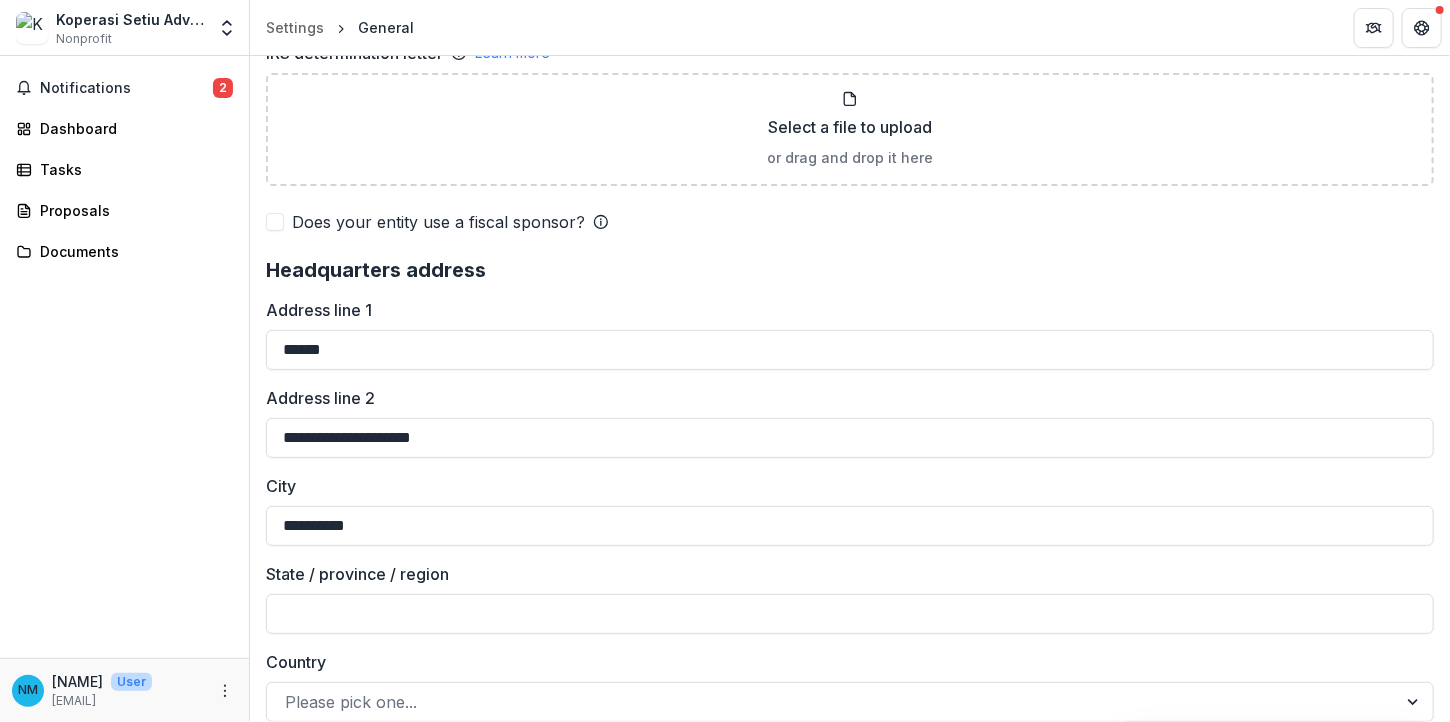 type on "**********" 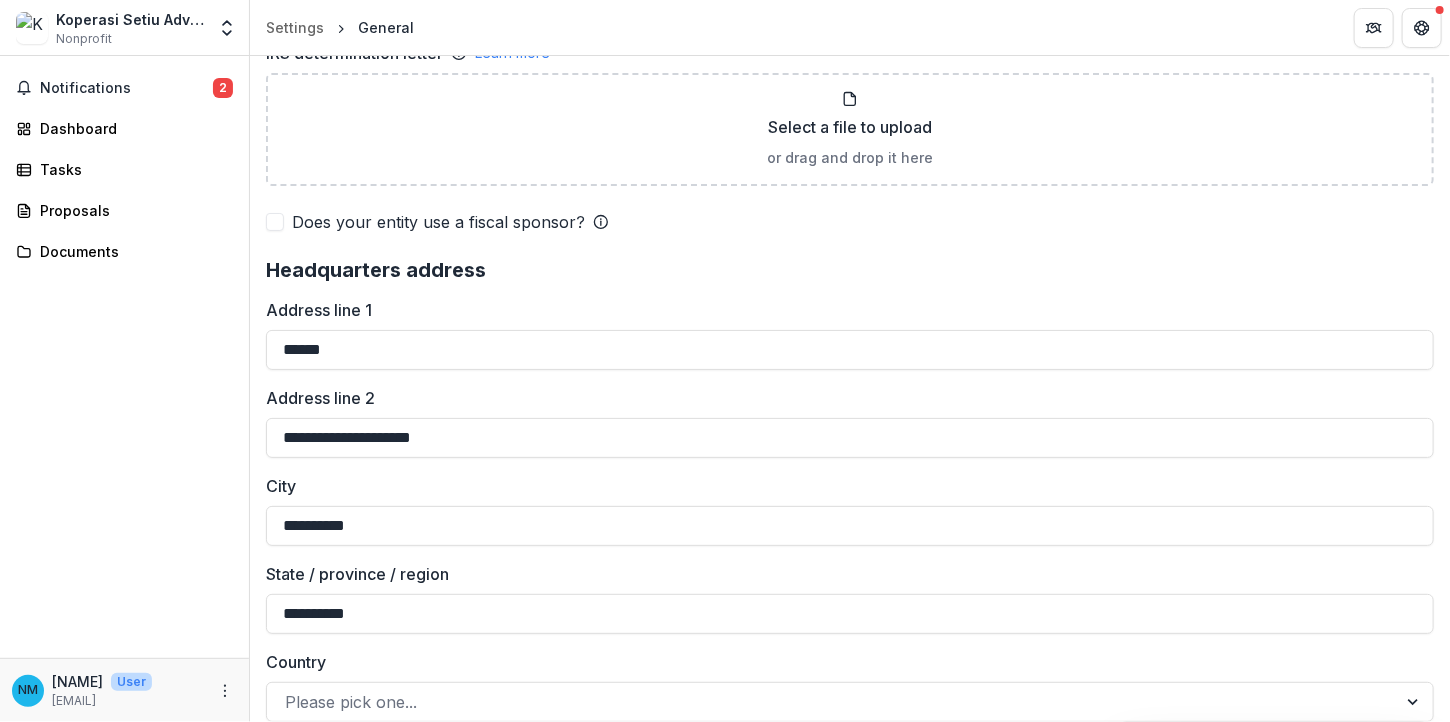 type on "********" 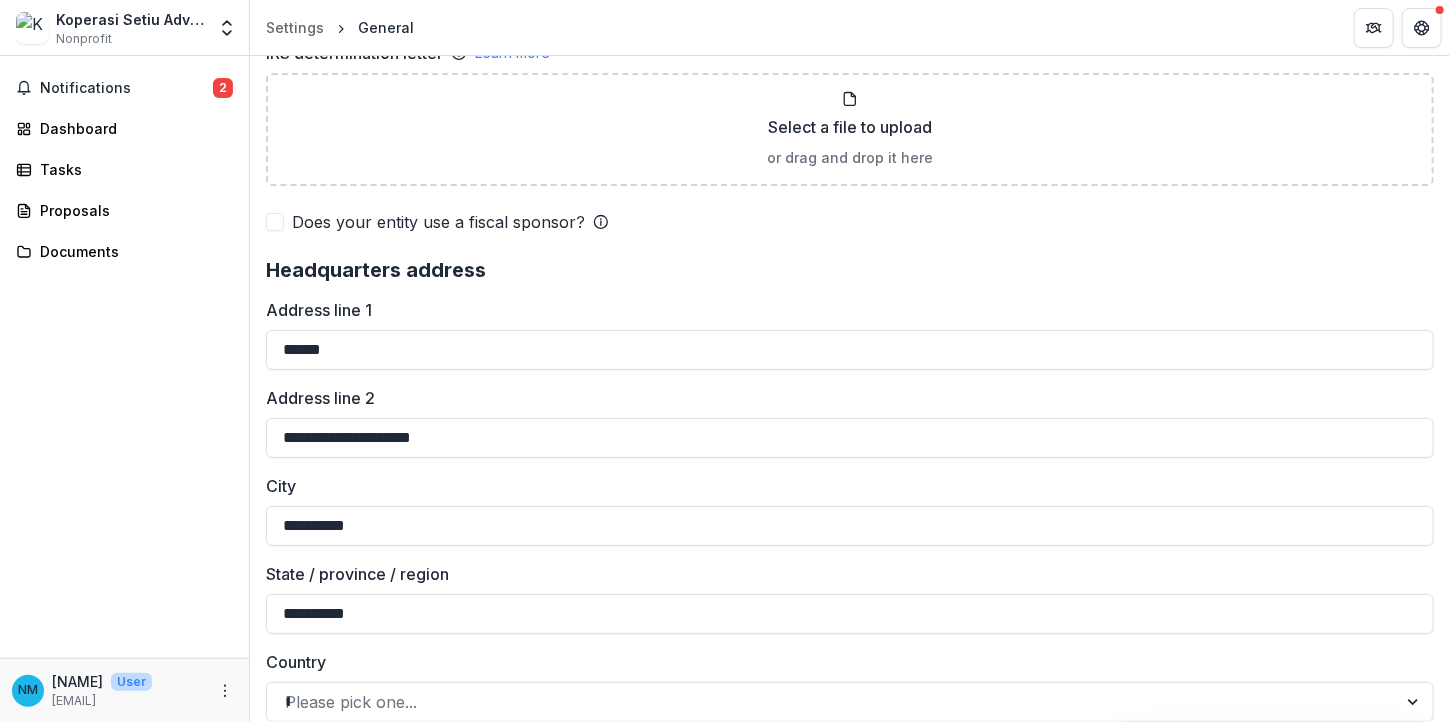 type on "*****" 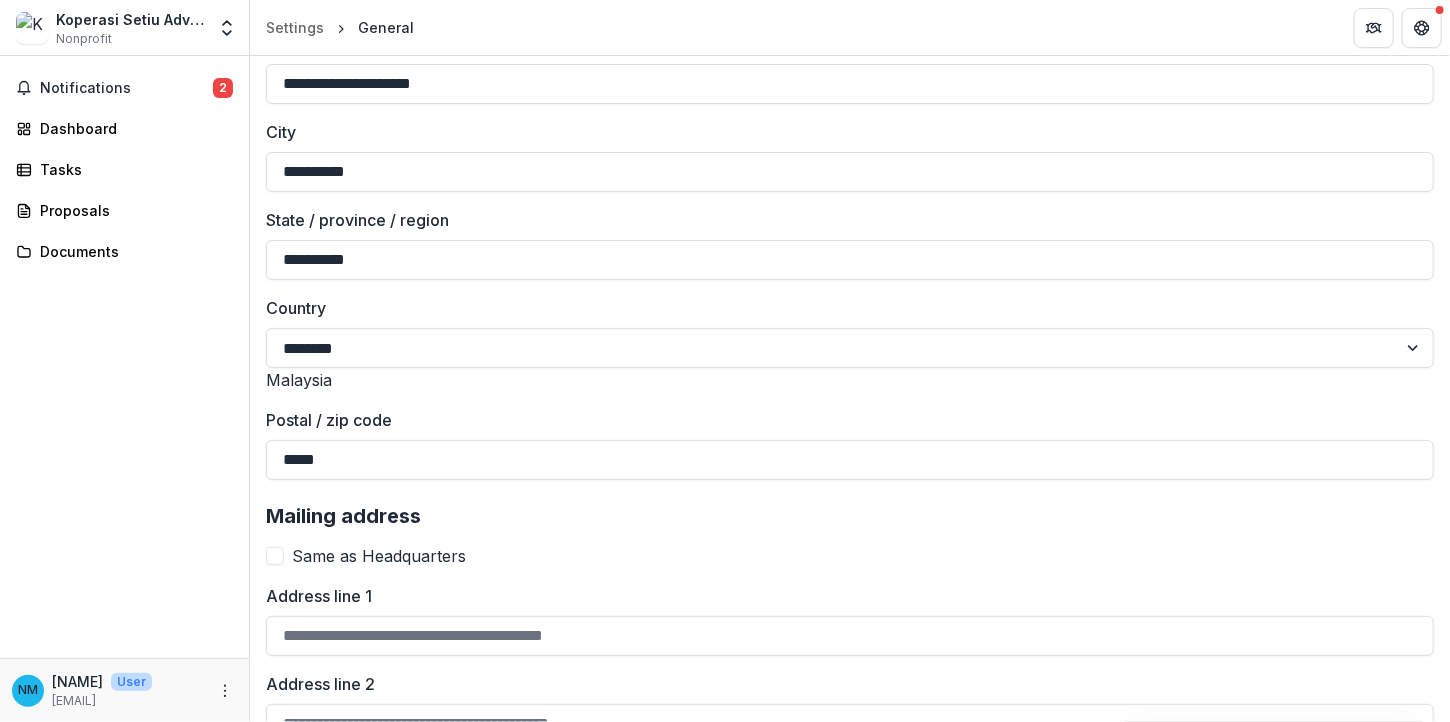 scroll, scrollTop: 1815, scrollLeft: 0, axis: vertical 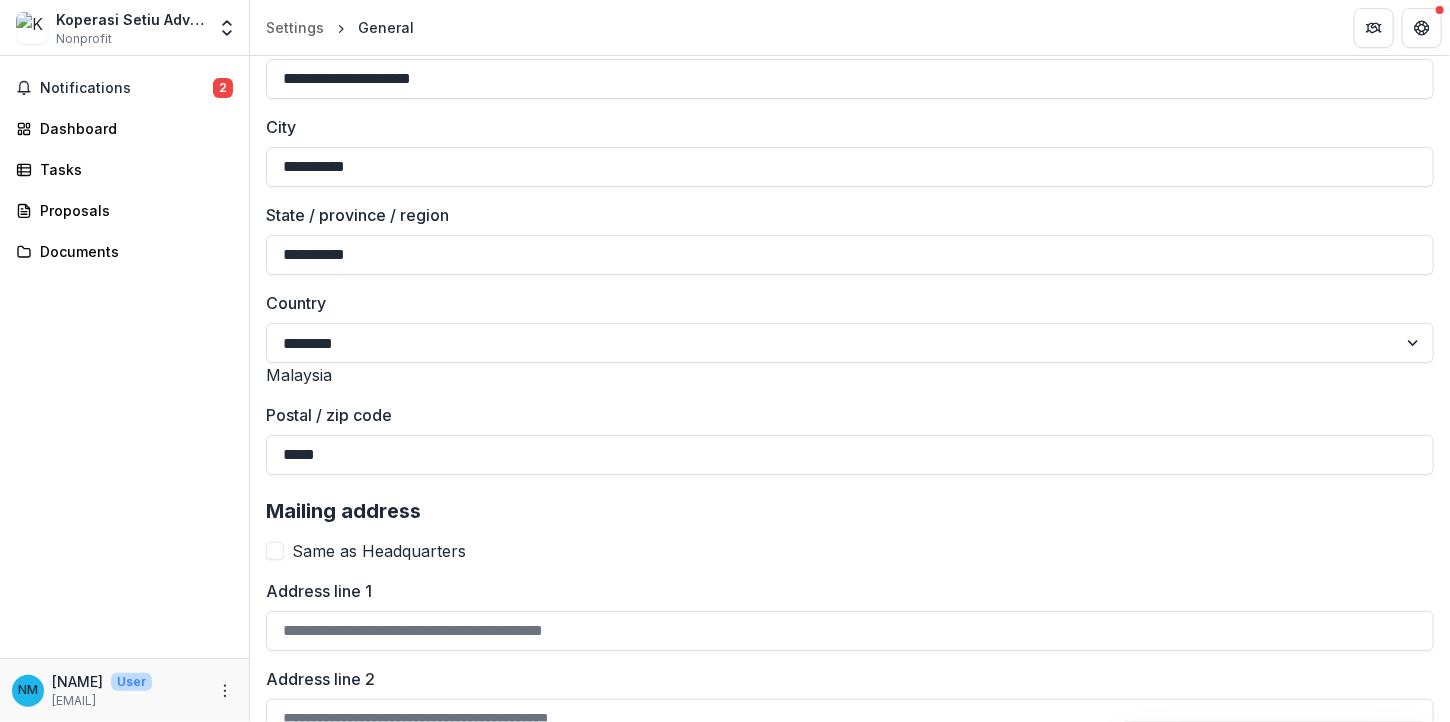 click at bounding box center (275, 551) 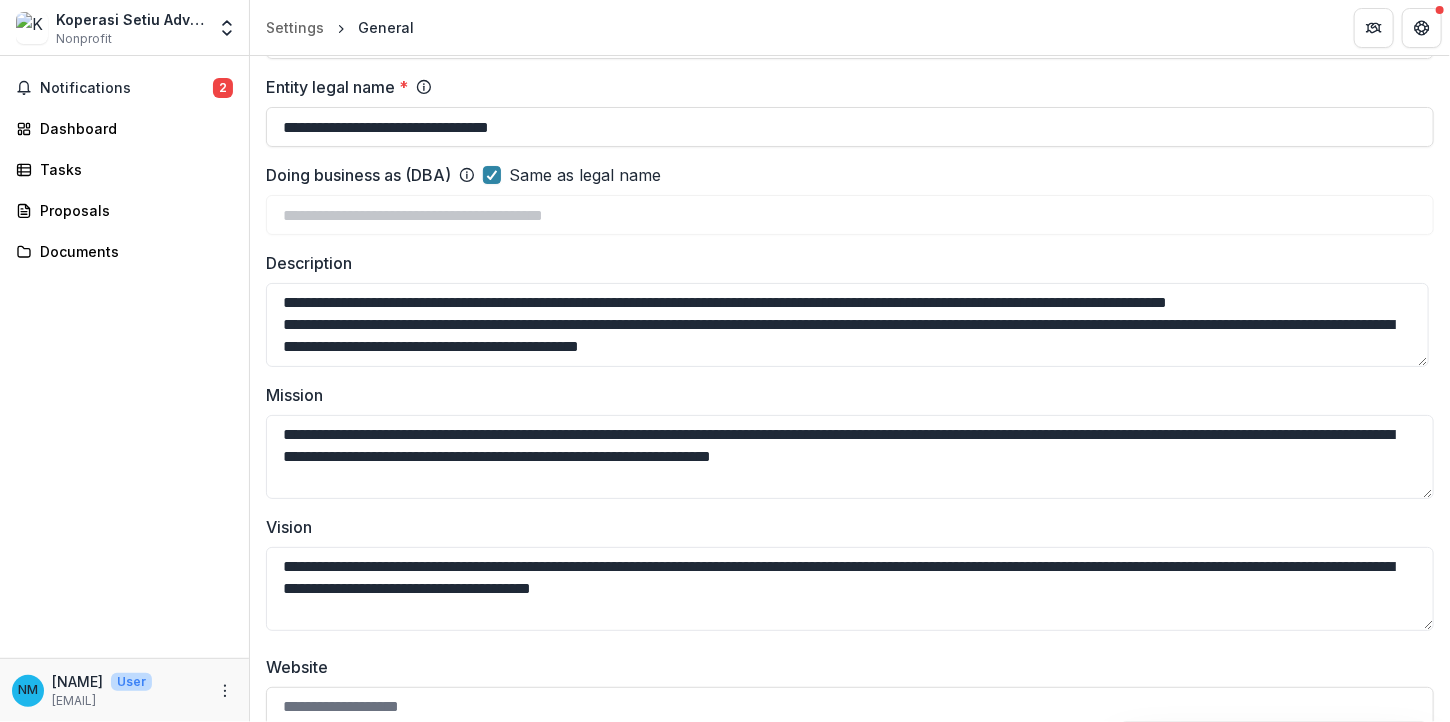 scroll, scrollTop: 0, scrollLeft: 0, axis: both 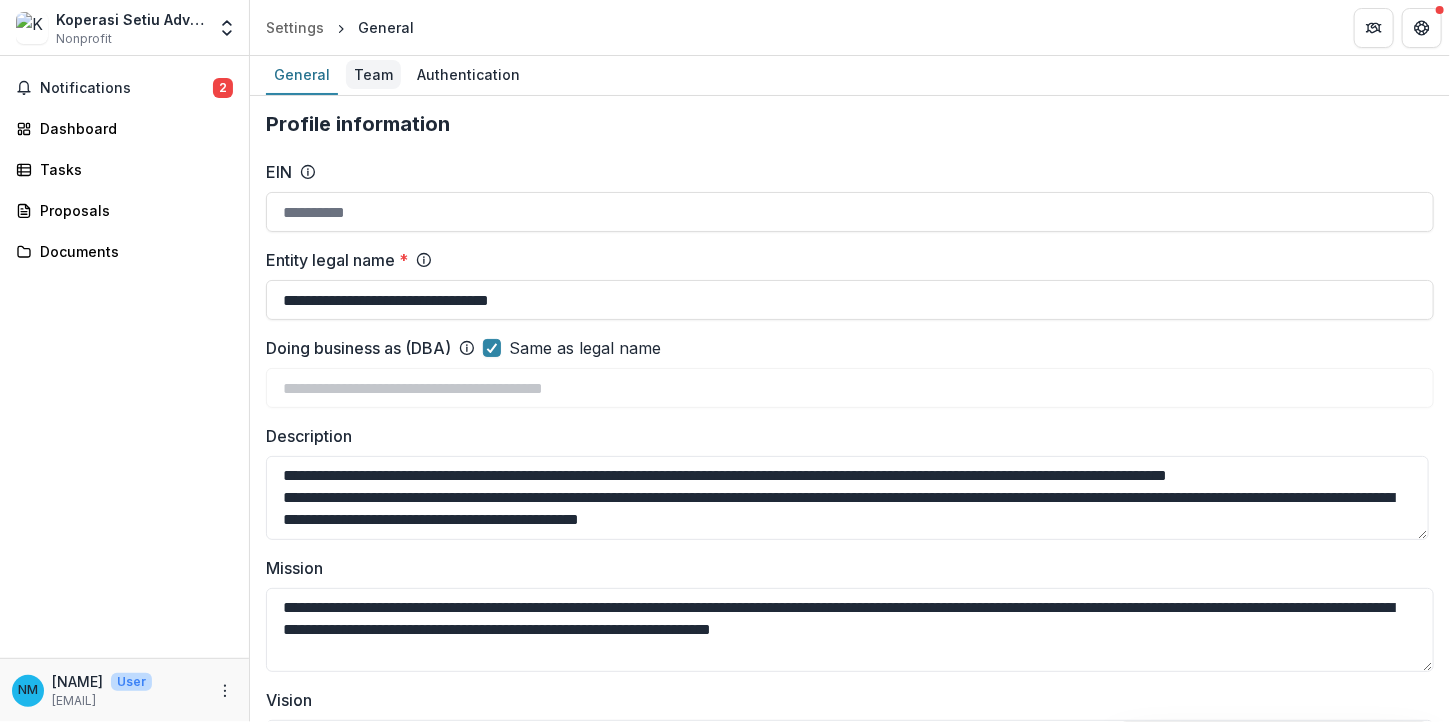 click on "Team" at bounding box center [373, 74] 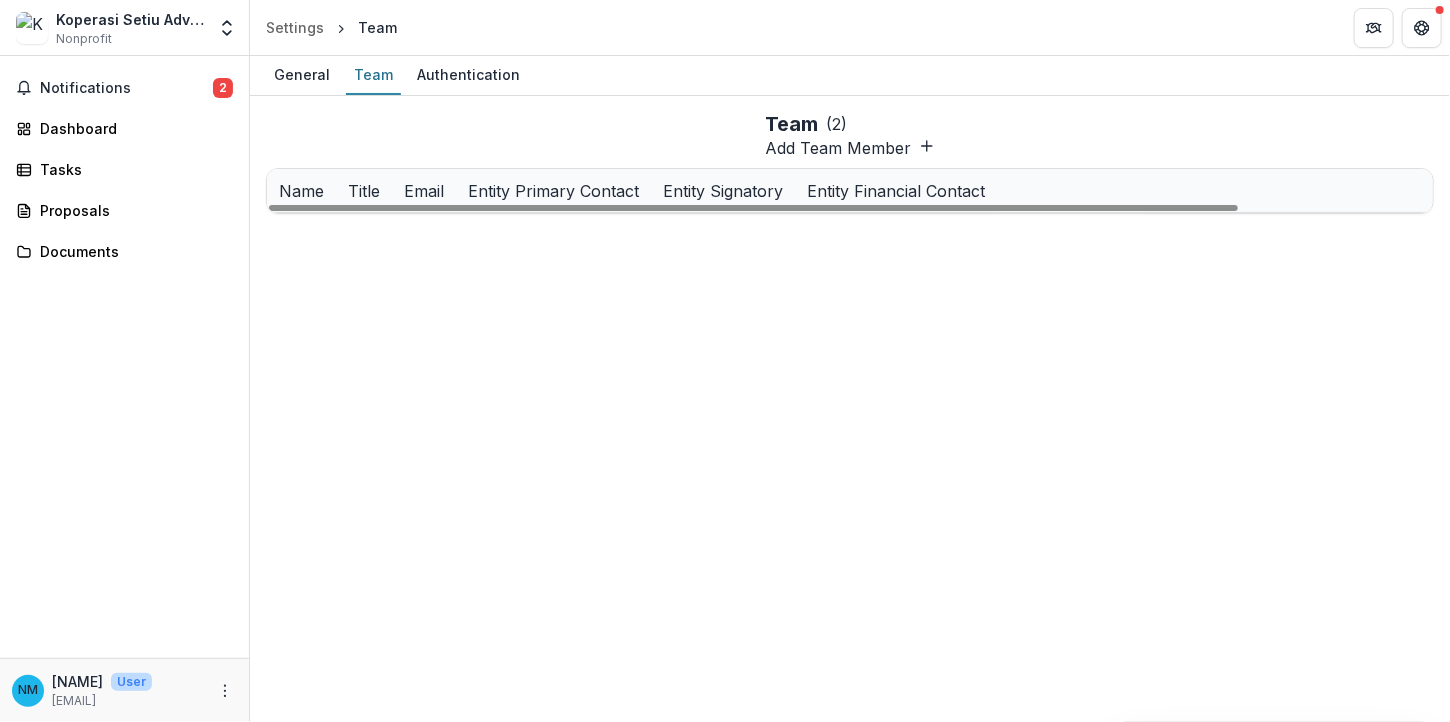 click on "General Team Authentication Team ( 2 ) Add Team Member Name Title Email Entity Primary Contact Entity Signatory Entity Financial Contact [NAME] [TITLE] [EMAIL] [ENTITY] [PRIMARY CONTACT] [ENTITY SIGNATORY] [ENTITY FINANCIAL CONTACT] [NAME] [EMAIL] Edit Delete [NAME] [EMAIL] Edit Delete" at bounding box center [850, 389] 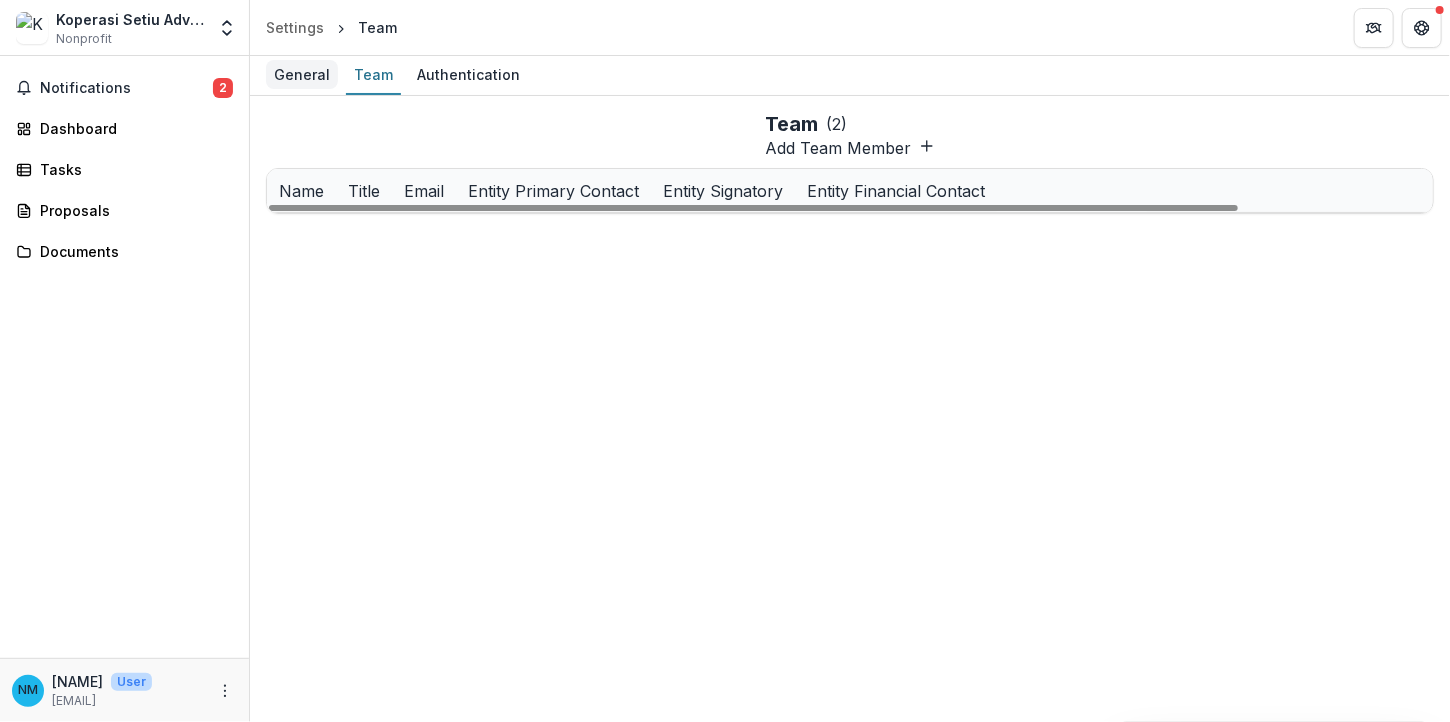 click on "General" at bounding box center (302, 74) 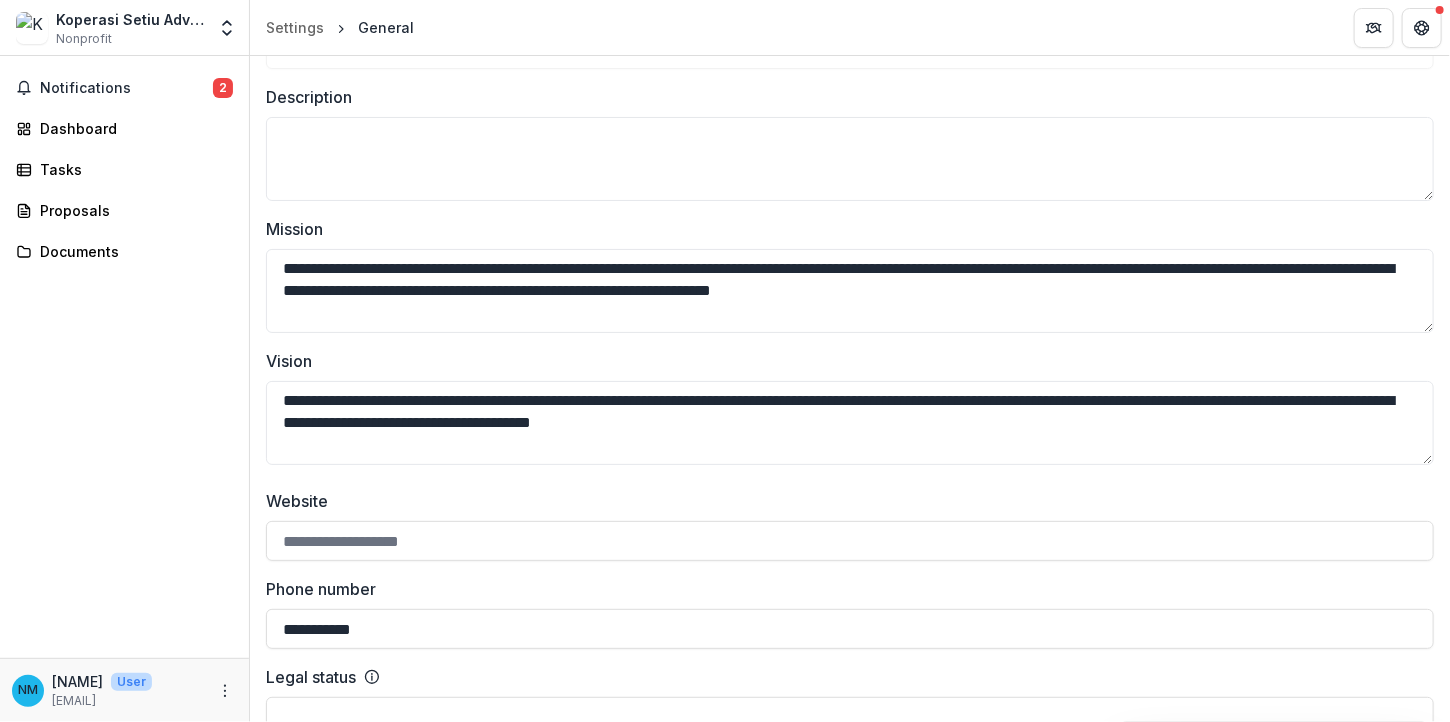 scroll, scrollTop: 340, scrollLeft: 0, axis: vertical 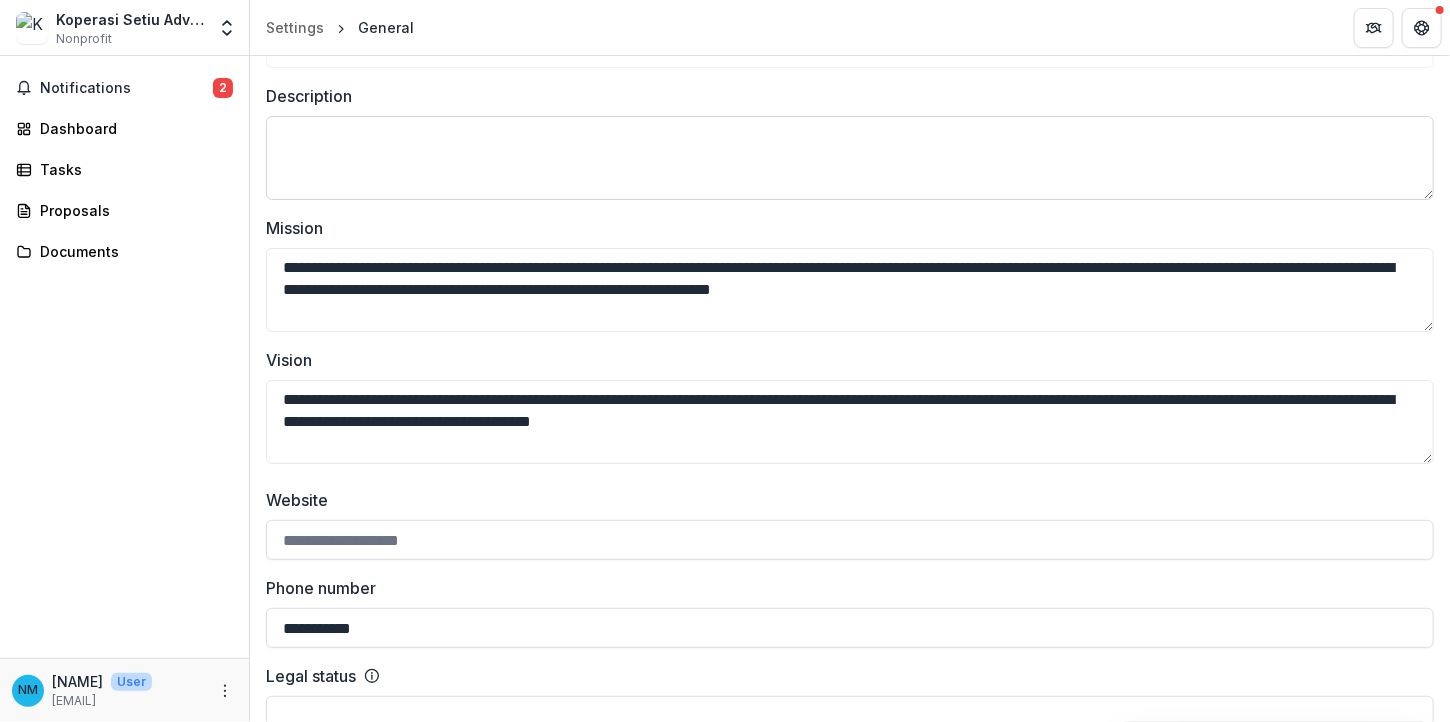 click on "Description" at bounding box center (850, 158) 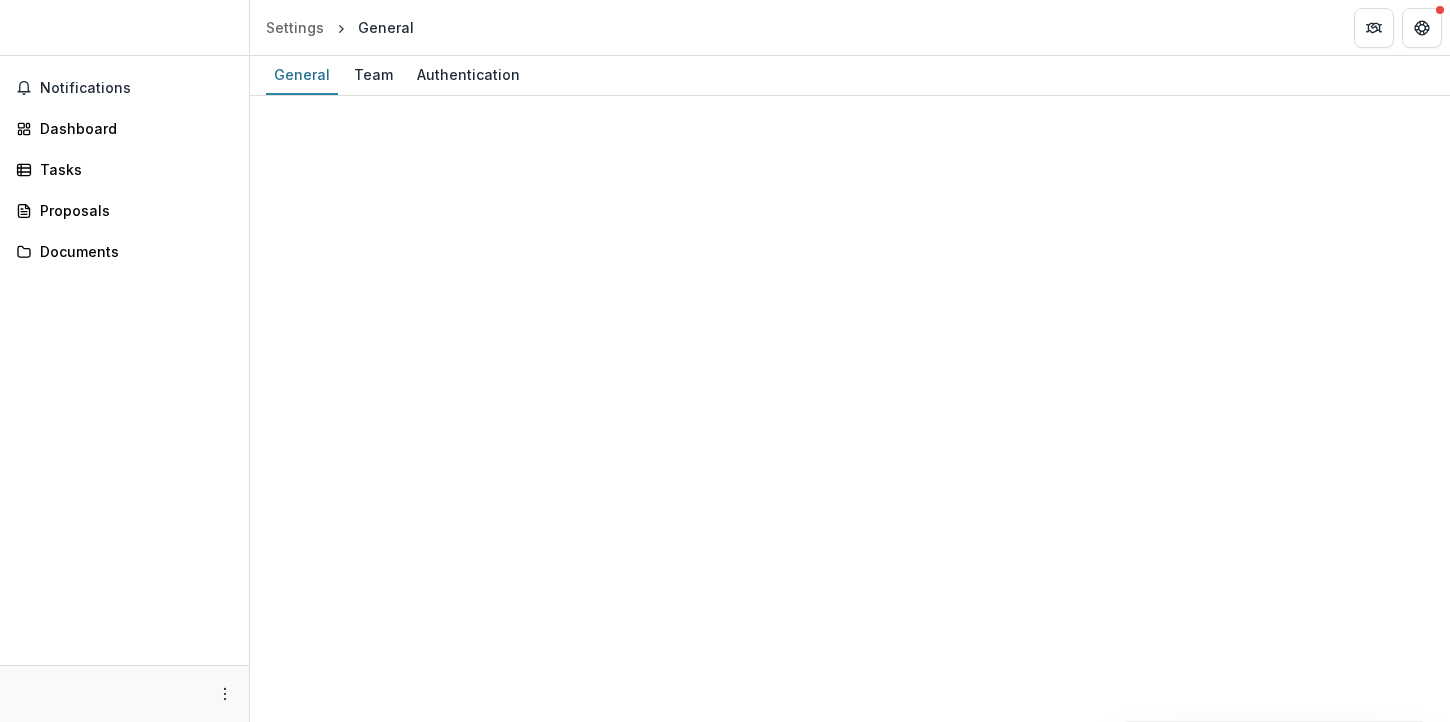 scroll, scrollTop: 0, scrollLeft: 0, axis: both 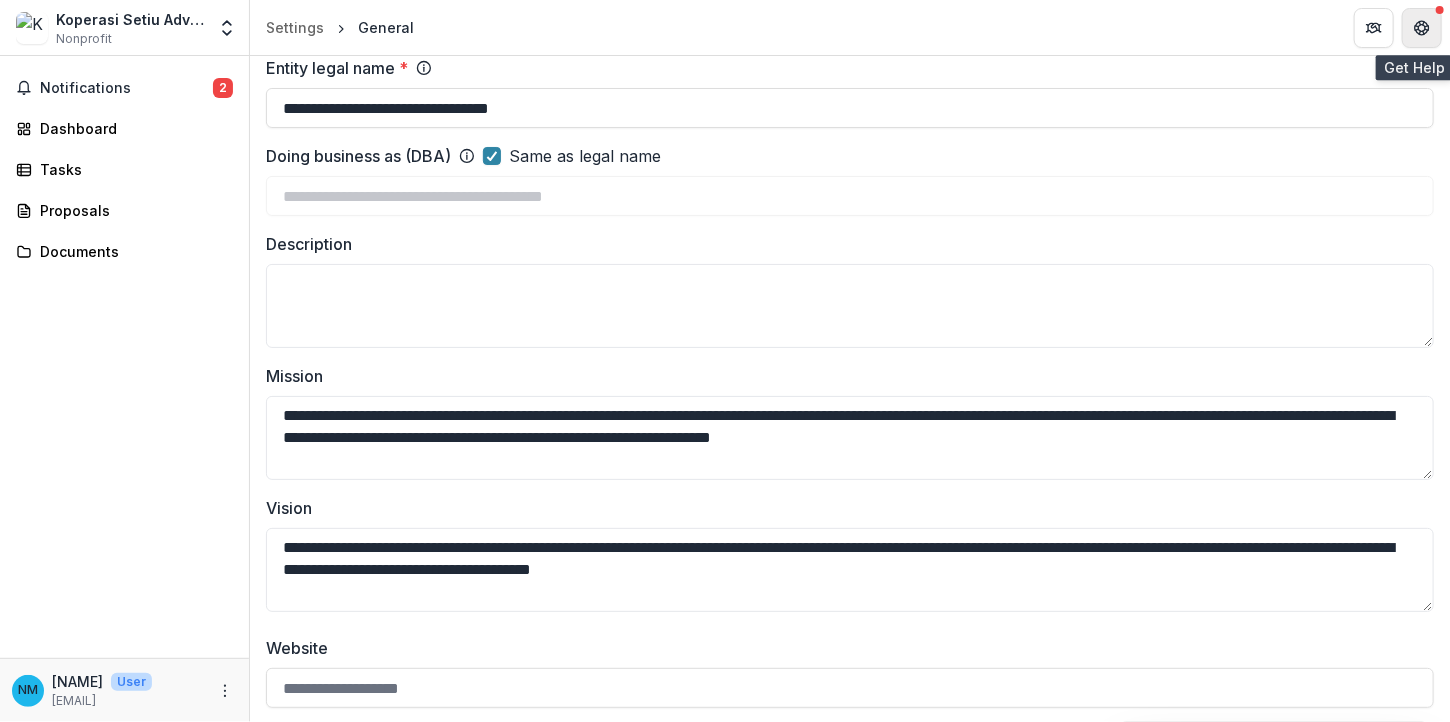 click 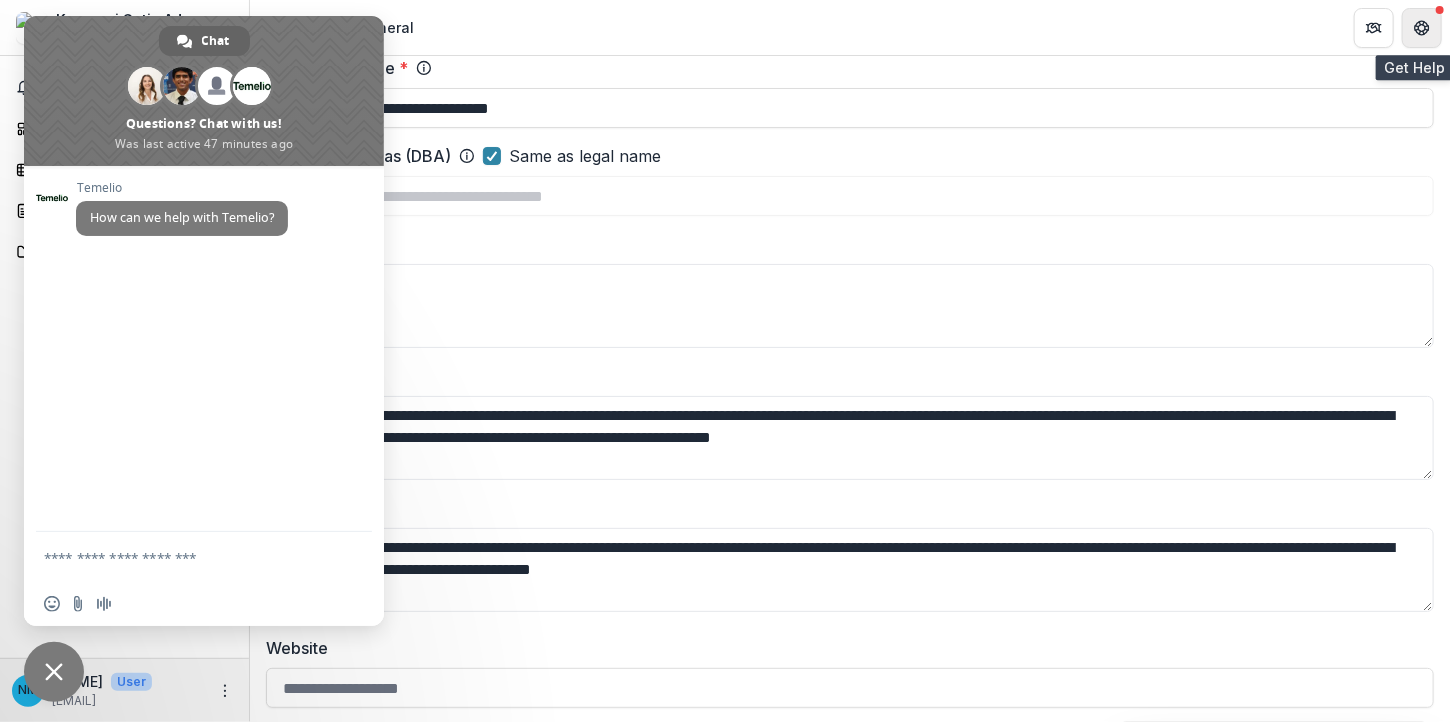 click 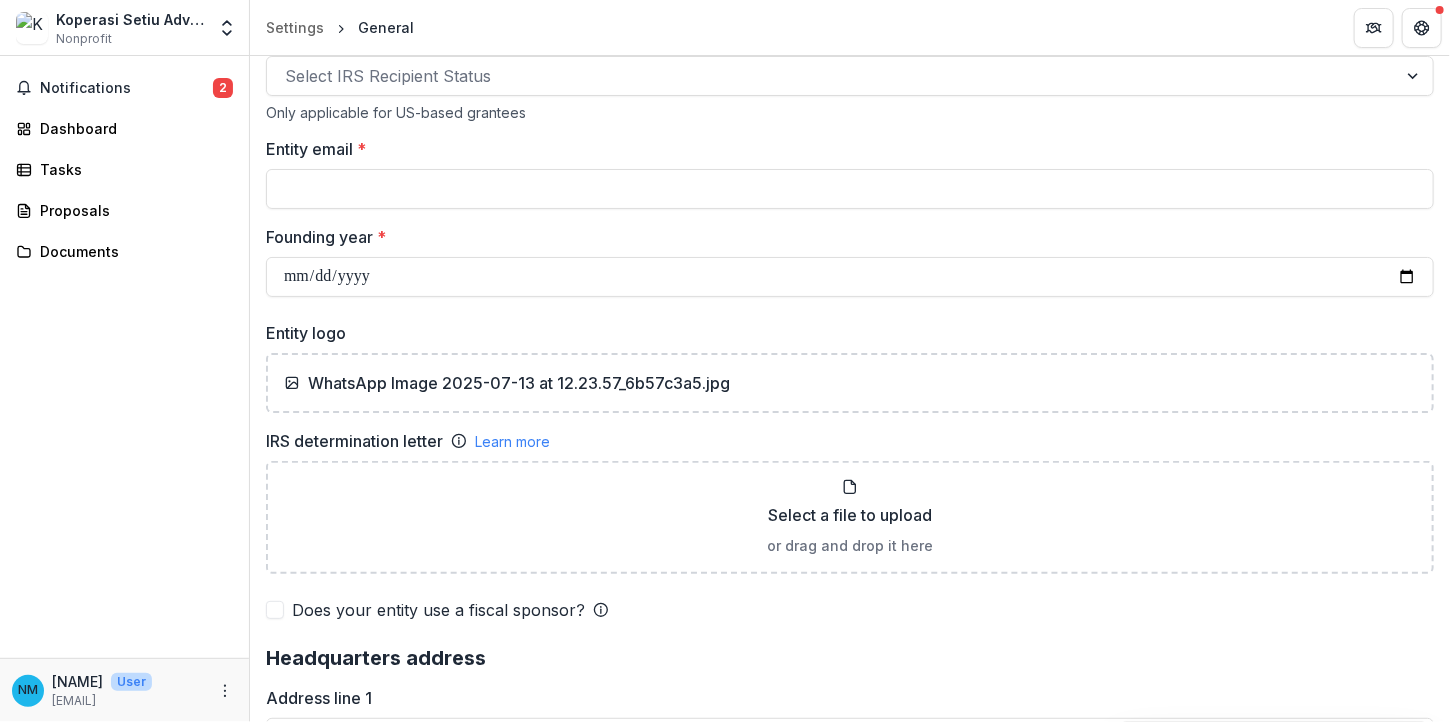 scroll, scrollTop: 1070, scrollLeft: 0, axis: vertical 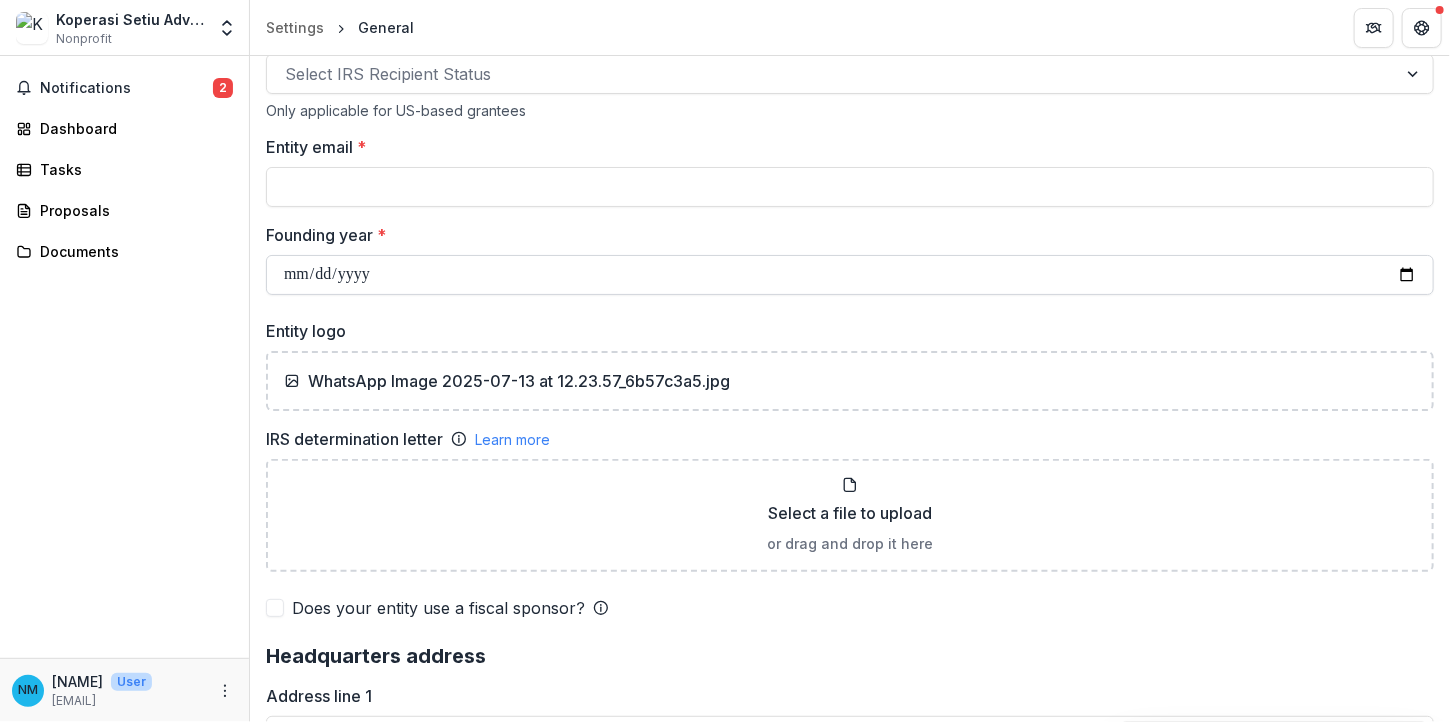 click on "Founding year *" at bounding box center (850, 275) 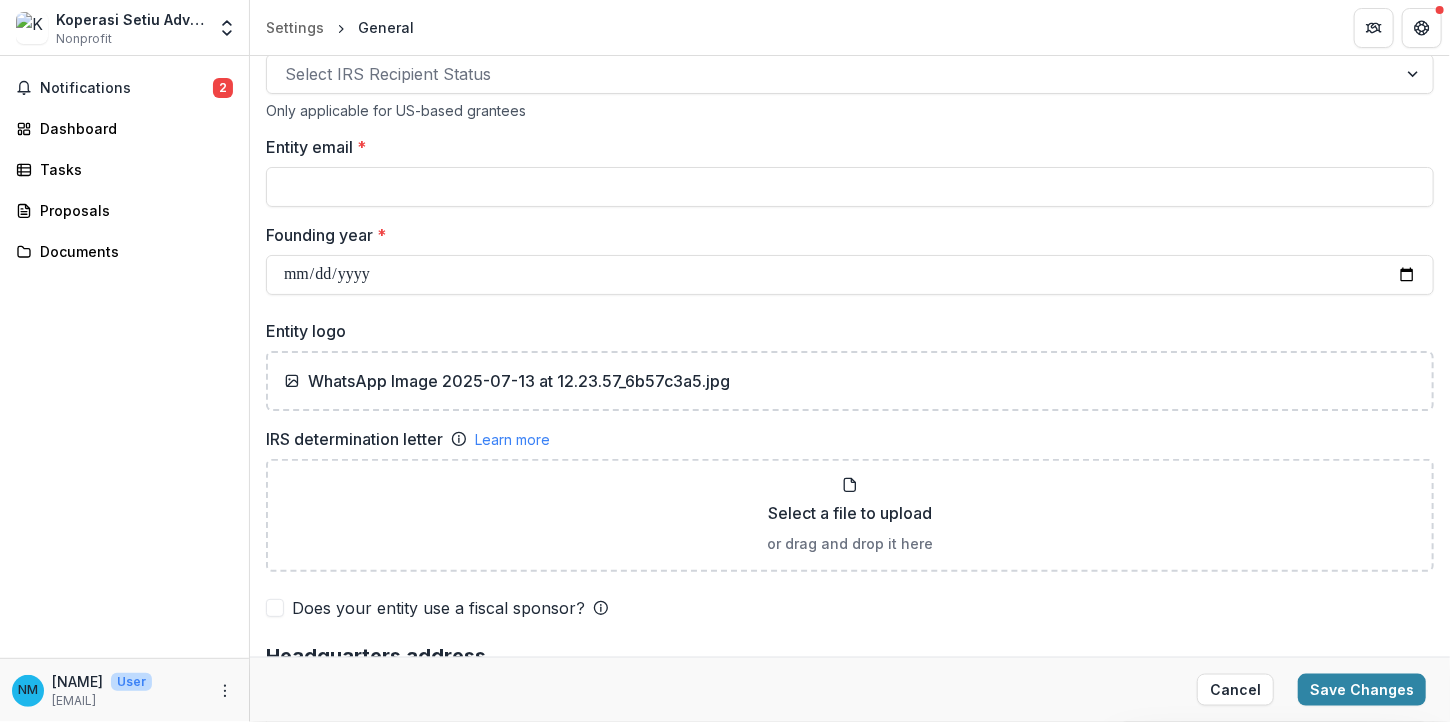 type on "**********" 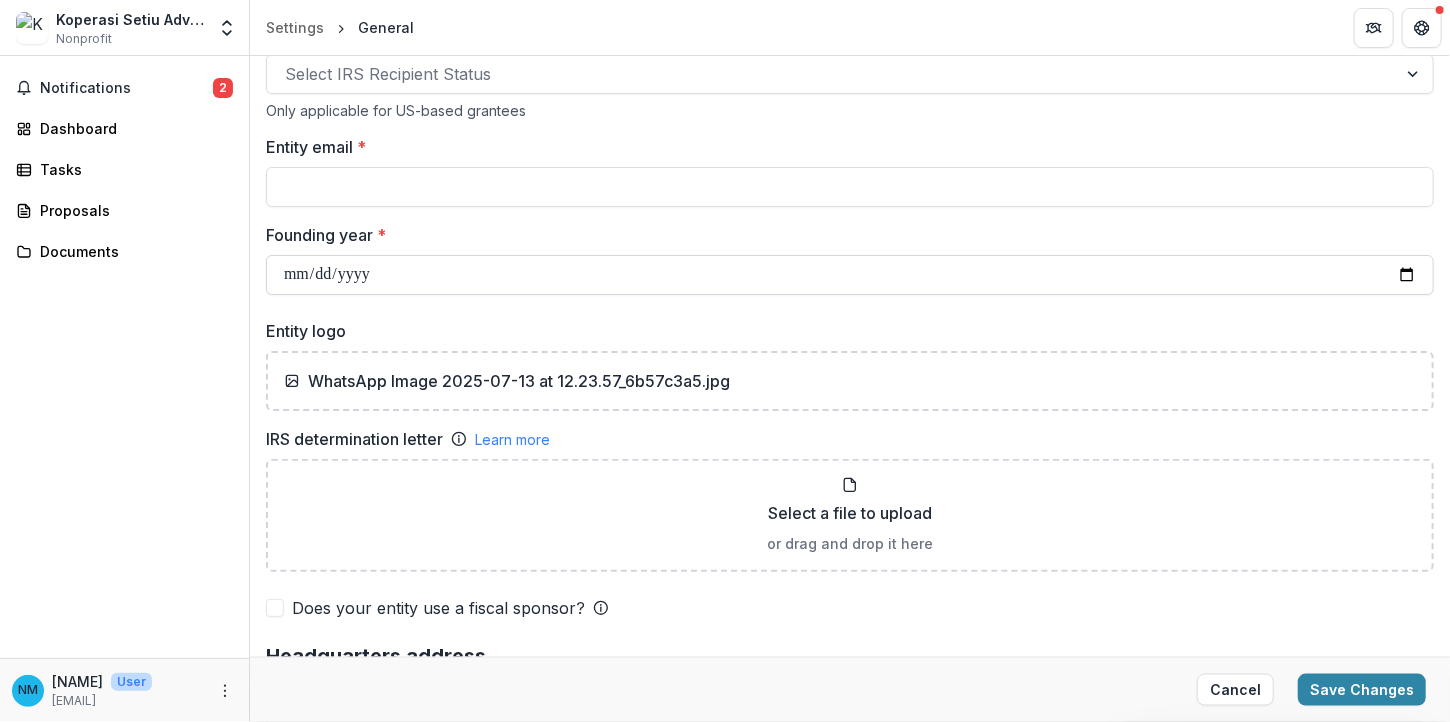 click on "**********" at bounding box center (850, 275) 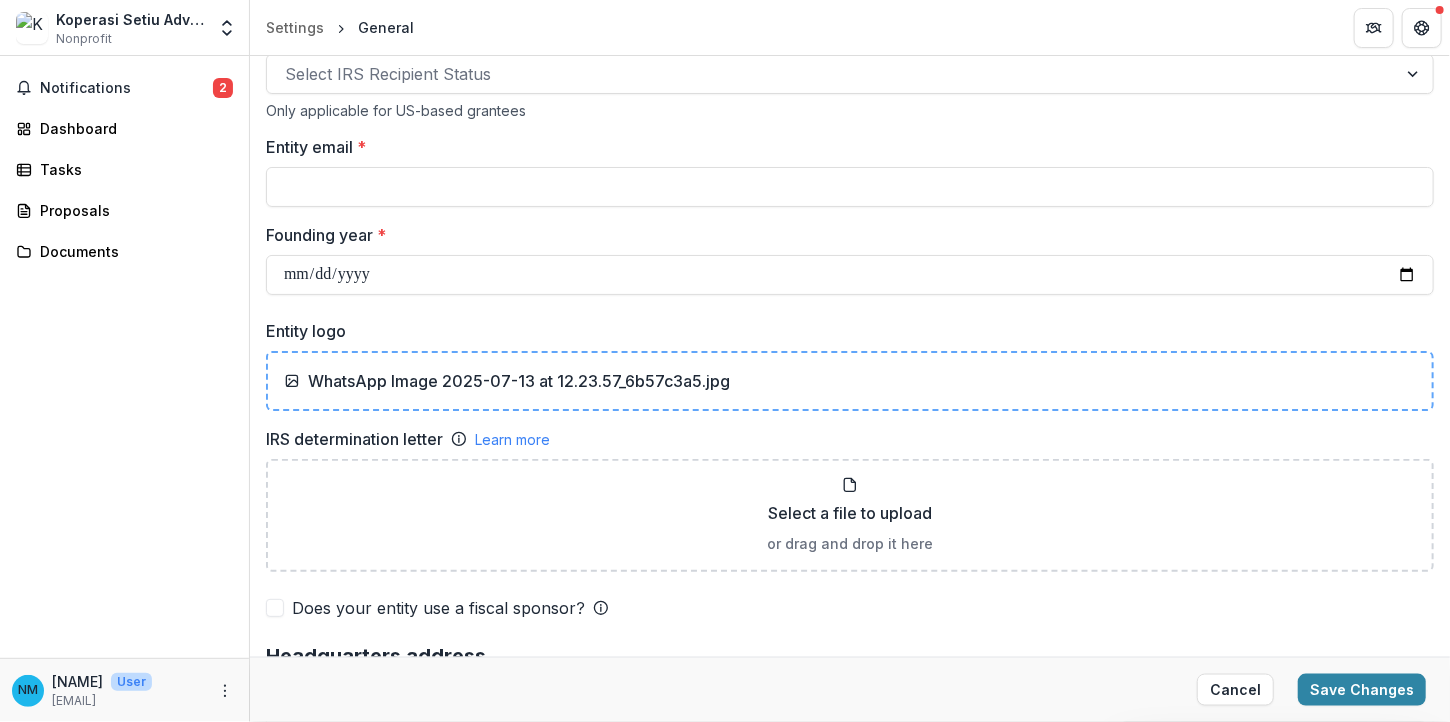 click on "[FILENAME]" at bounding box center [850, 381] 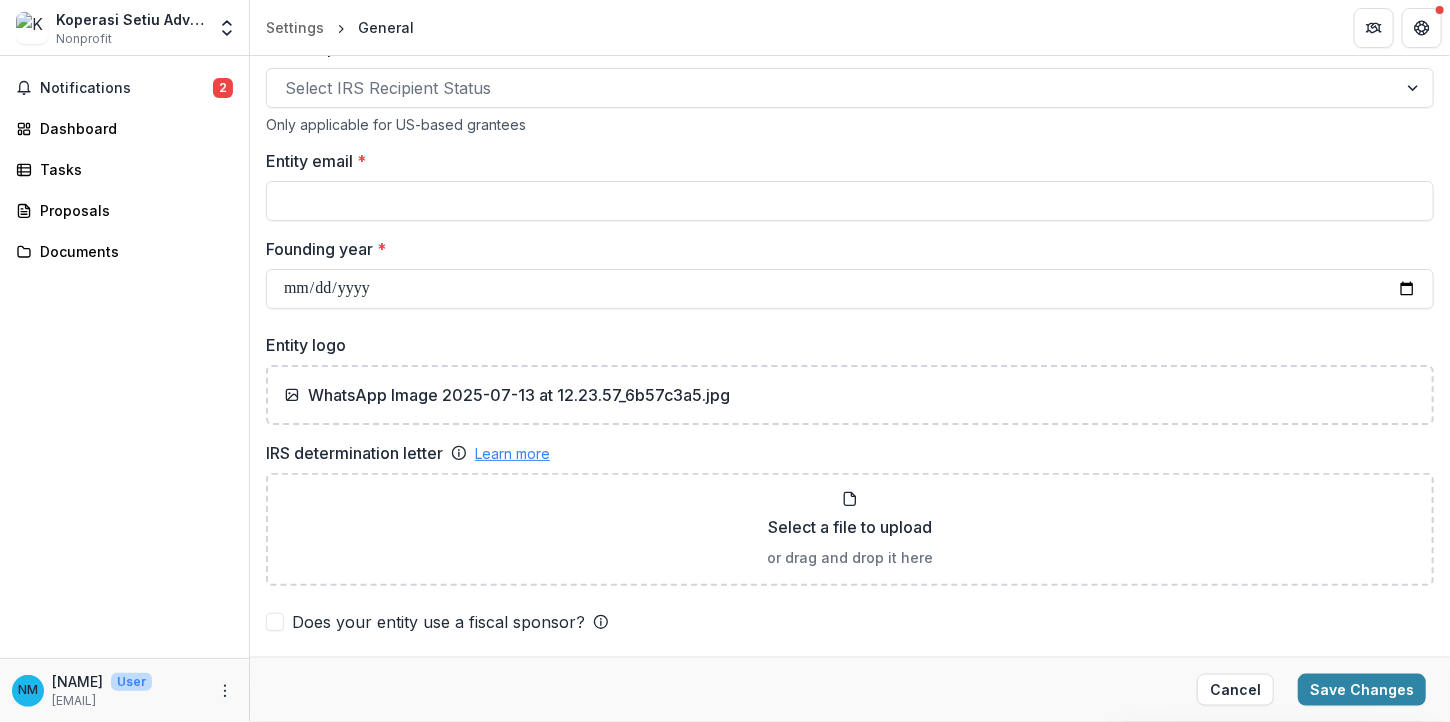 scroll, scrollTop: 1055, scrollLeft: 0, axis: vertical 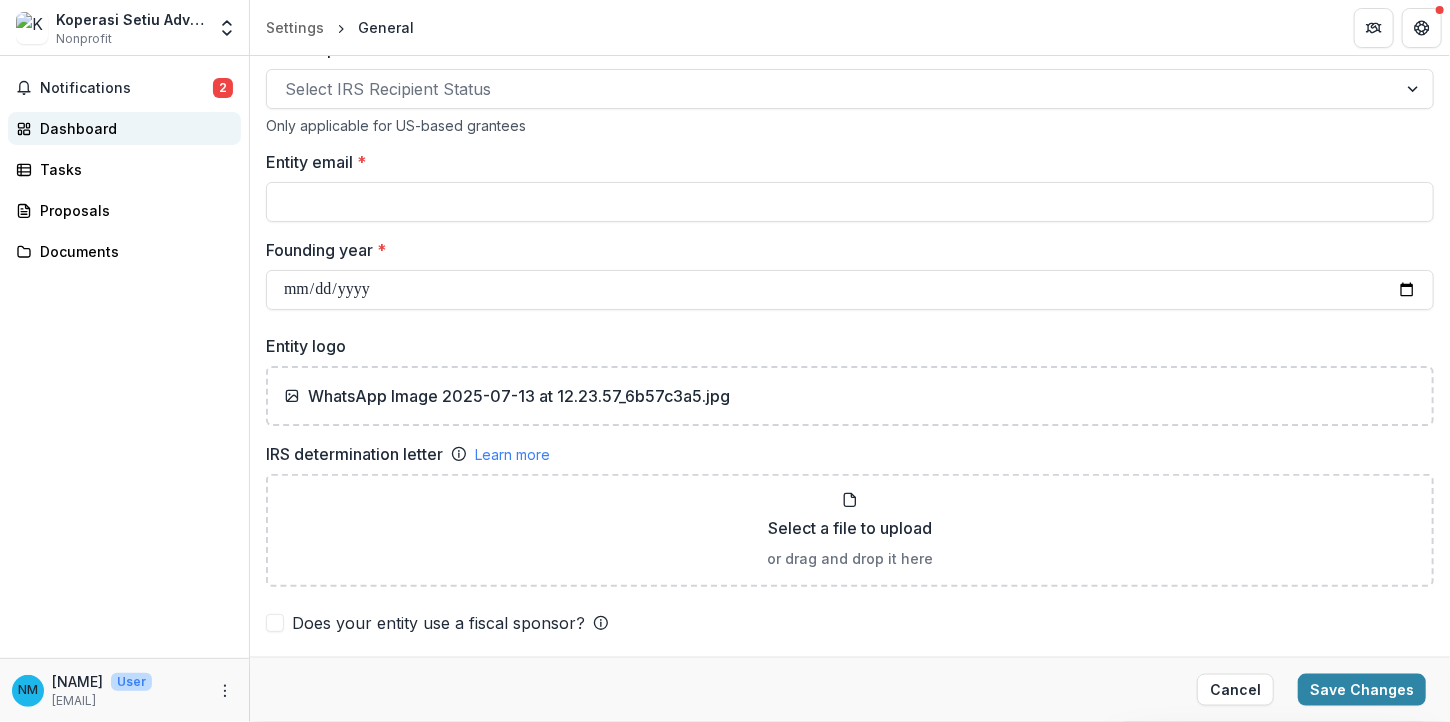click on "Dashboard" at bounding box center (132, 128) 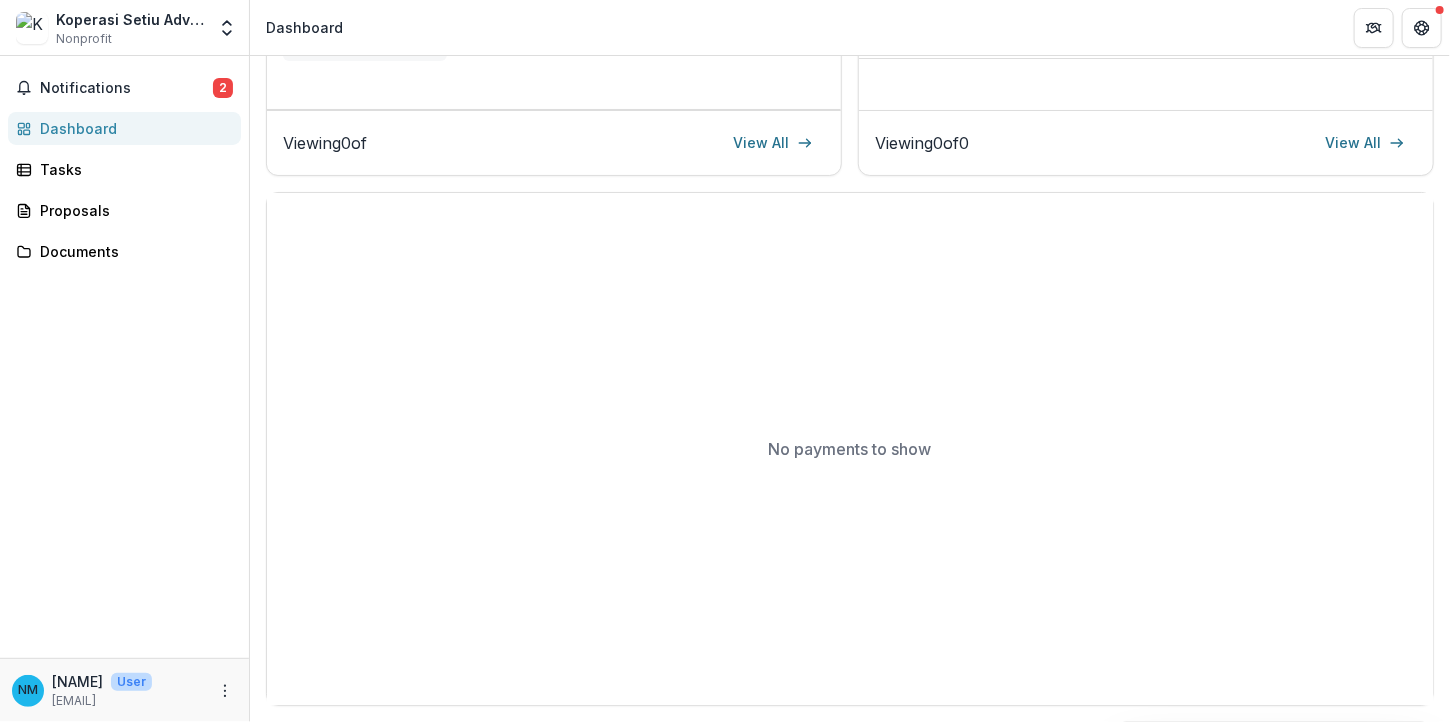 scroll, scrollTop: 564, scrollLeft: 0, axis: vertical 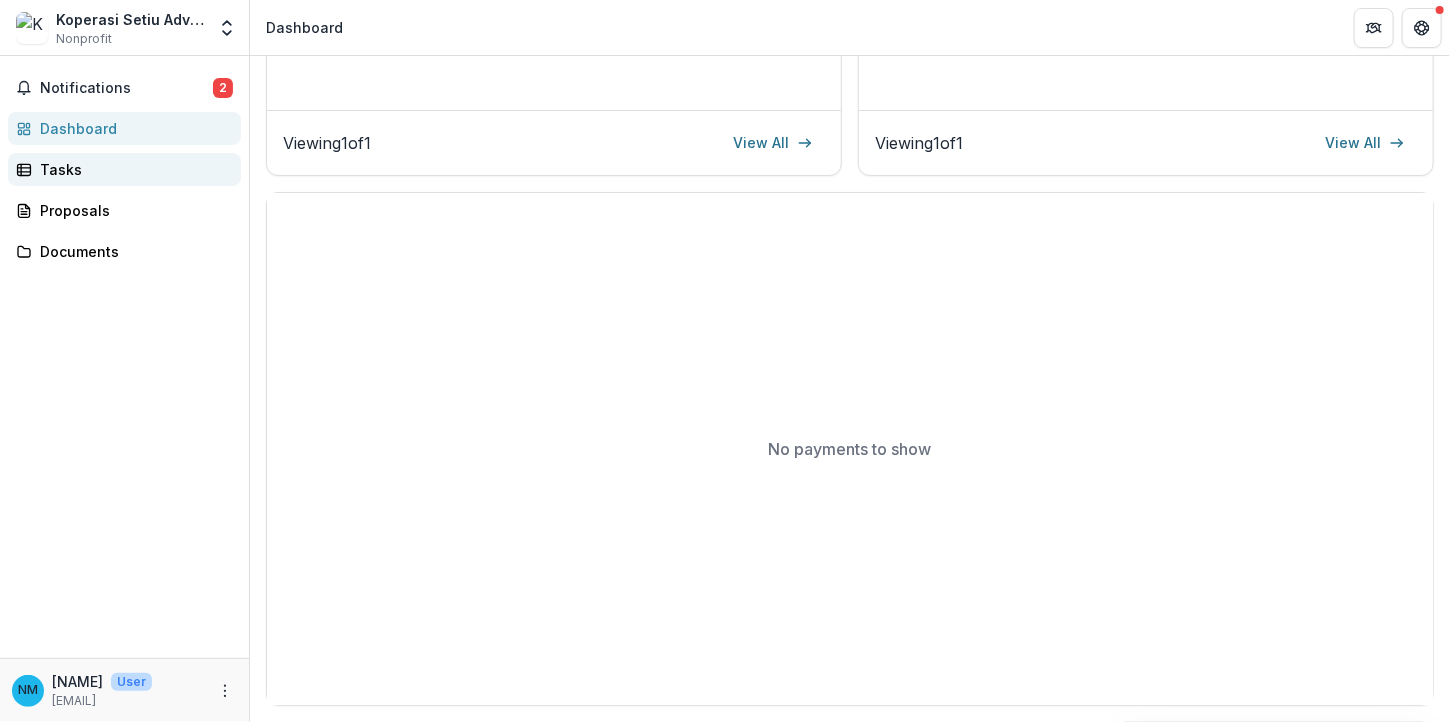 click on "Tasks" at bounding box center [132, 169] 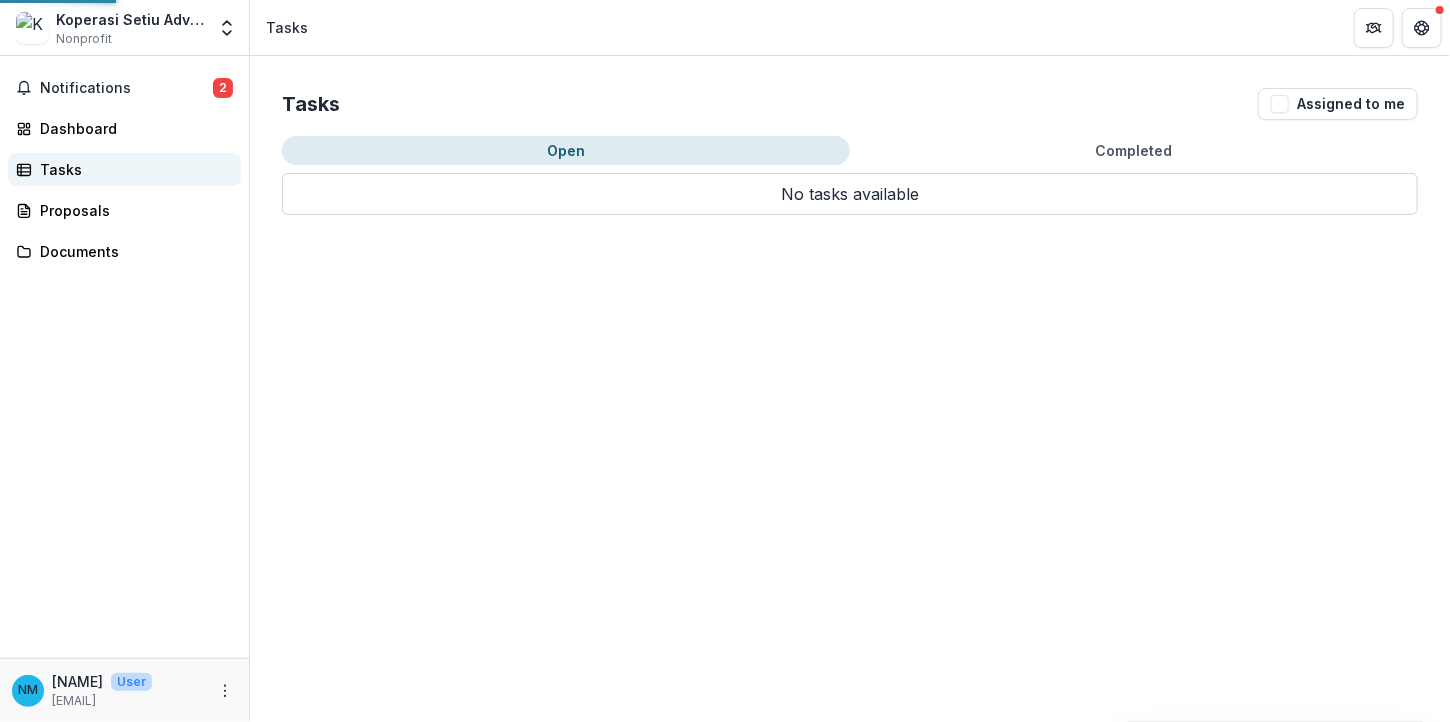 scroll, scrollTop: 0, scrollLeft: 0, axis: both 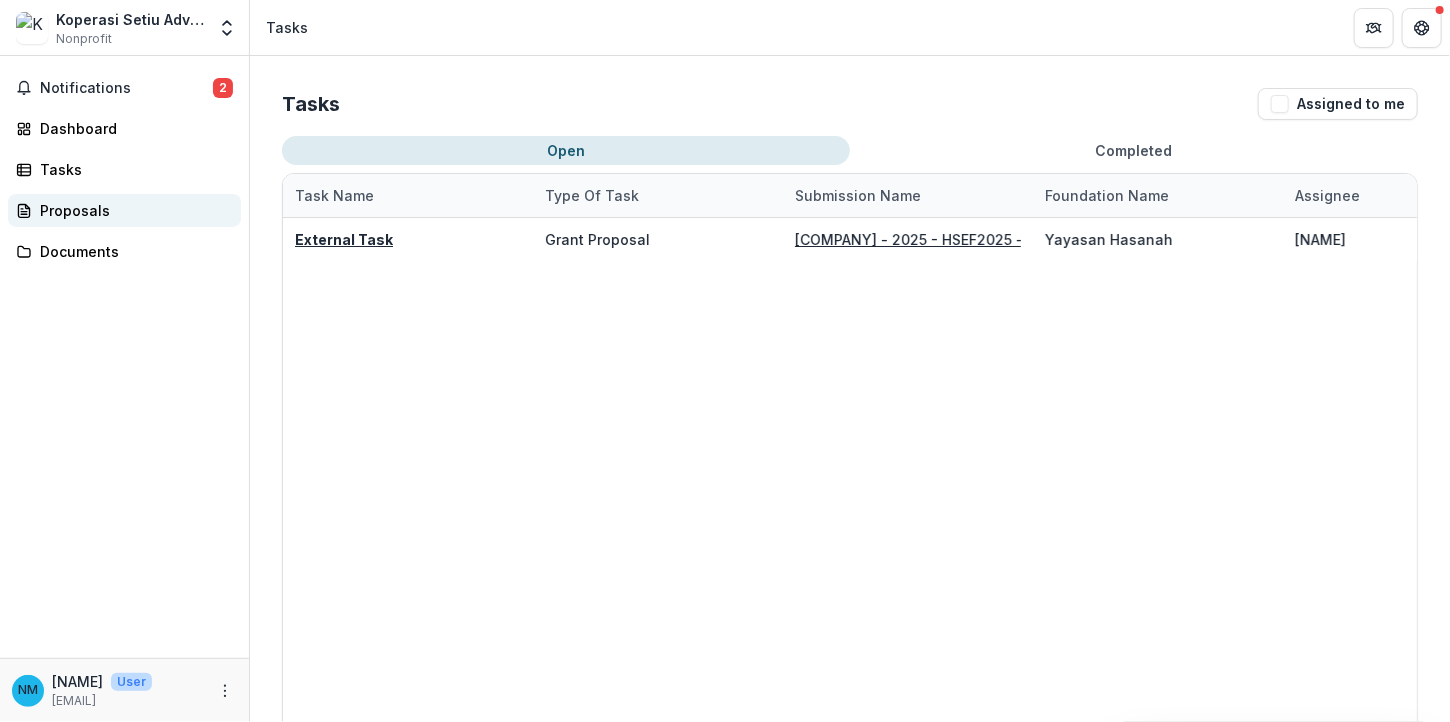 click on "Proposals" at bounding box center [124, 210] 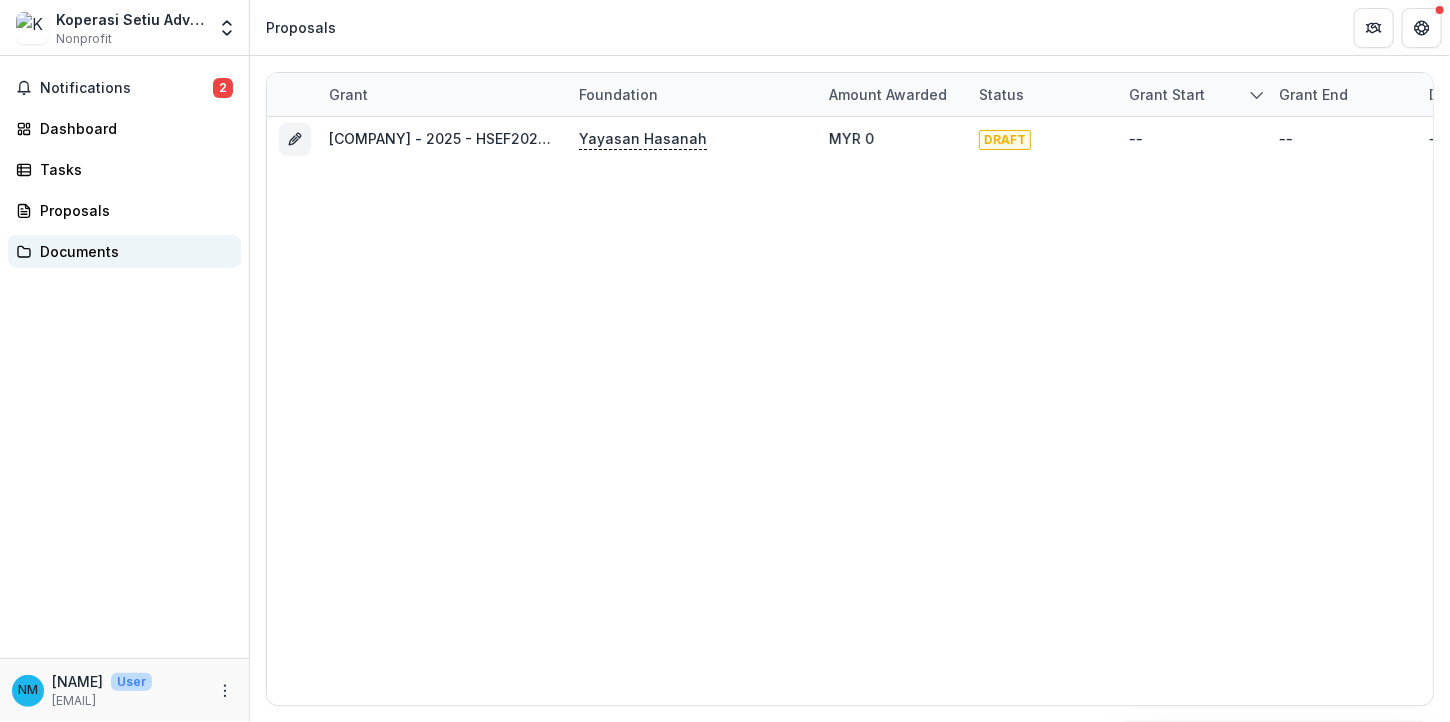 click on "Documents" at bounding box center (132, 251) 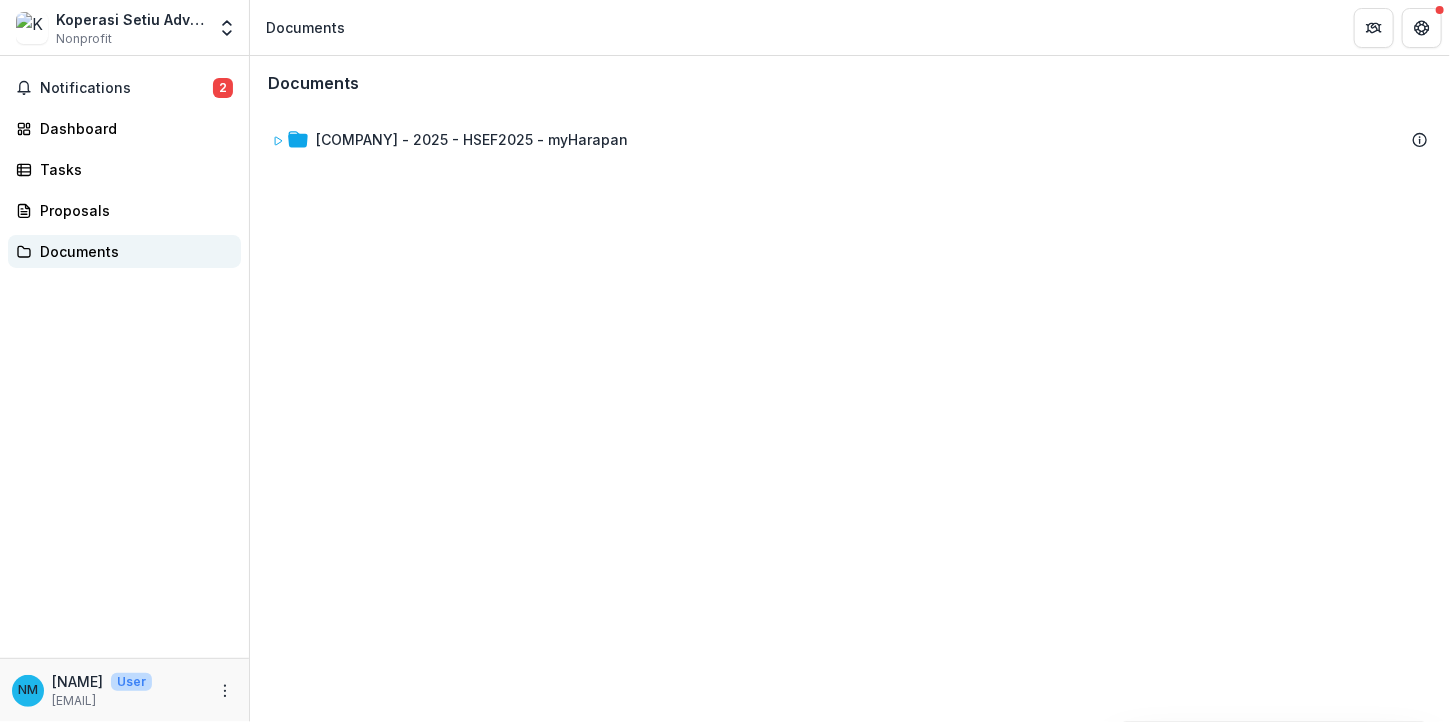click on "Documents" at bounding box center (132, 251) 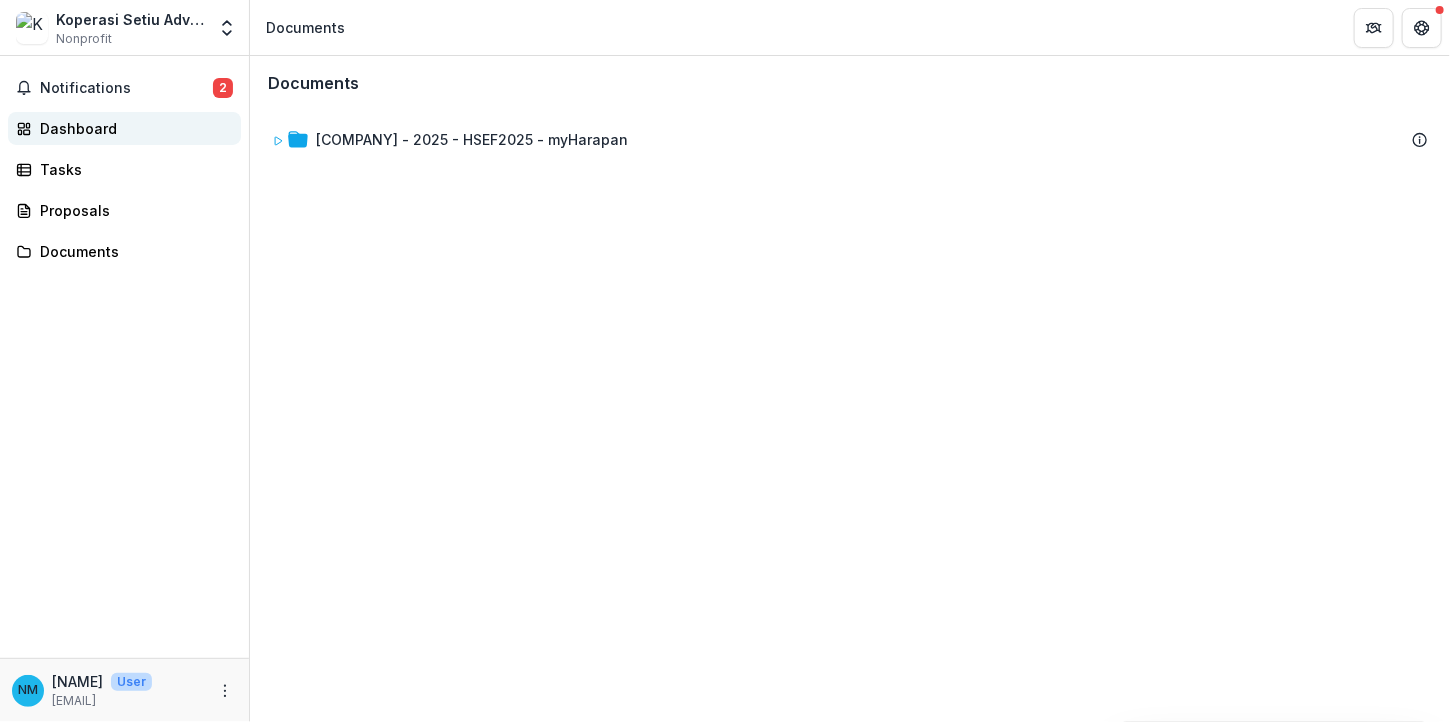 click on "Dashboard" at bounding box center (132, 128) 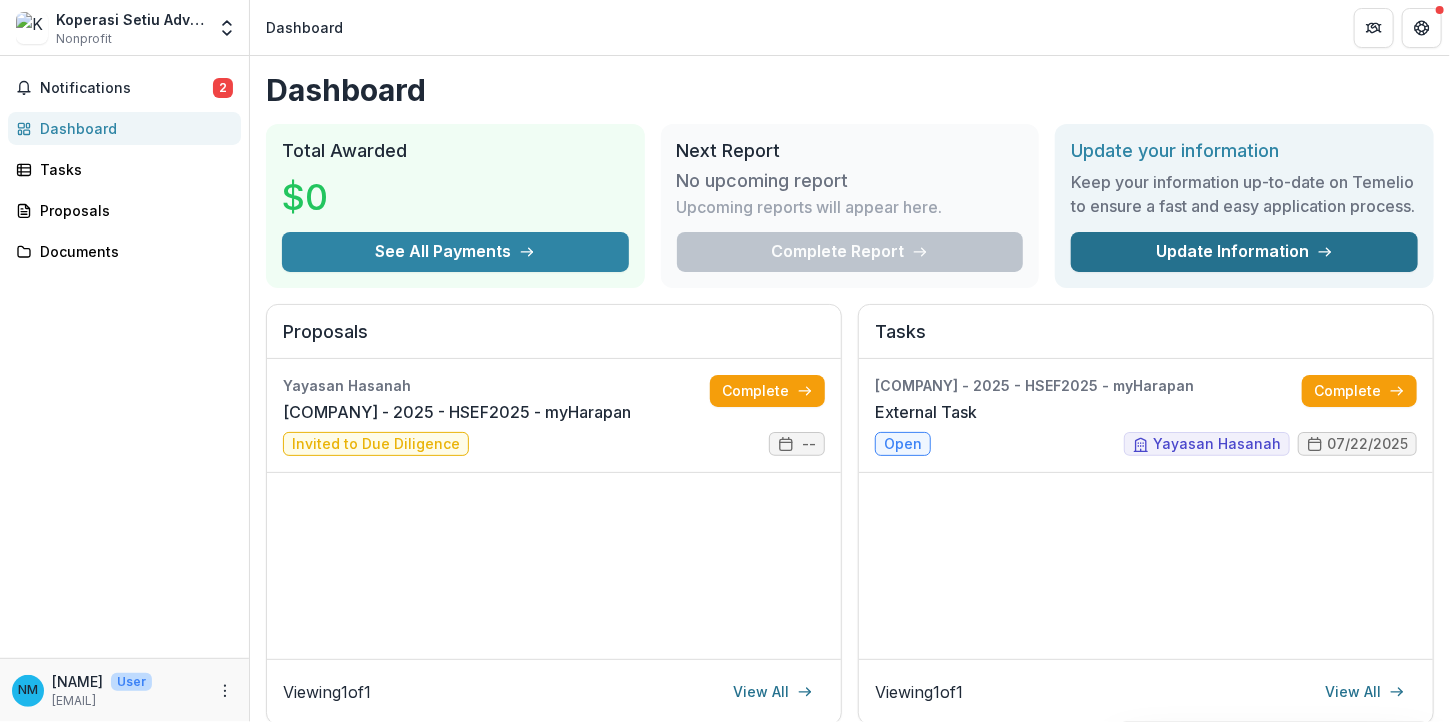 click on "Update Information" at bounding box center (1244, 252) 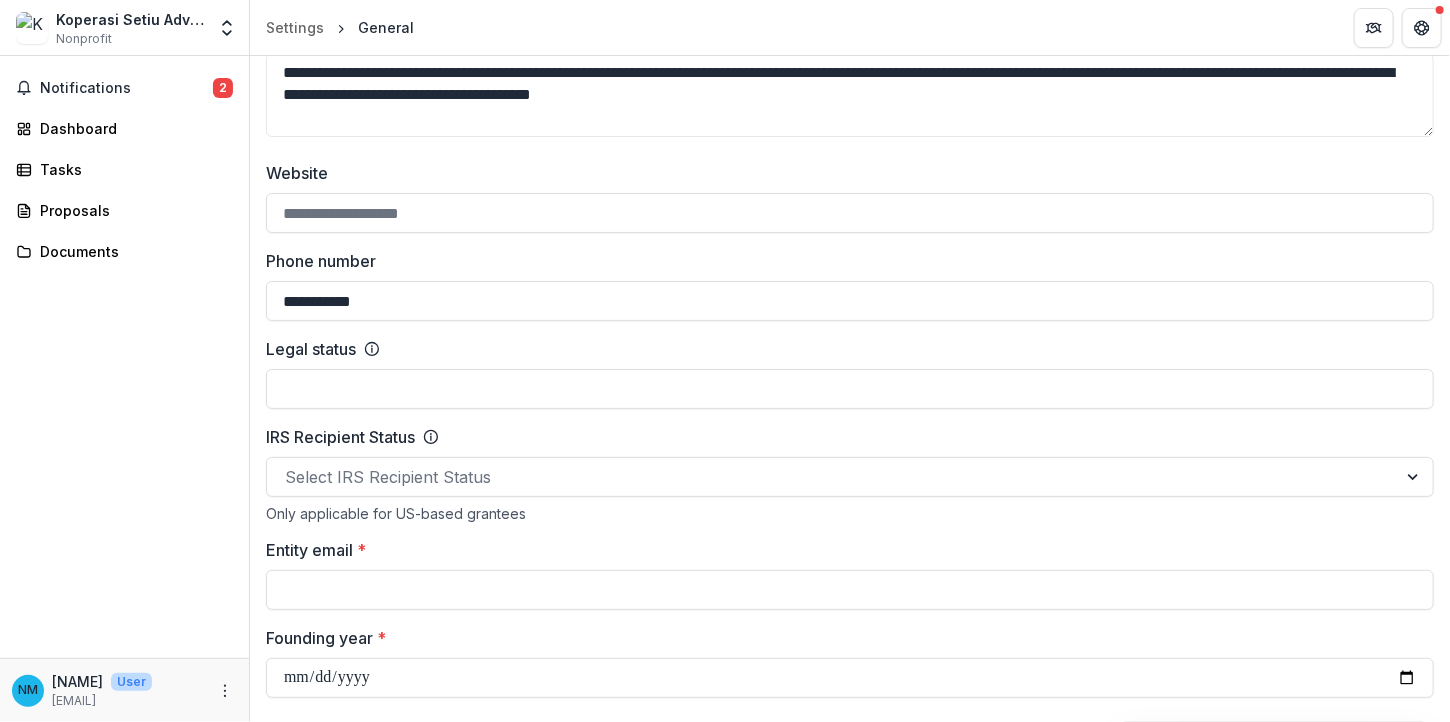 scroll, scrollTop: 668, scrollLeft: 0, axis: vertical 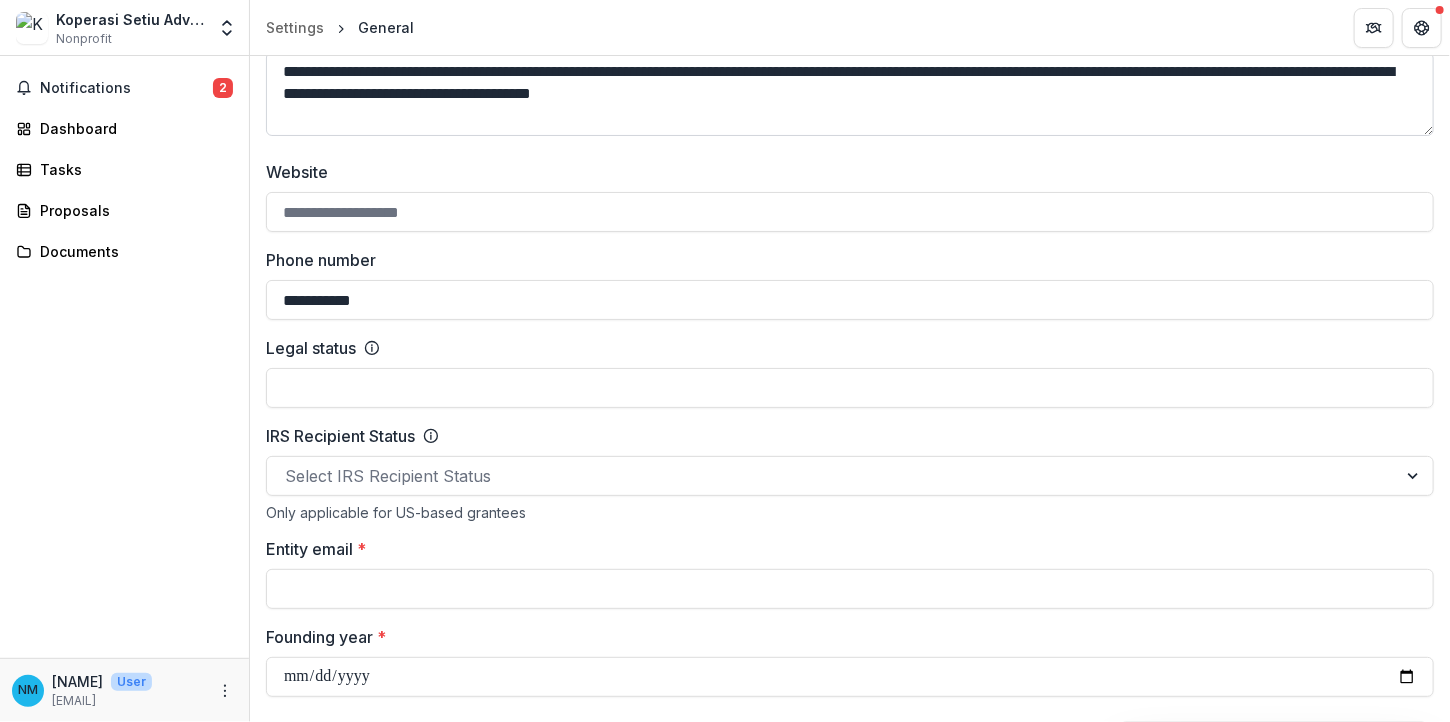 click on "**********" at bounding box center (850, 94) 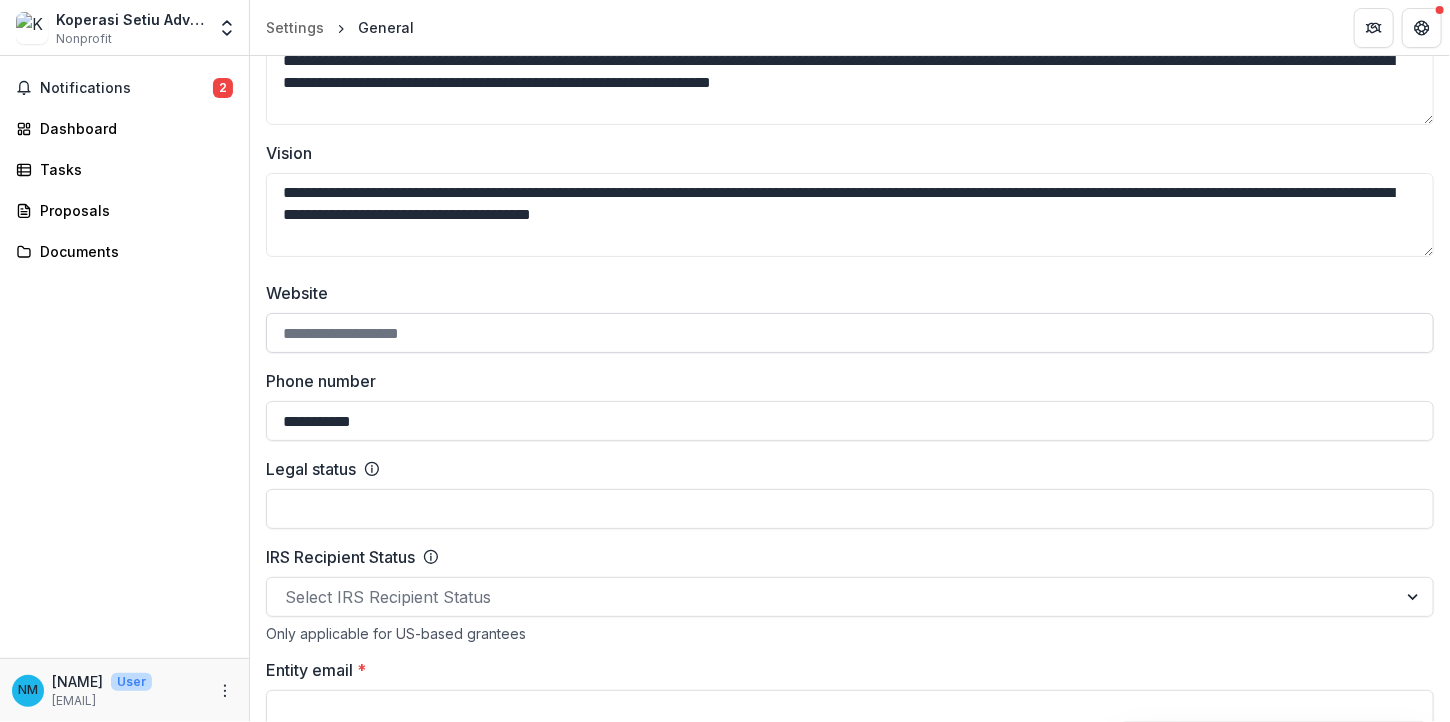 scroll, scrollTop: 524, scrollLeft: 0, axis: vertical 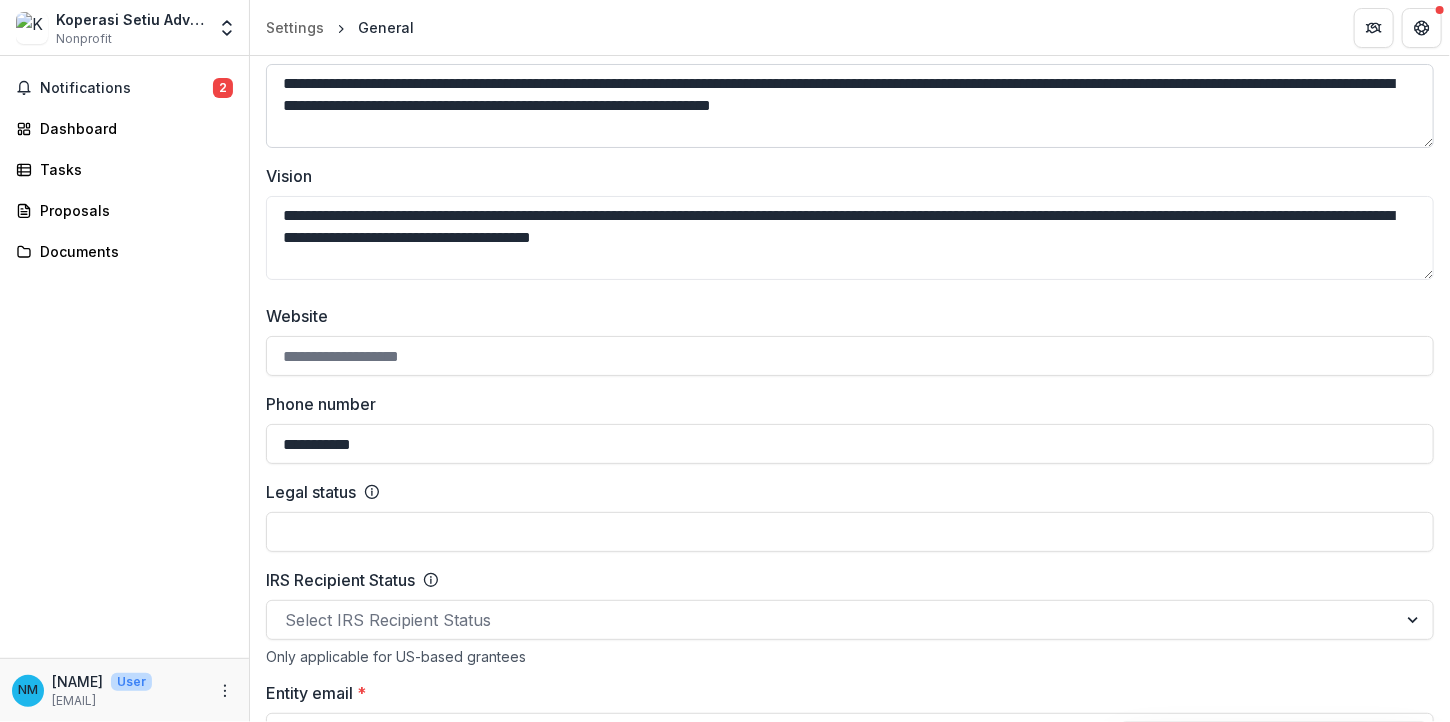 click on "**********" at bounding box center [850, 106] 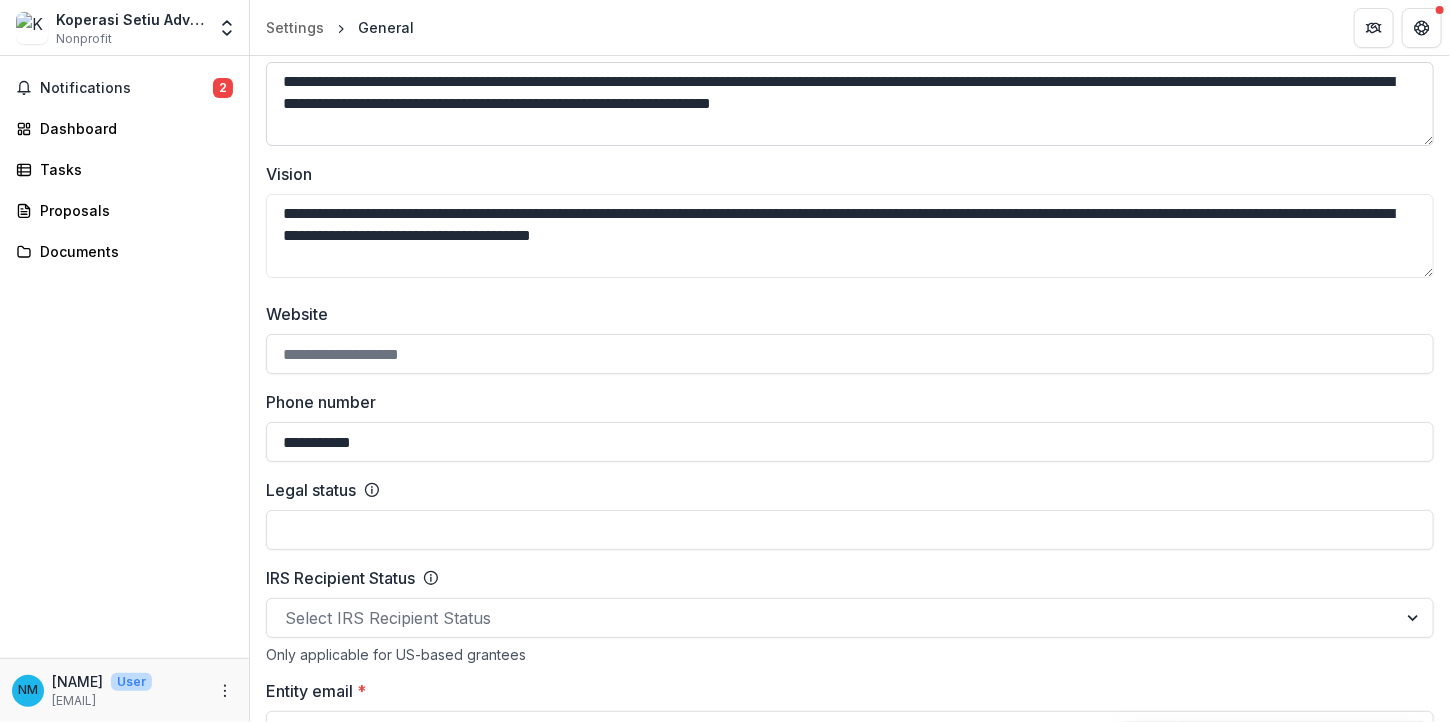 scroll, scrollTop: 396, scrollLeft: 0, axis: vertical 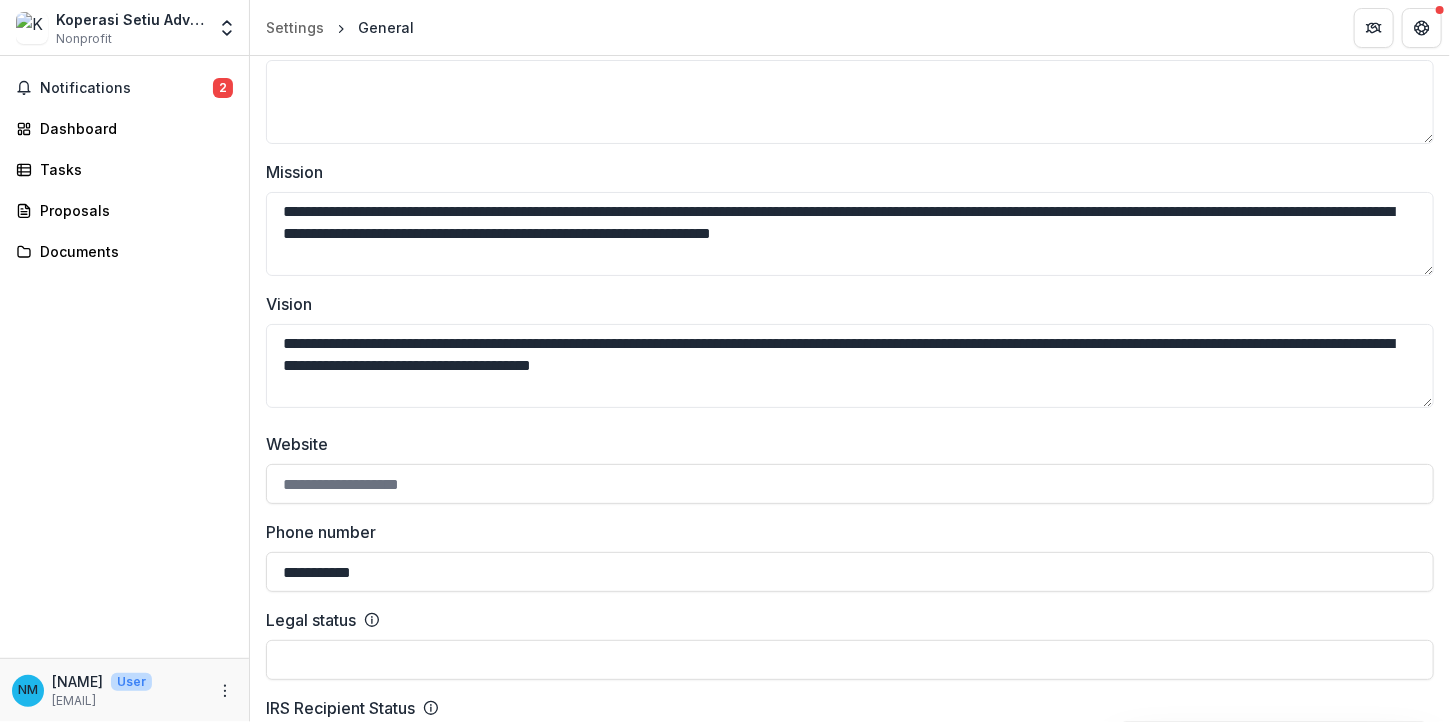 click on "General" at bounding box center (386, 27) 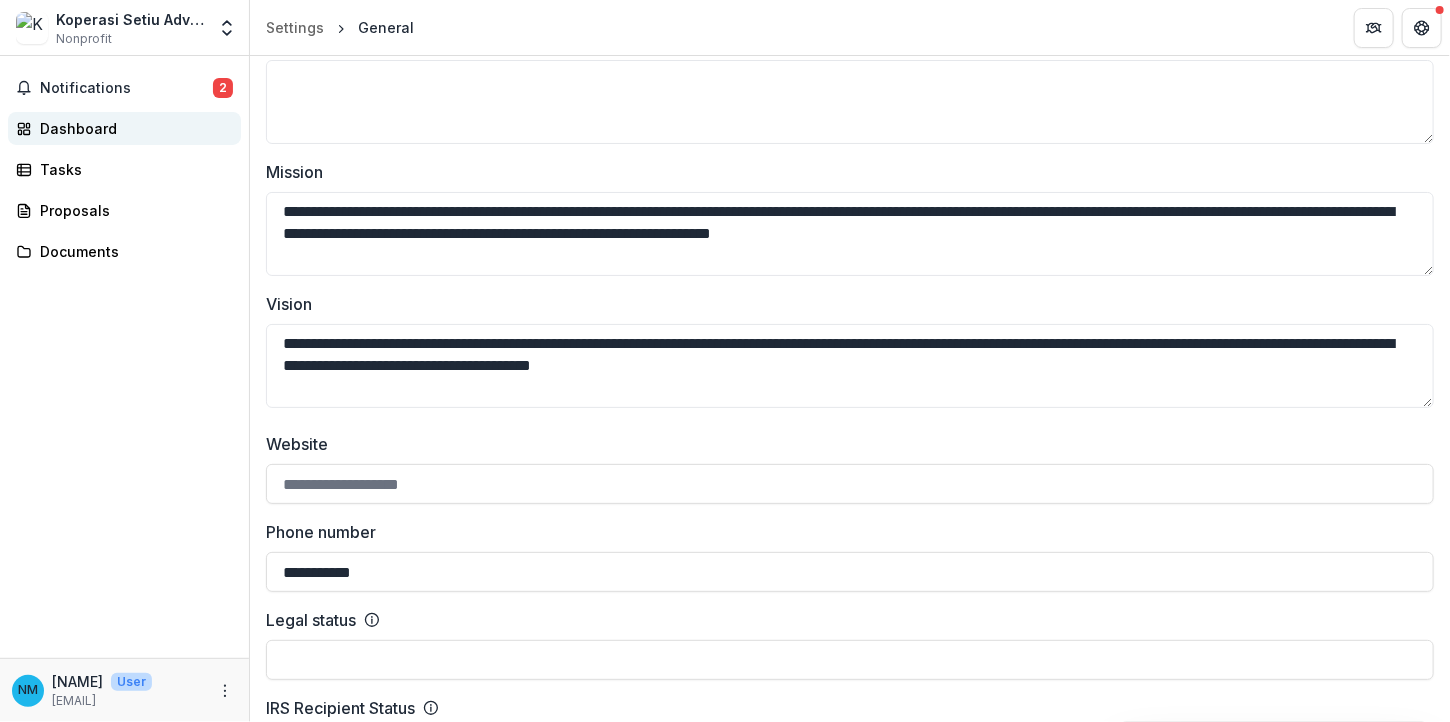 click on "Dashboard" at bounding box center (132, 128) 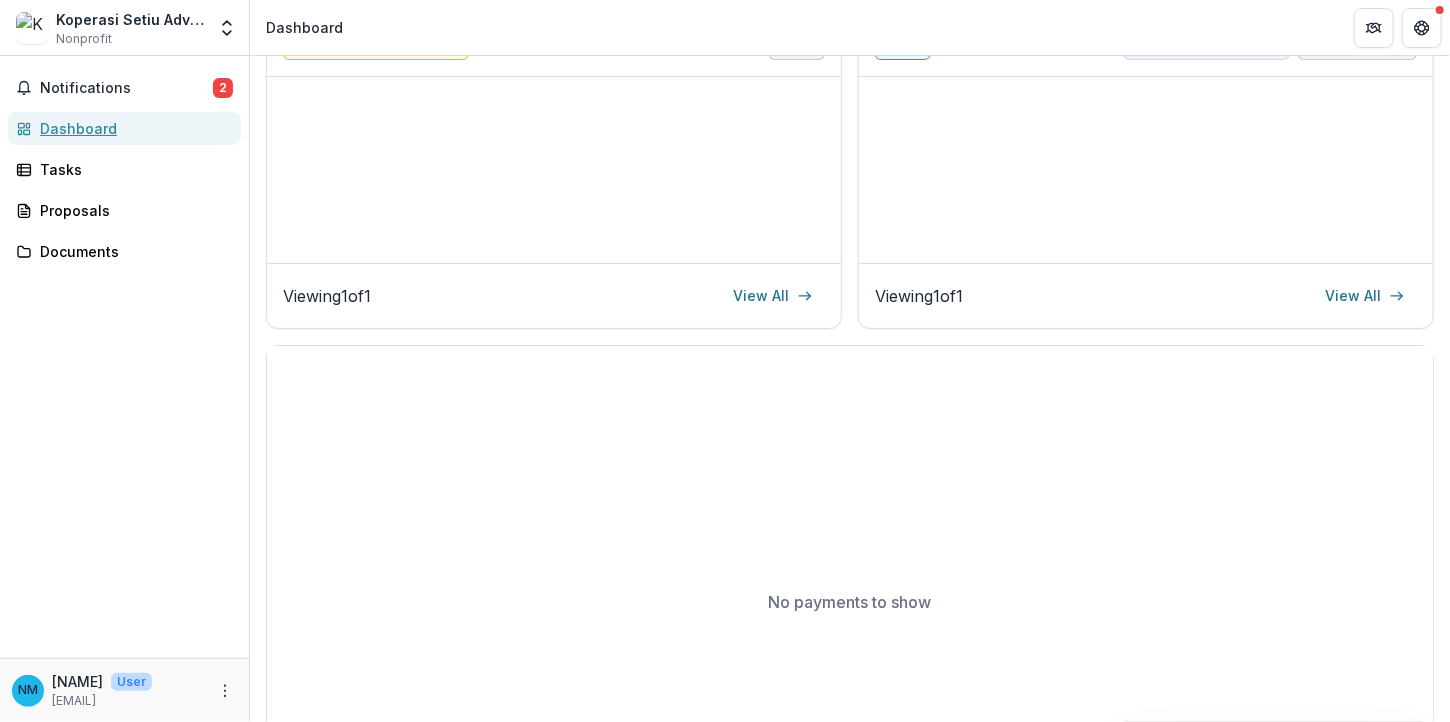 scroll, scrollTop: 0, scrollLeft: 0, axis: both 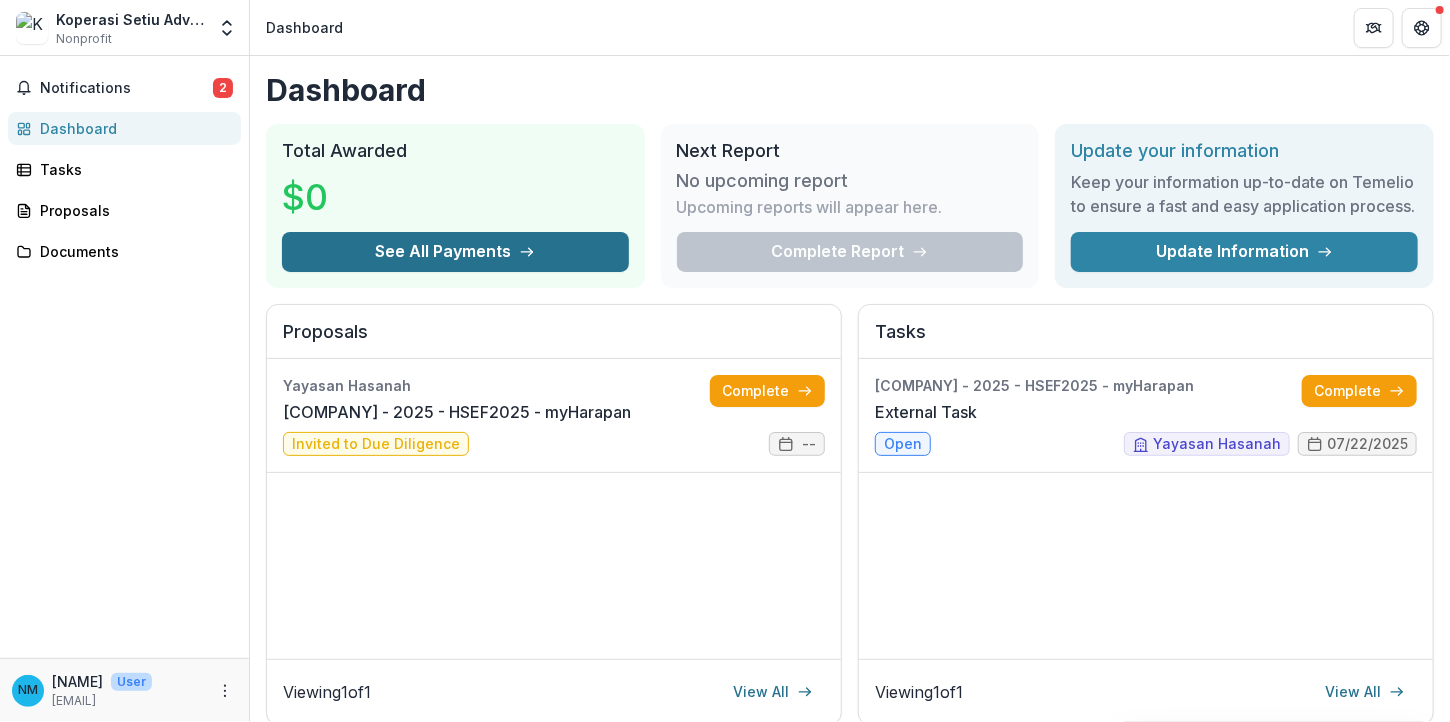 click on "See All Payments" at bounding box center [455, 252] 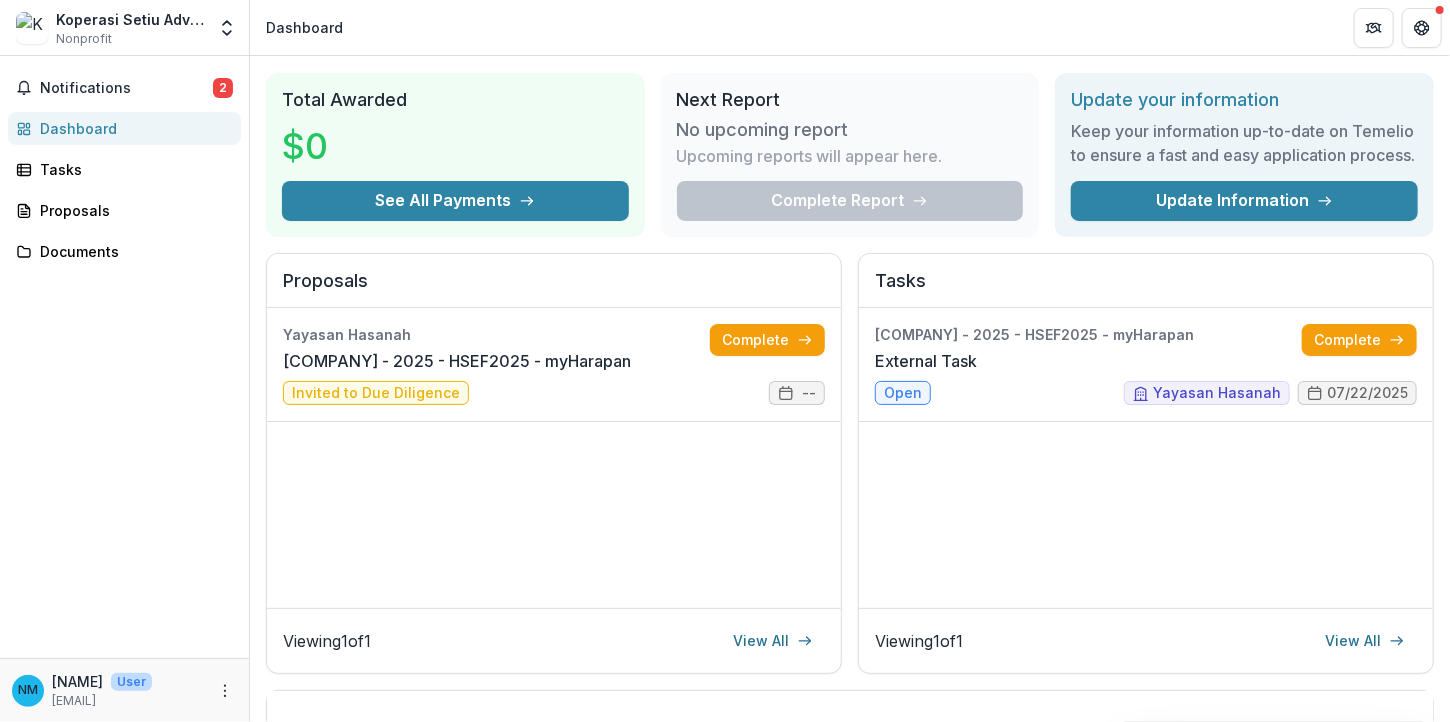 scroll, scrollTop: 52, scrollLeft: 0, axis: vertical 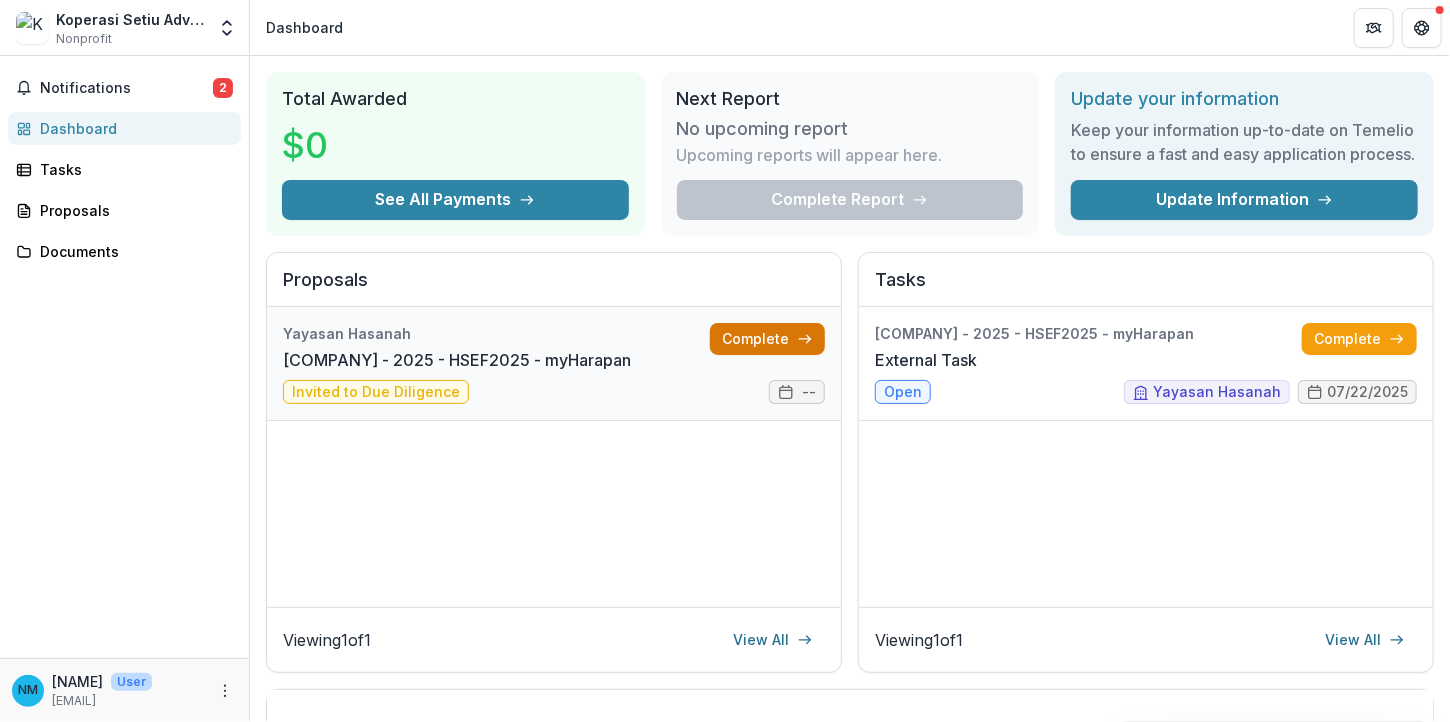 click on "Complete" at bounding box center [767, 339] 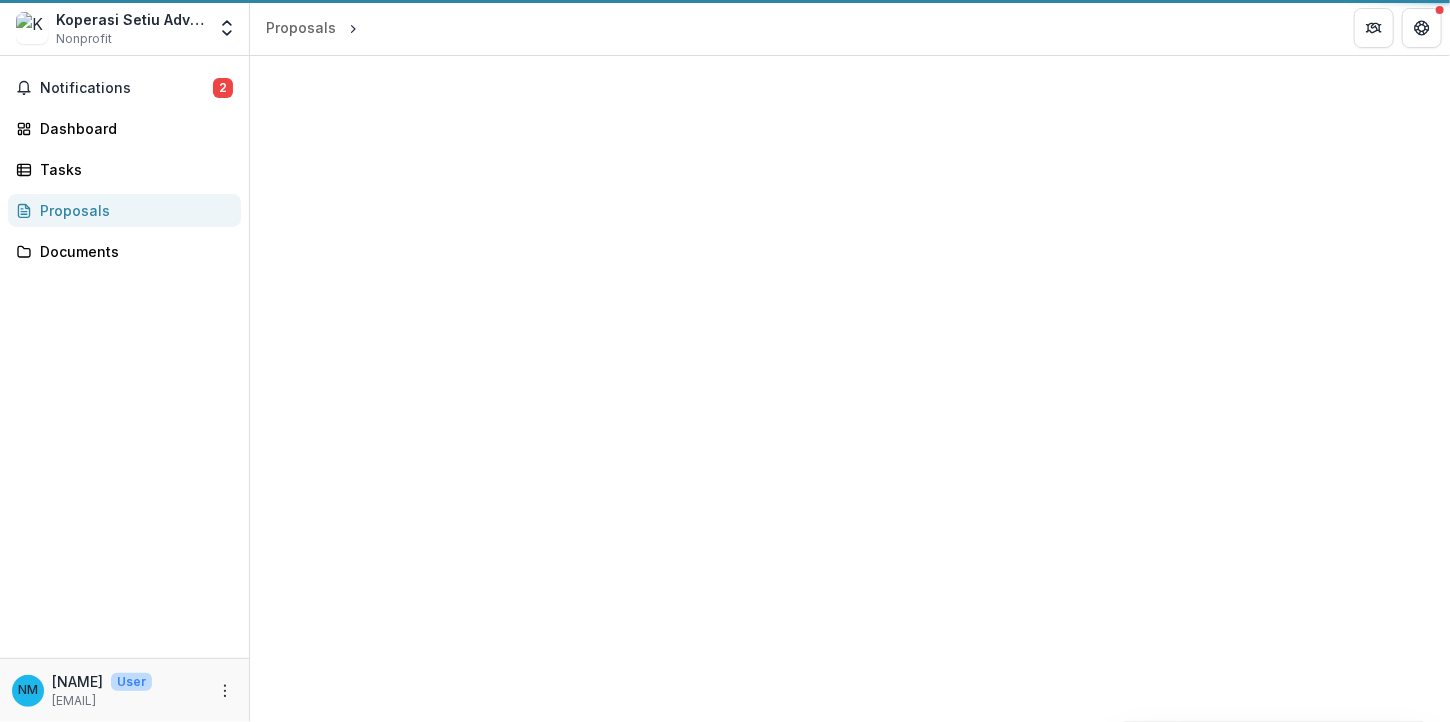 scroll, scrollTop: 0, scrollLeft: 0, axis: both 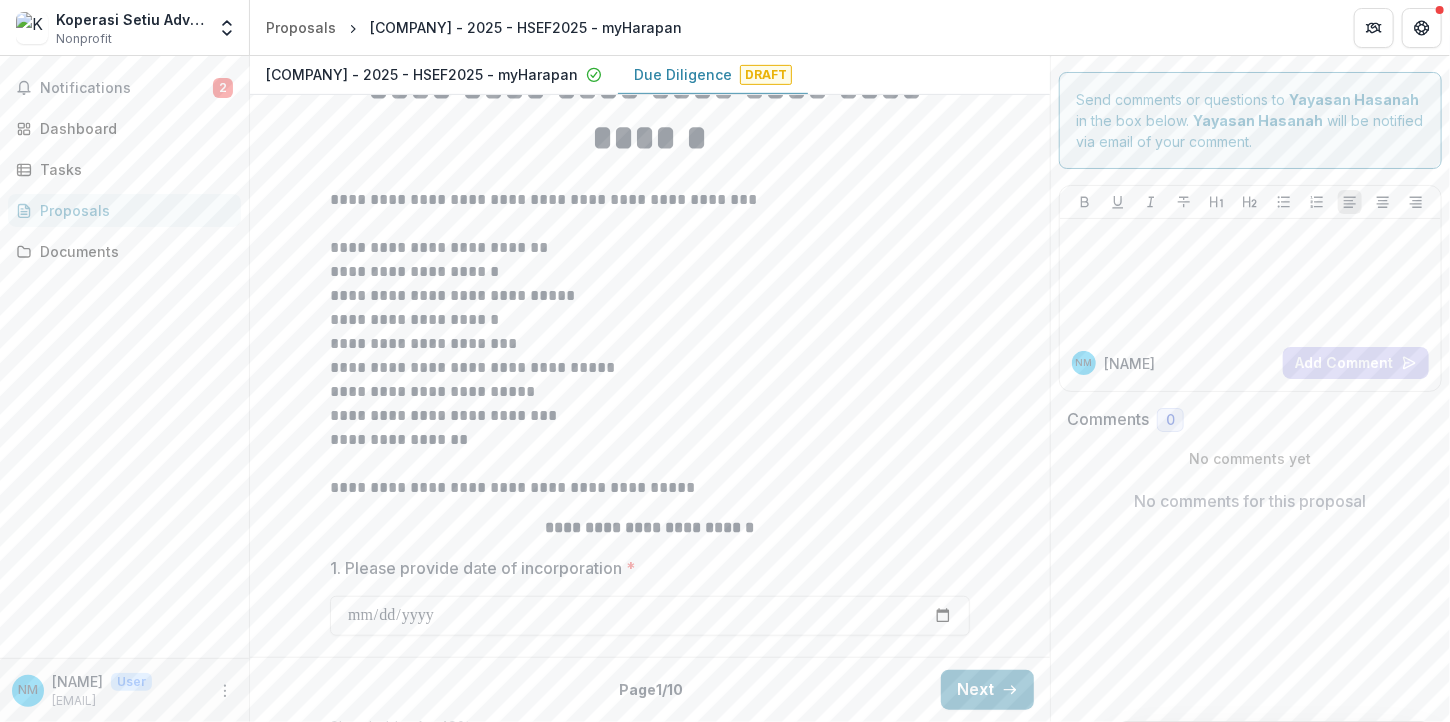 click on "**********" at bounding box center [650, 476] 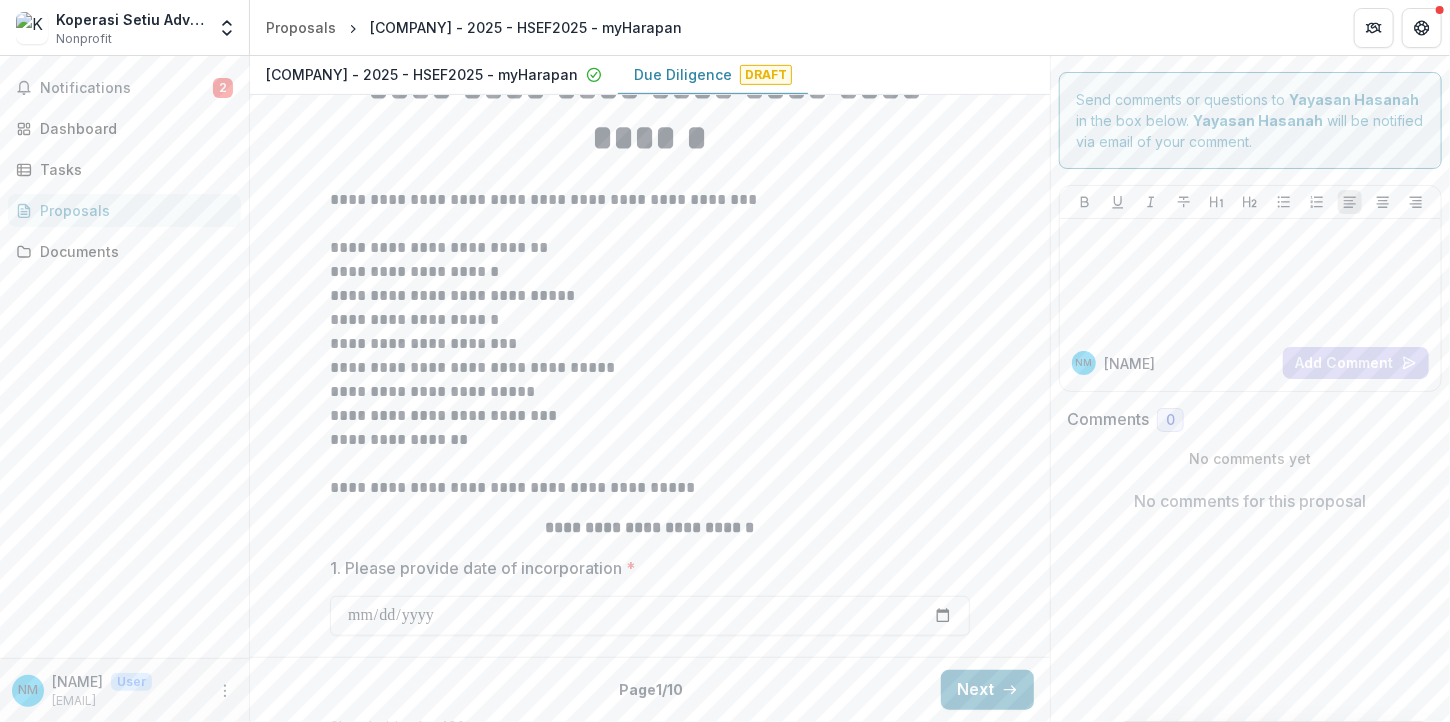 click on "**********" at bounding box center [650, 476] 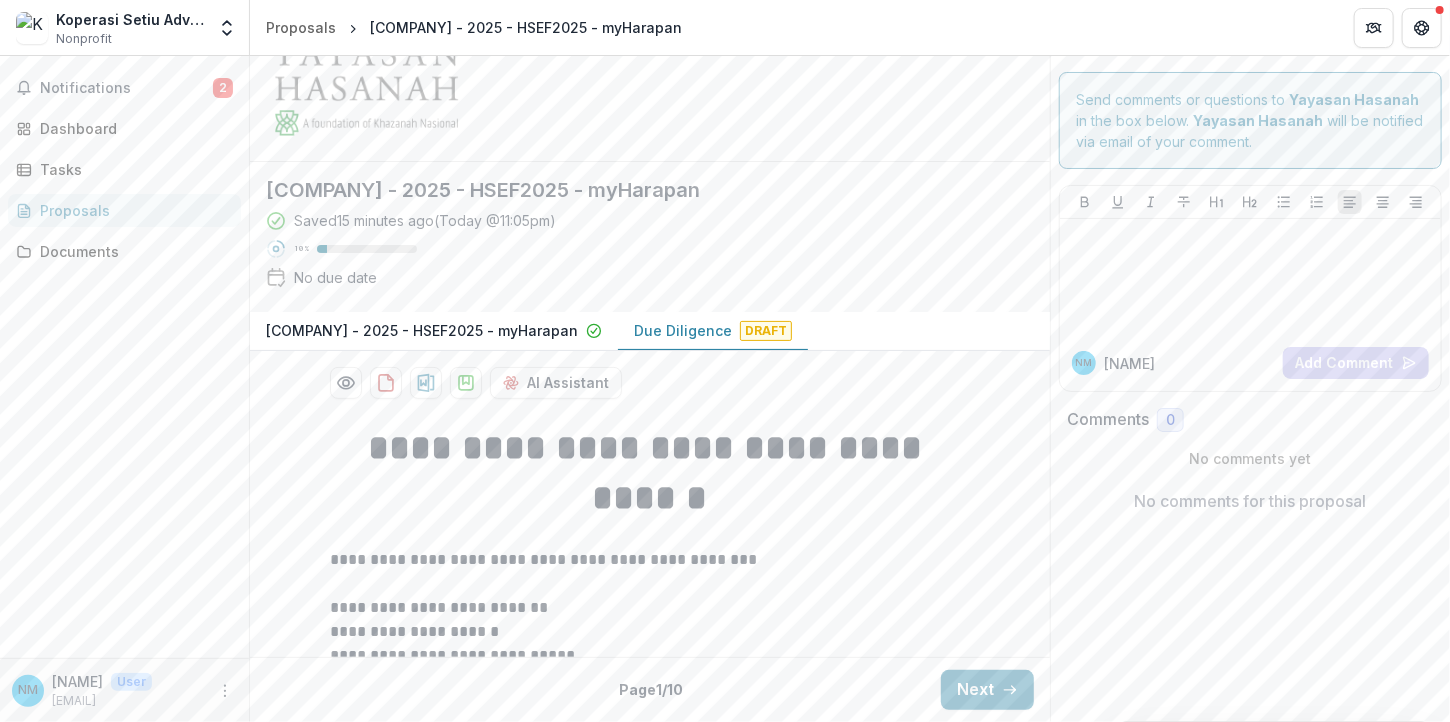 scroll, scrollTop: 0, scrollLeft: 0, axis: both 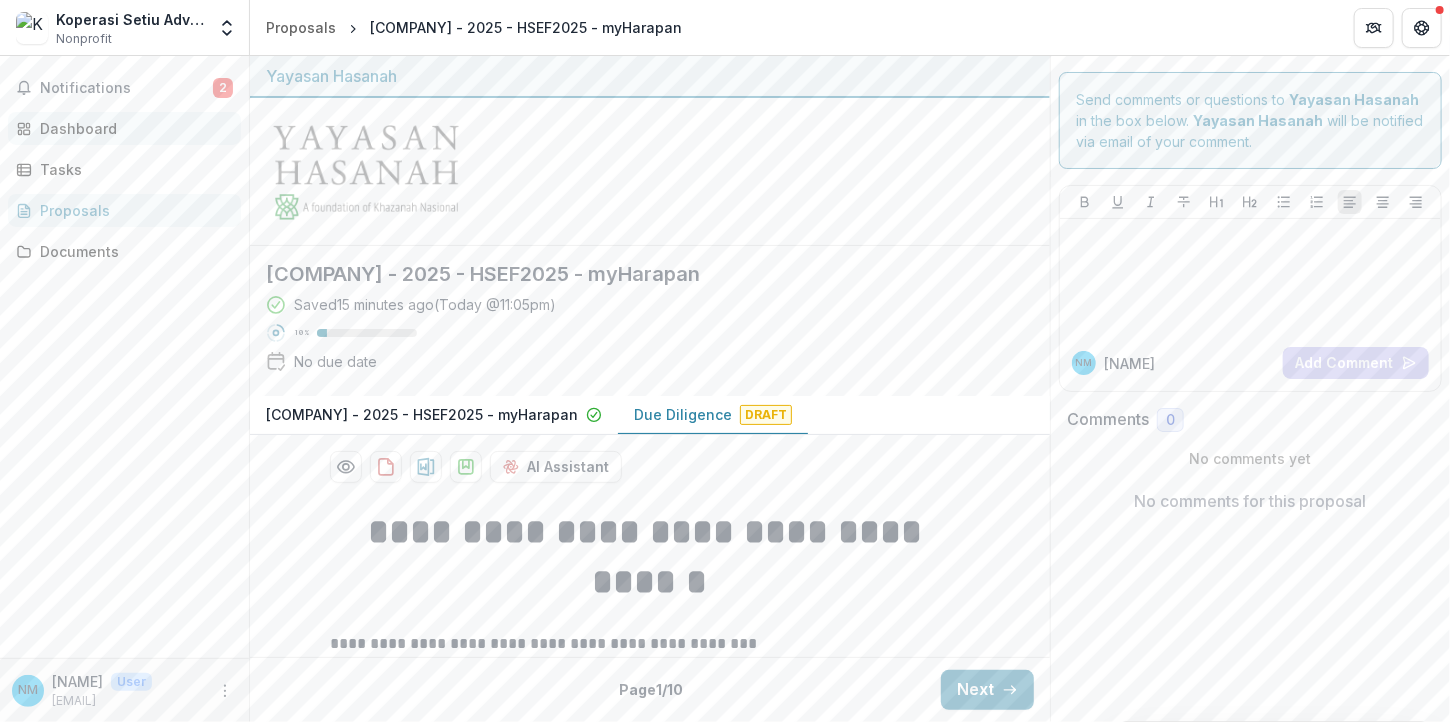 click on "Dashboard" at bounding box center [132, 128] 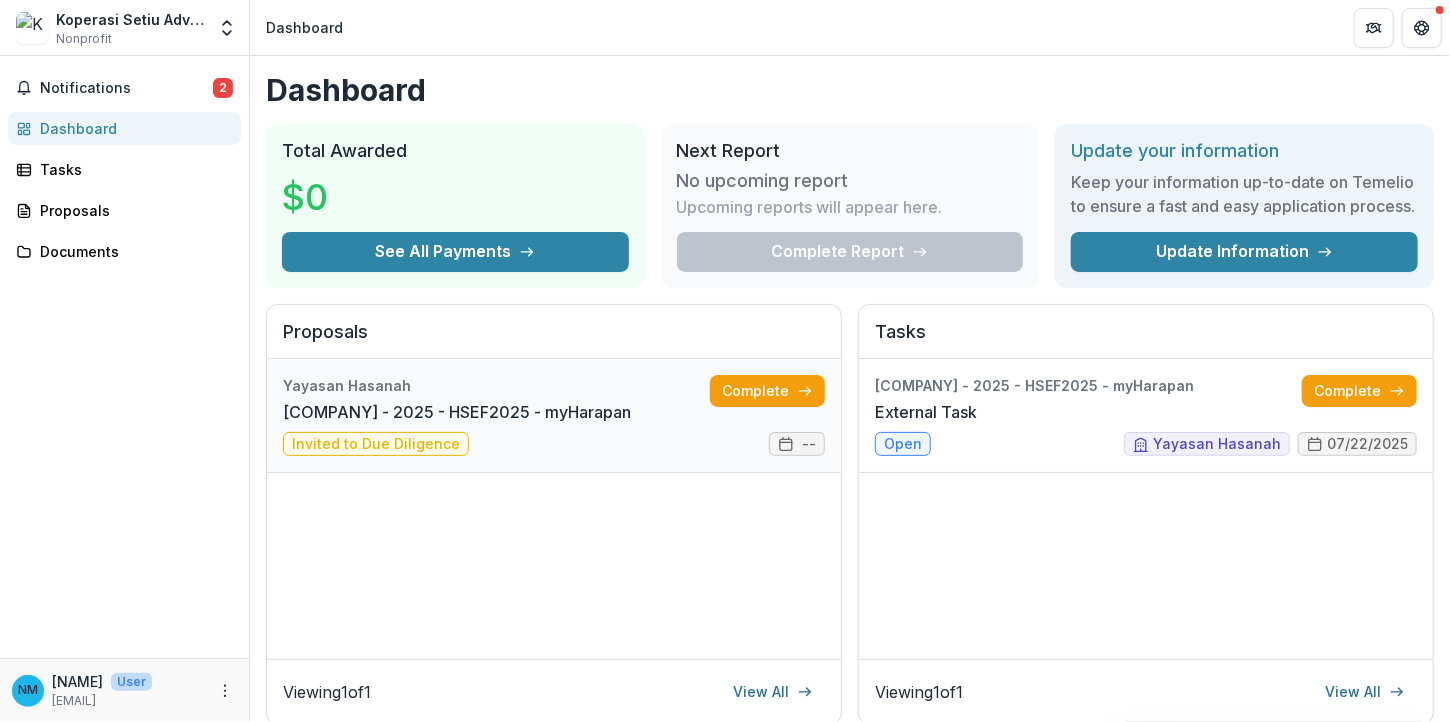 click on "[ORGANIZATION] - [YEAR] - [CODE] - [ORGANIZATION]" at bounding box center [457, 412] 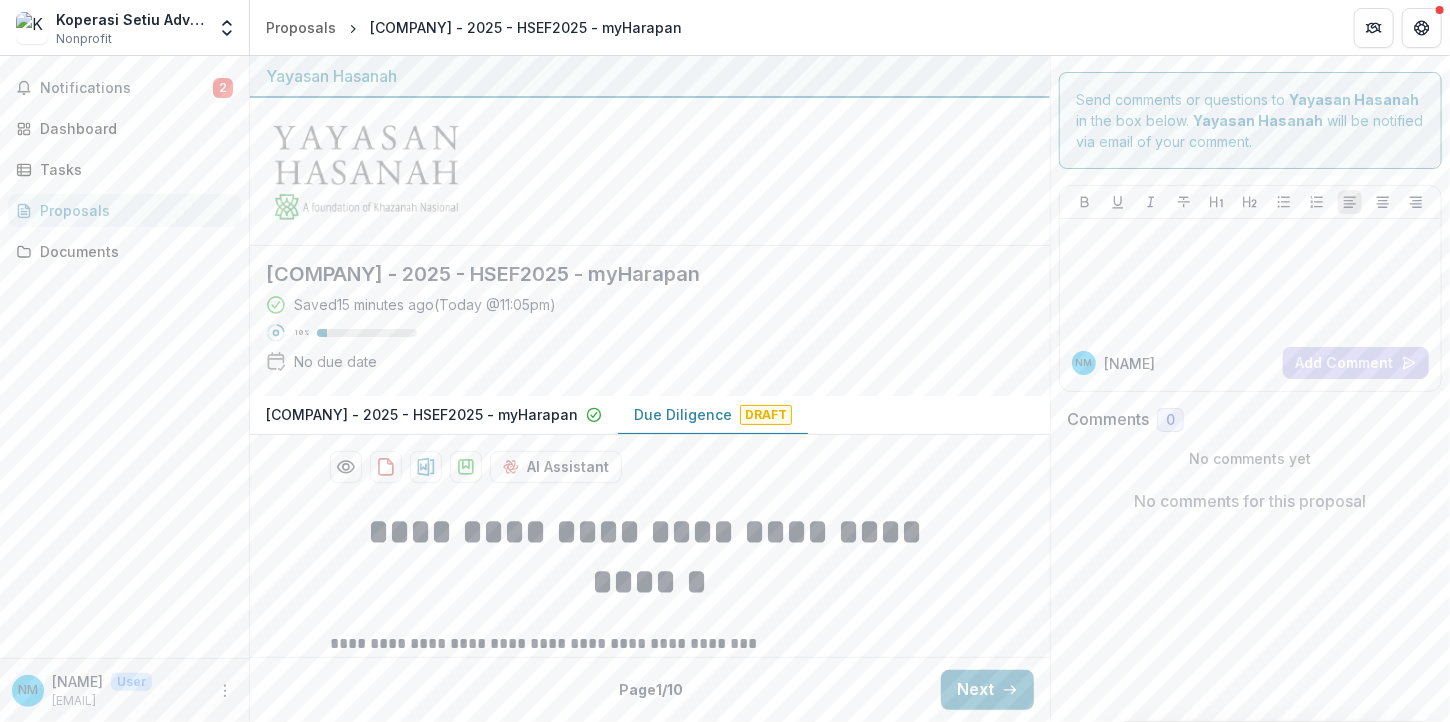 click on "**********" at bounding box center [650, 1035] 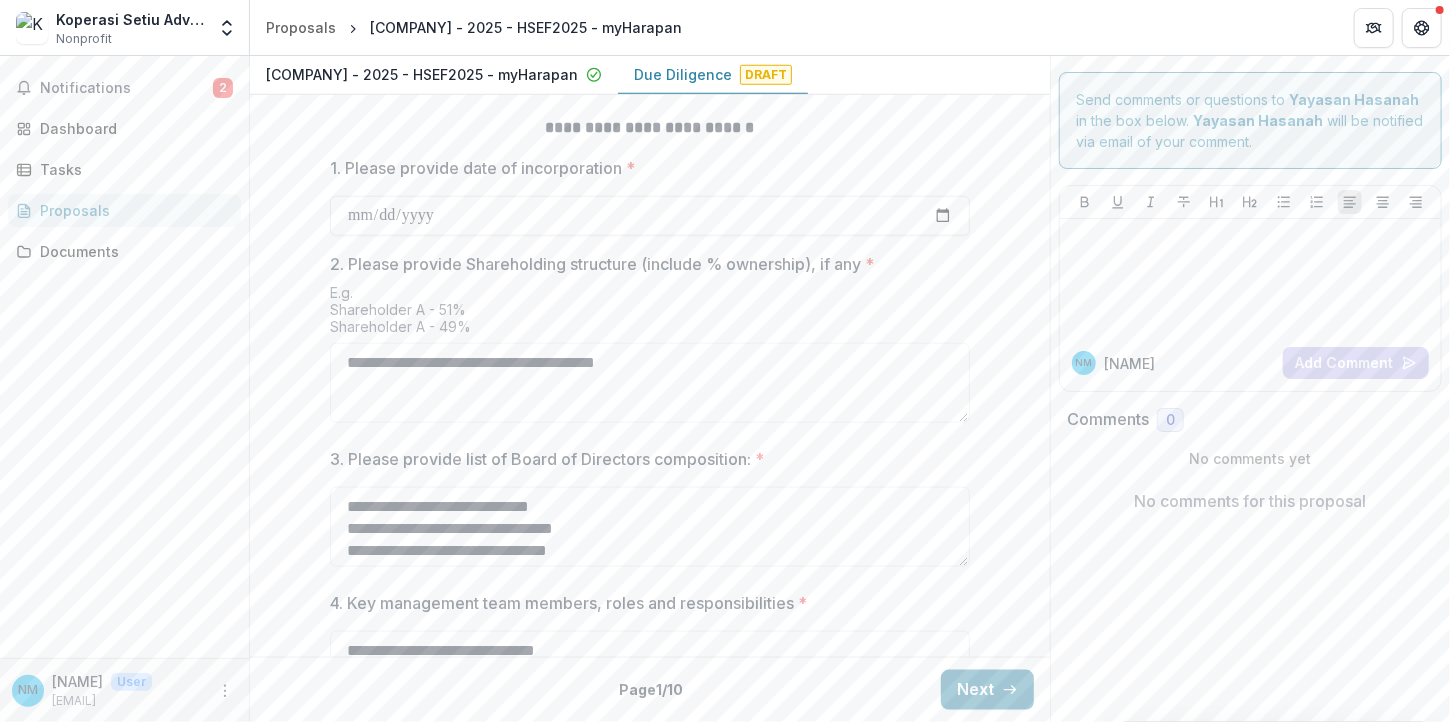 scroll, scrollTop: 860, scrollLeft: 0, axis: vertical 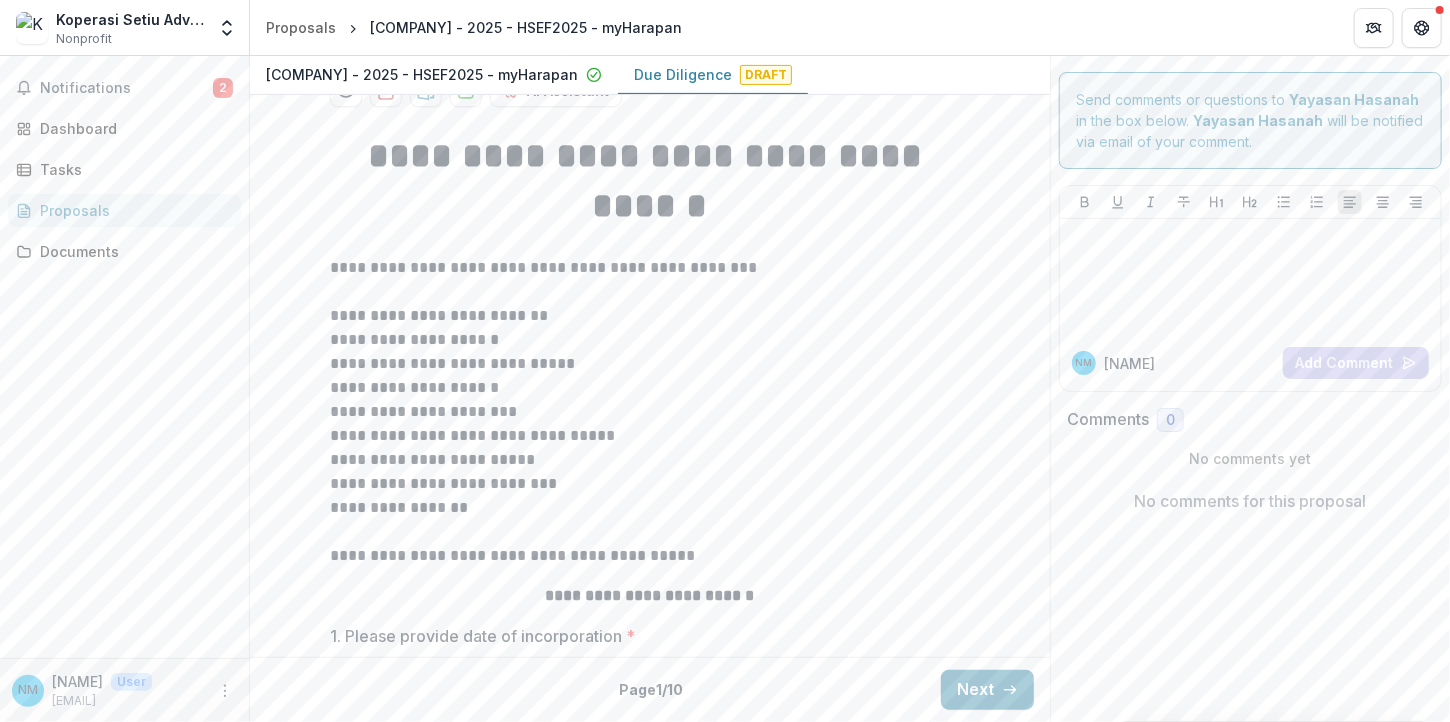 click on "**********" at bounding box center (650, 436) 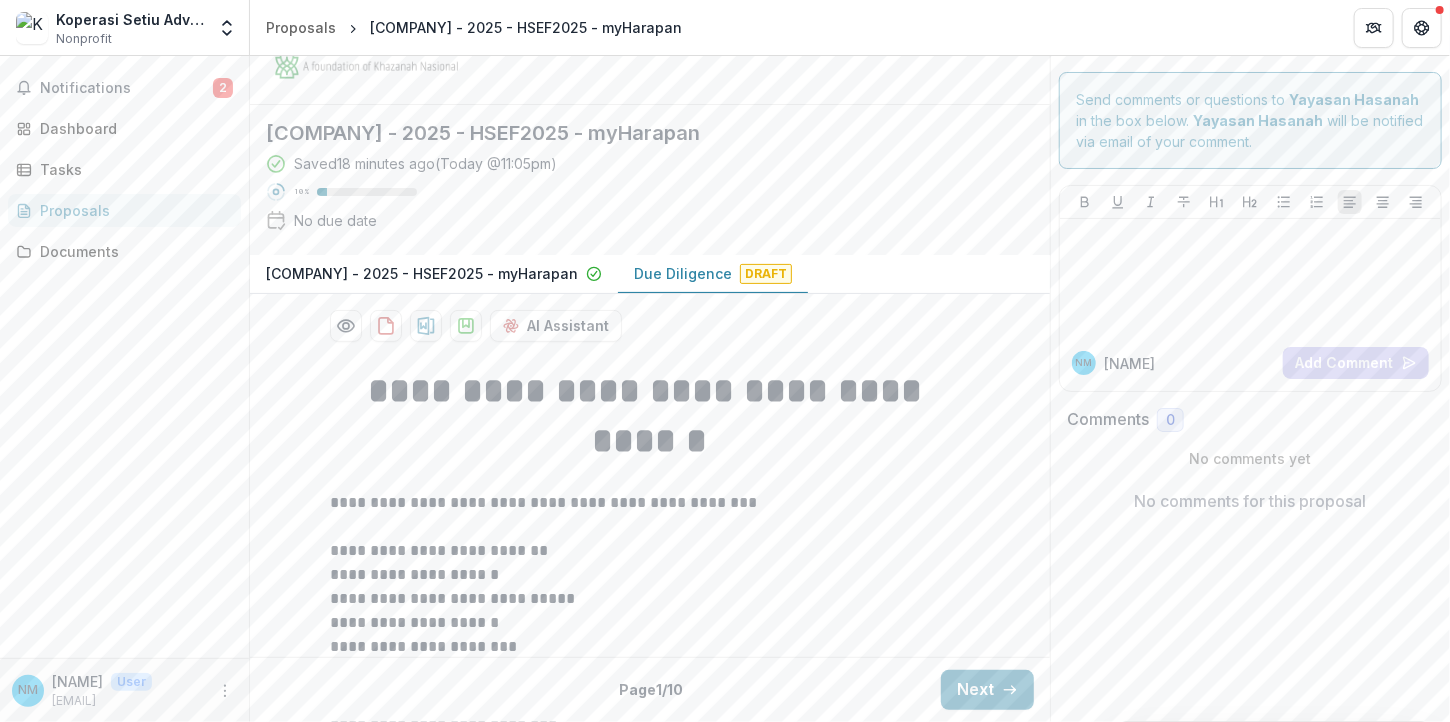 scroll, scrollTop: 140, scrollLeft: 0, axis: vertical 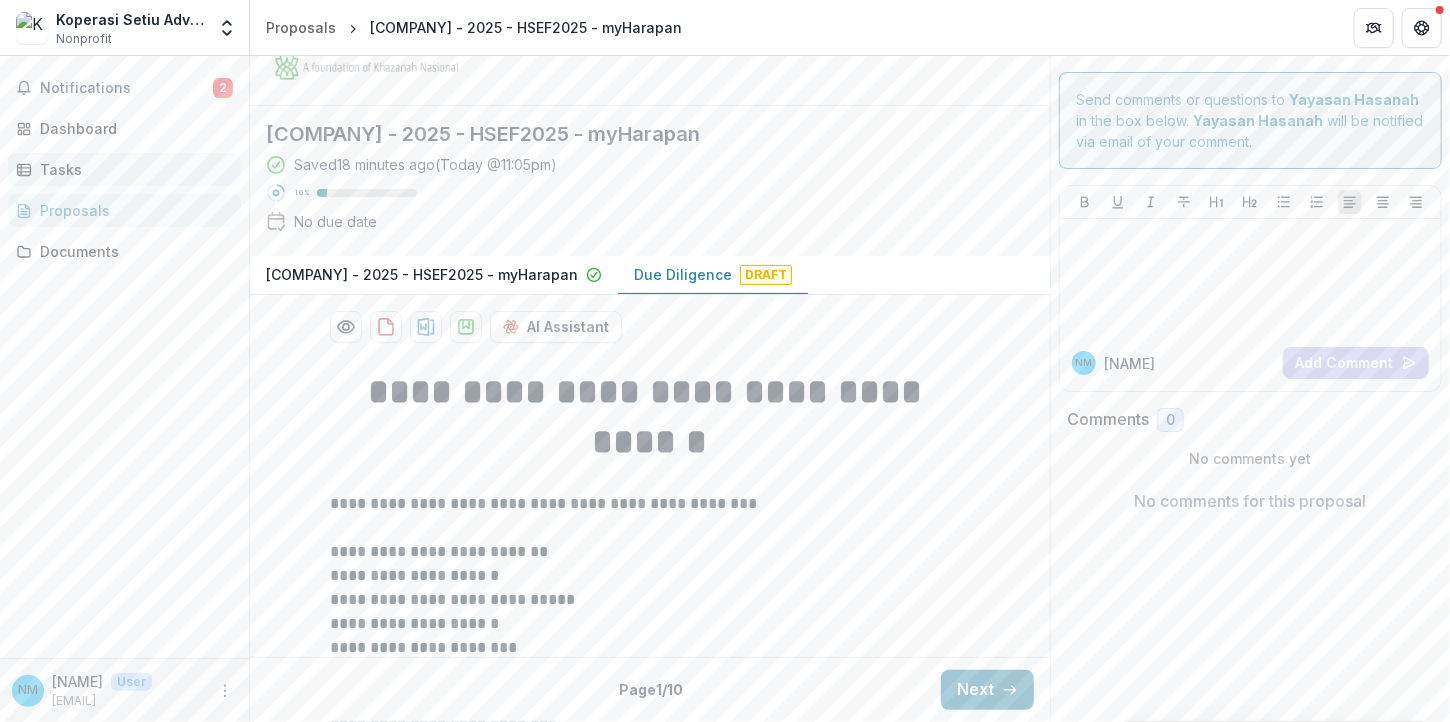 click on "Tasks" at bounding box center [132, 169] 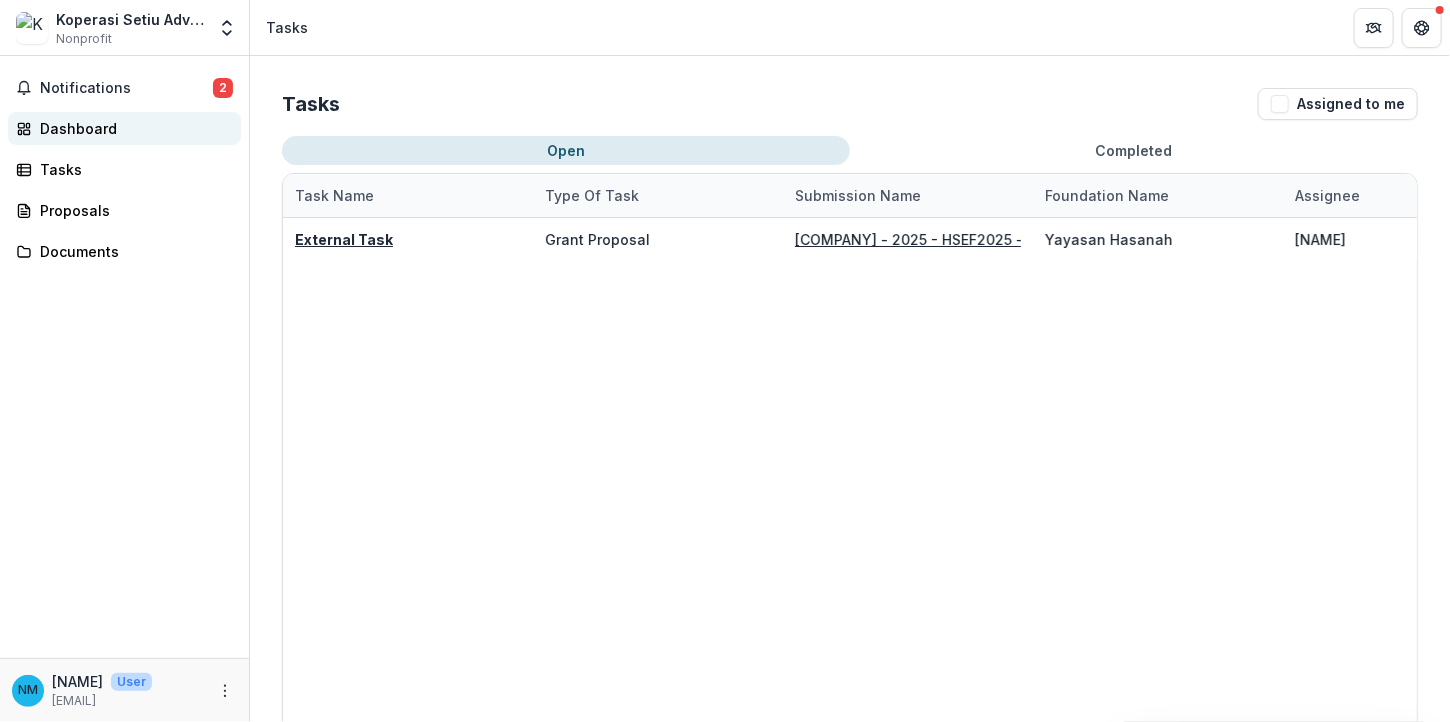 click on "Dashboard" at bounding box center (132, 128) 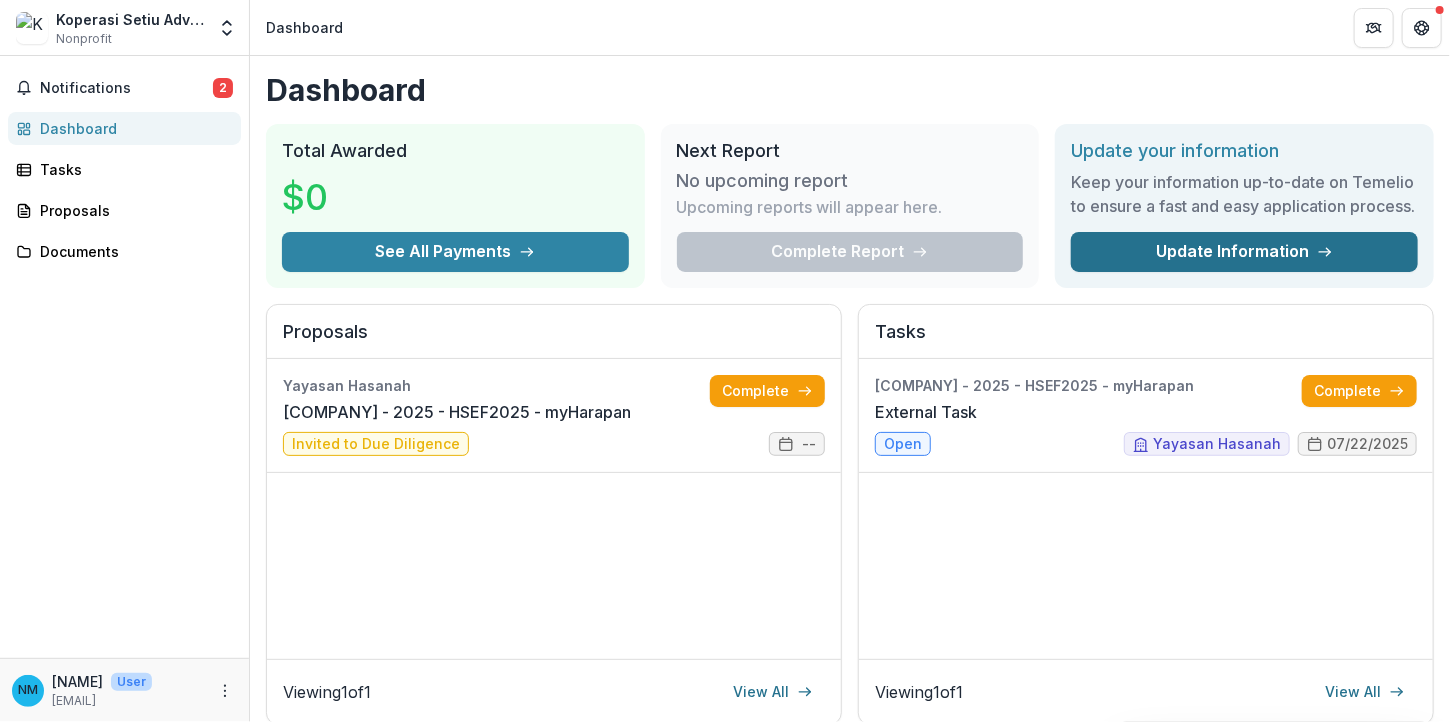 click on "Update Information" at bounding box center (1244, 252) 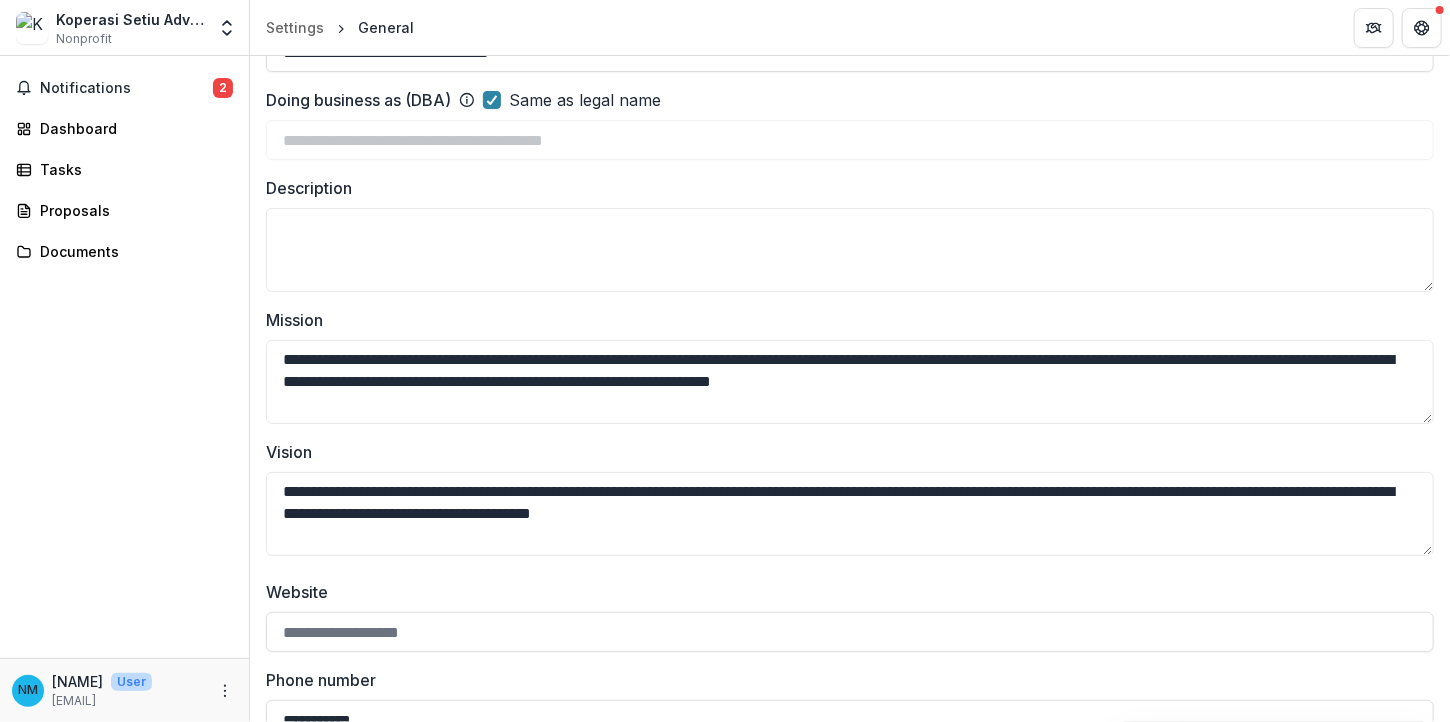 scroll, scrollTop: 0, scrollLeft: 0, axis: both 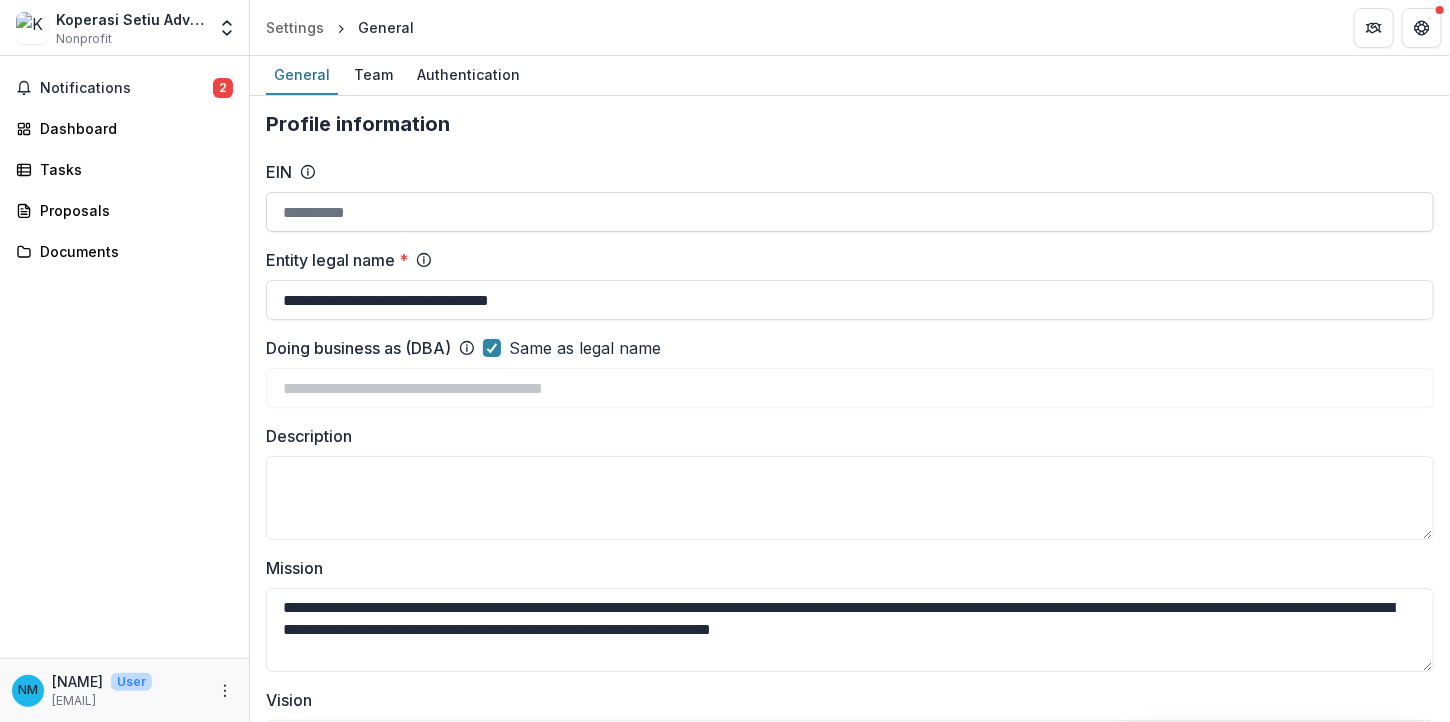 click on "EIN" at bounding box center [850, 212] 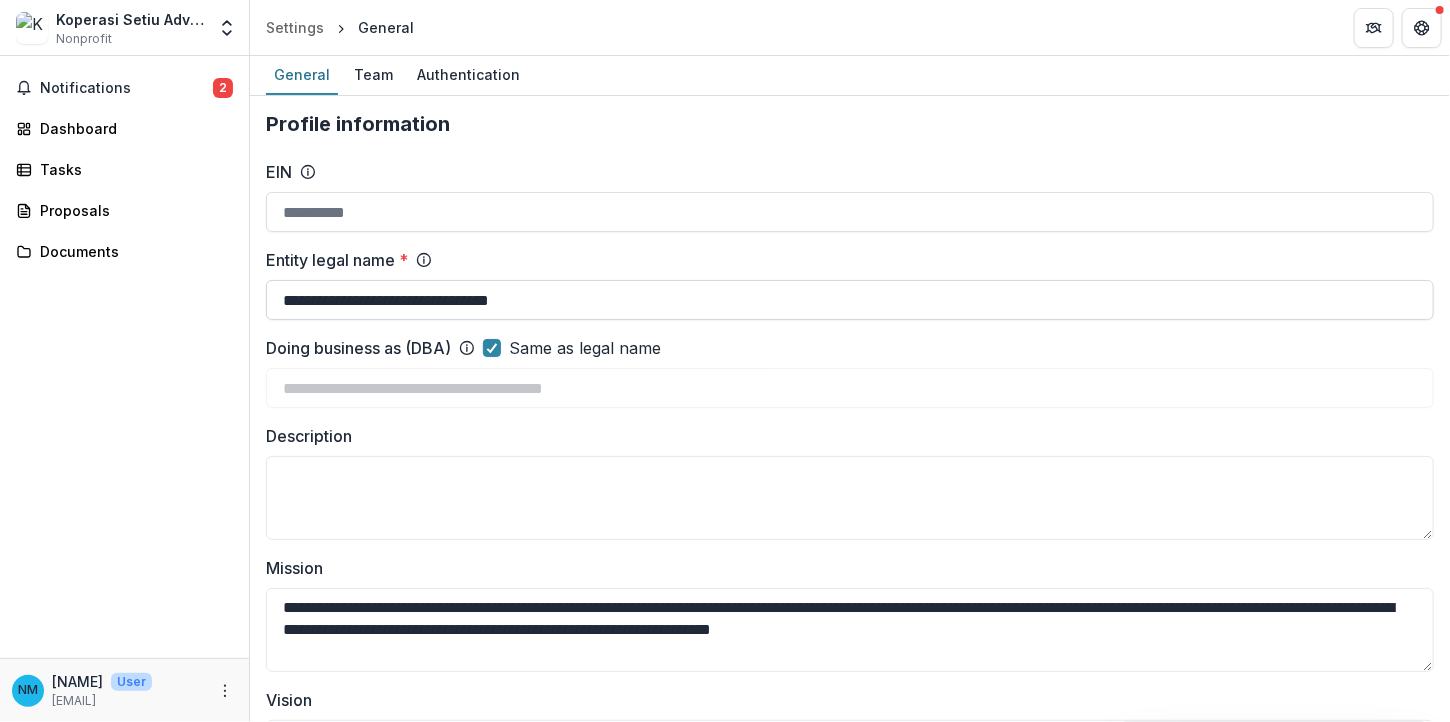 click on "**********" at bounding box center (850, 300) 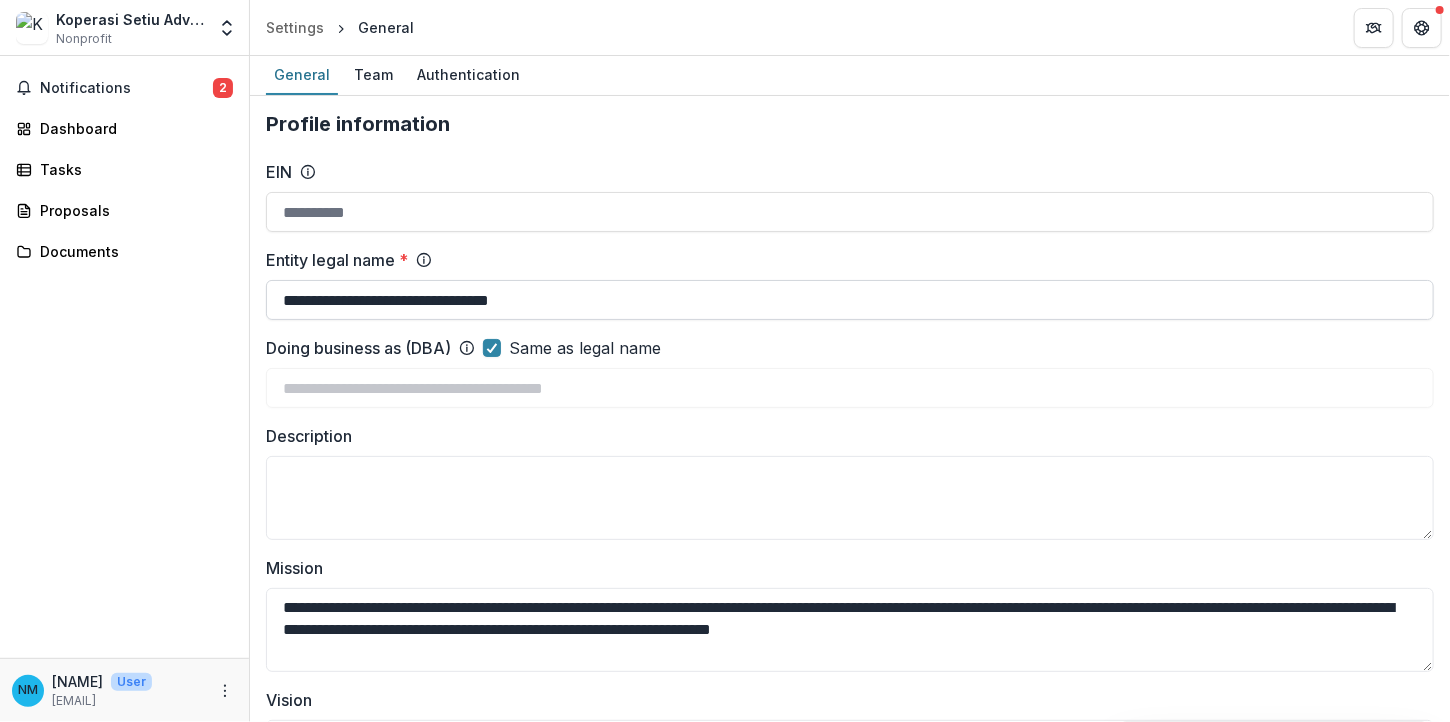 click on "**********" at bounding box center (850, 300) 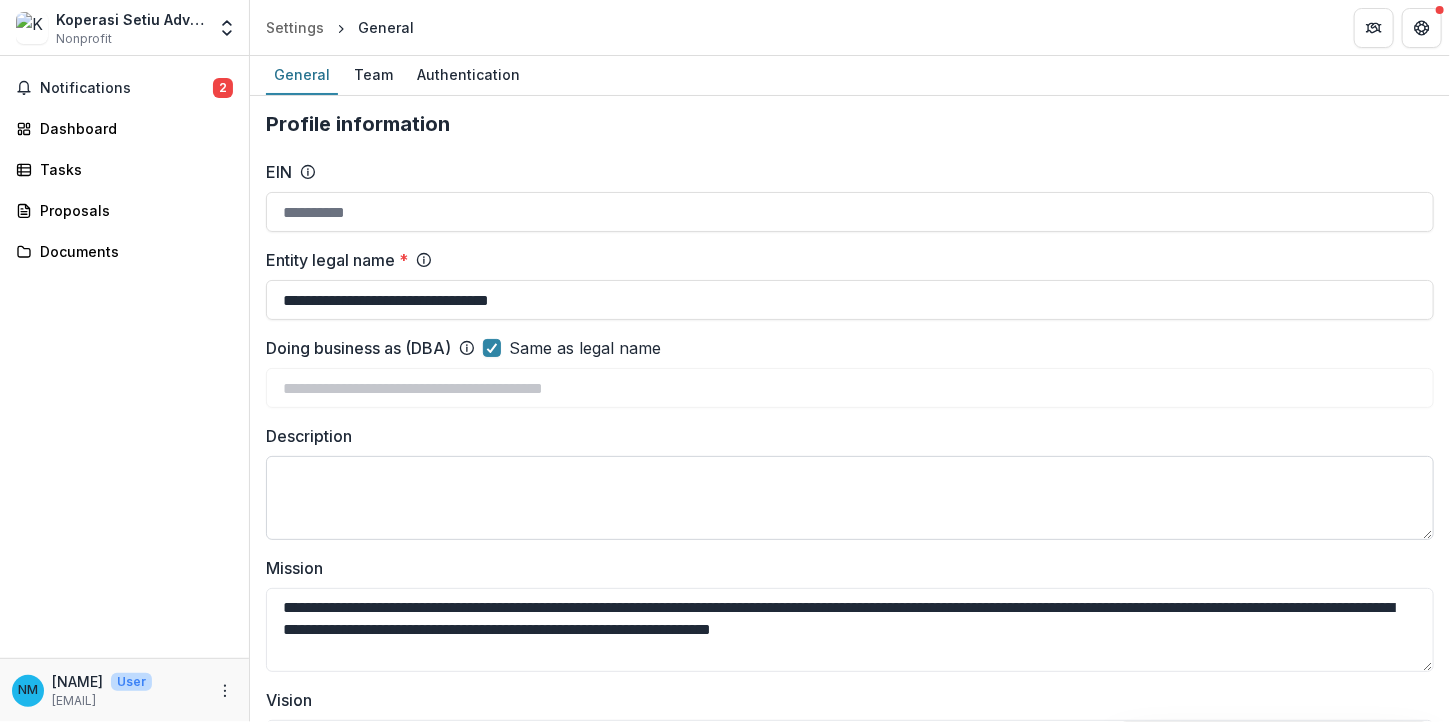 click on "Description" at bounding box center (850, 498) 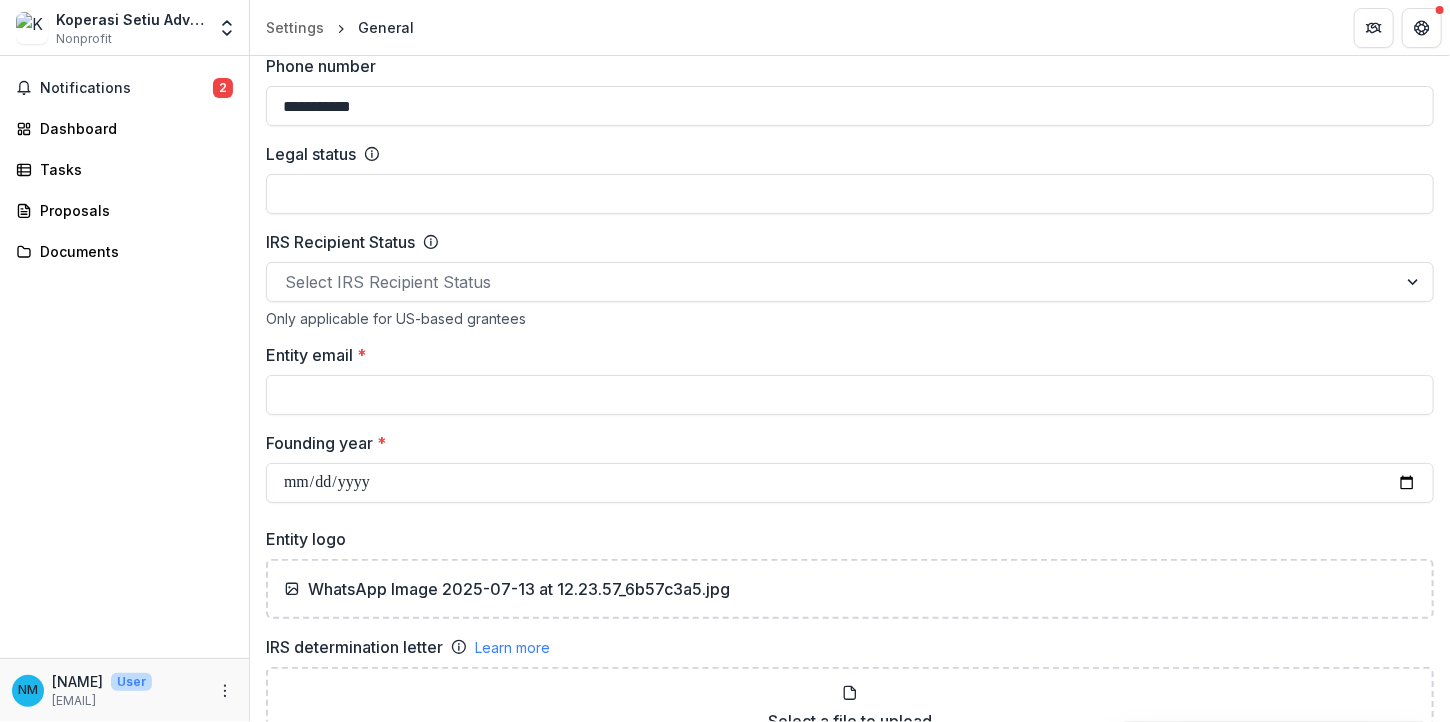 scroll, scrollTop: 863, scrollLeft: 0, axis: vertical 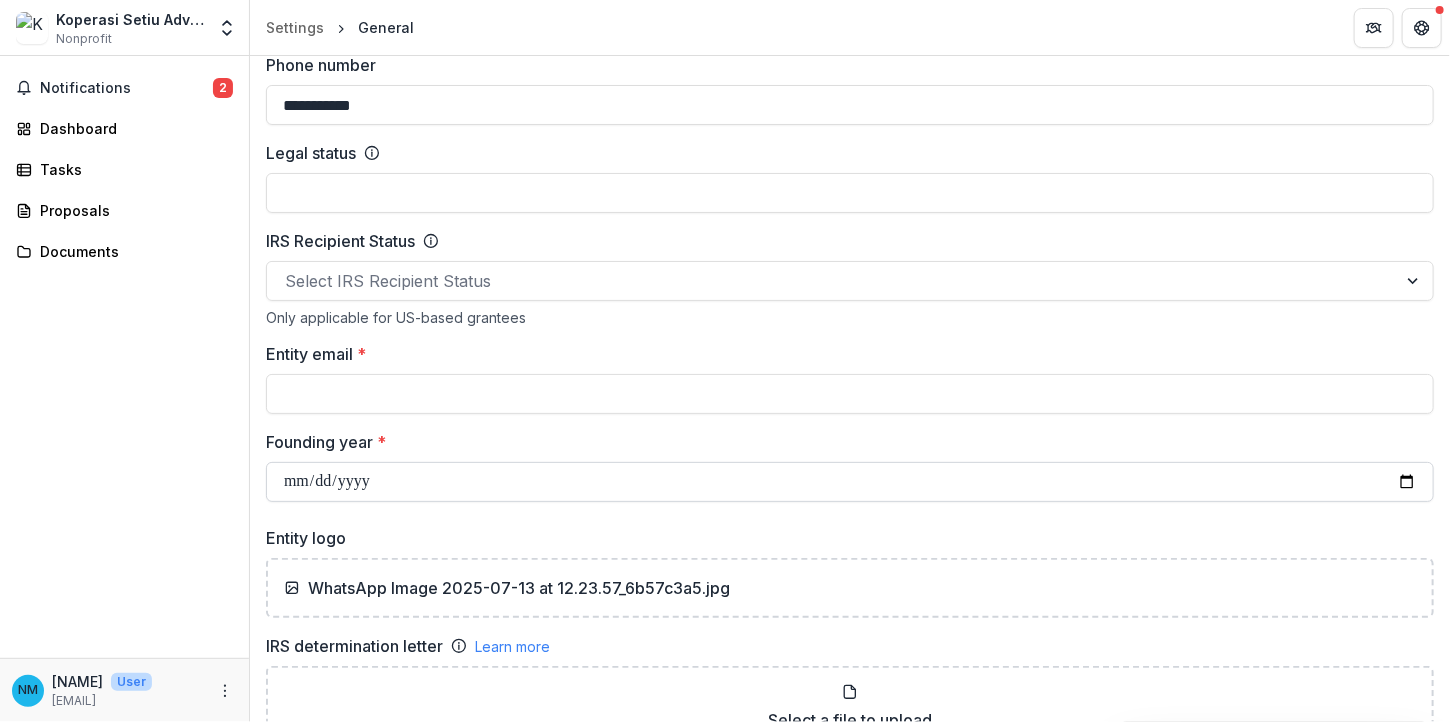 click on "Founding year *" at bounding box center [850, 482] 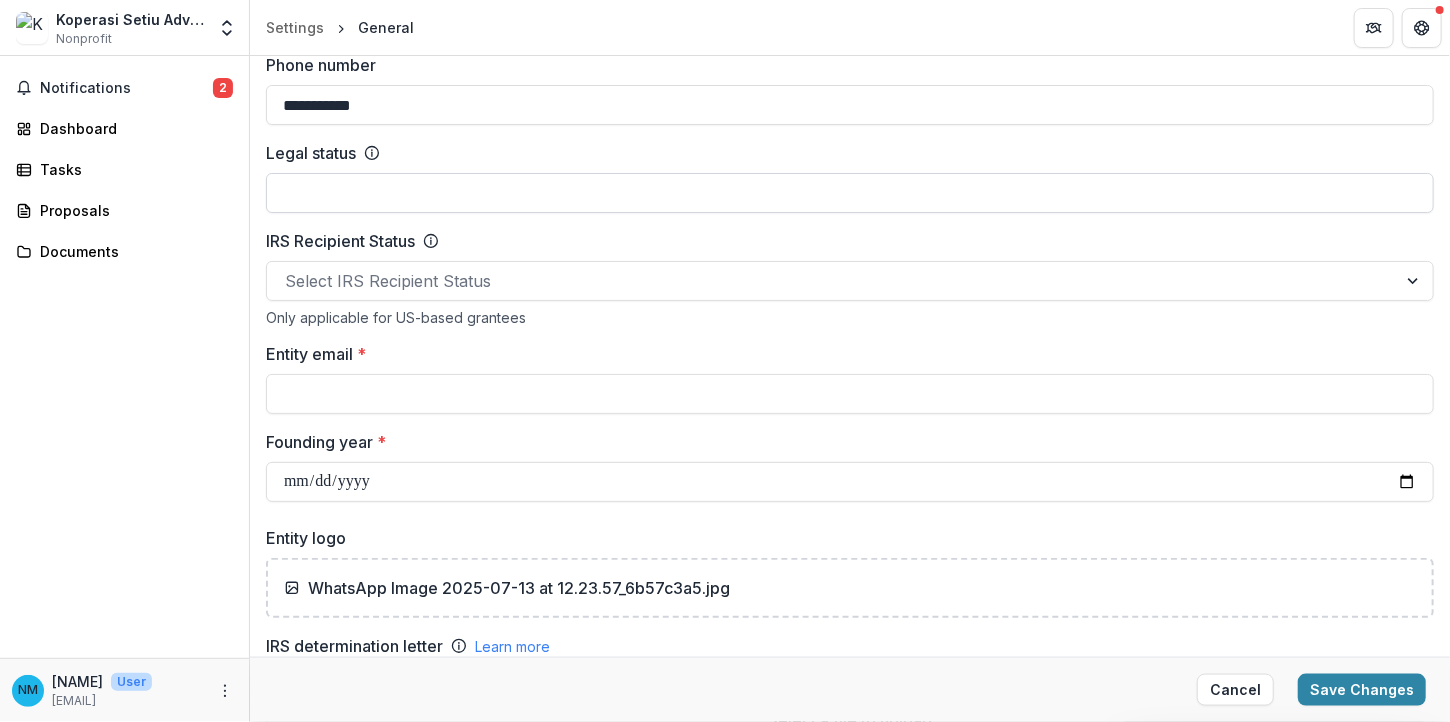 type on "**********" 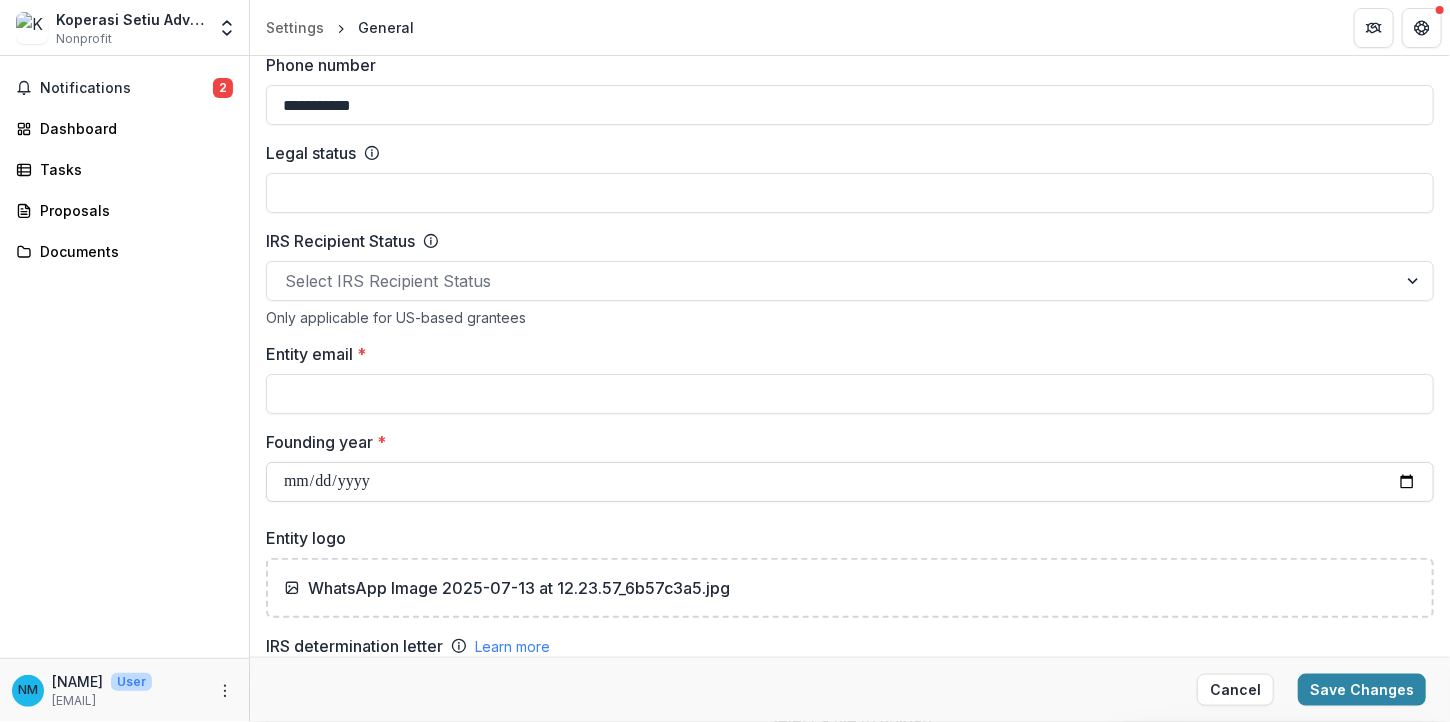 click on "**********" at bounding box center [850, 482] 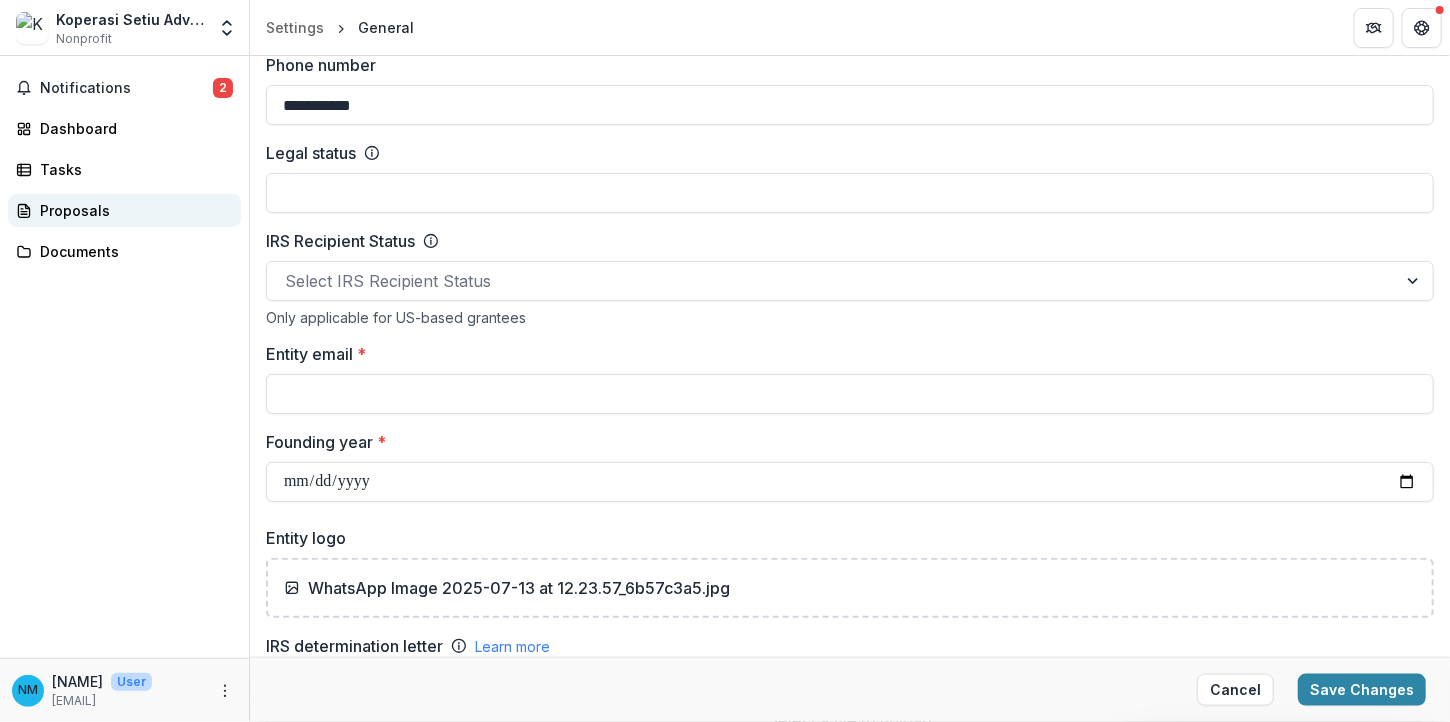 click on "Proposals" at bounding box center [132, 210] 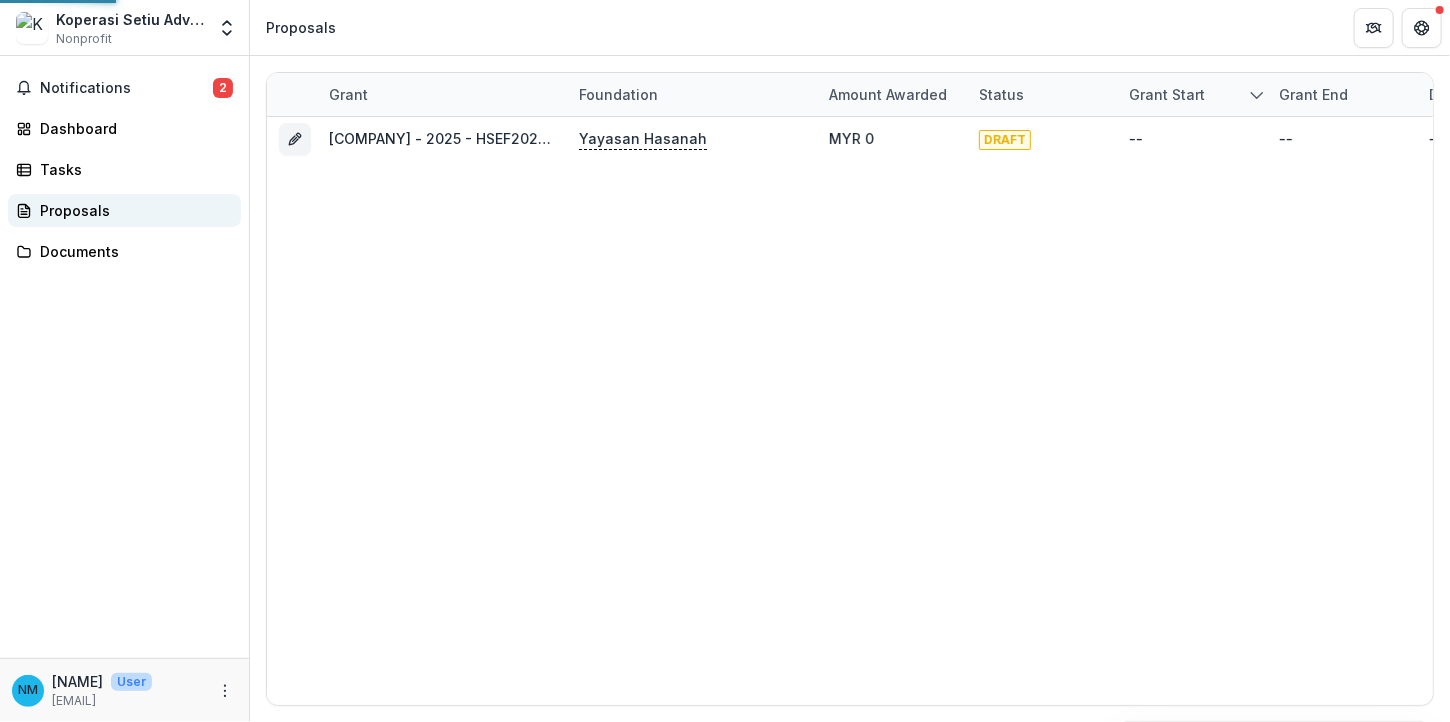 scroll, scrollTop: 0, scrollLeft: 0, axis: both 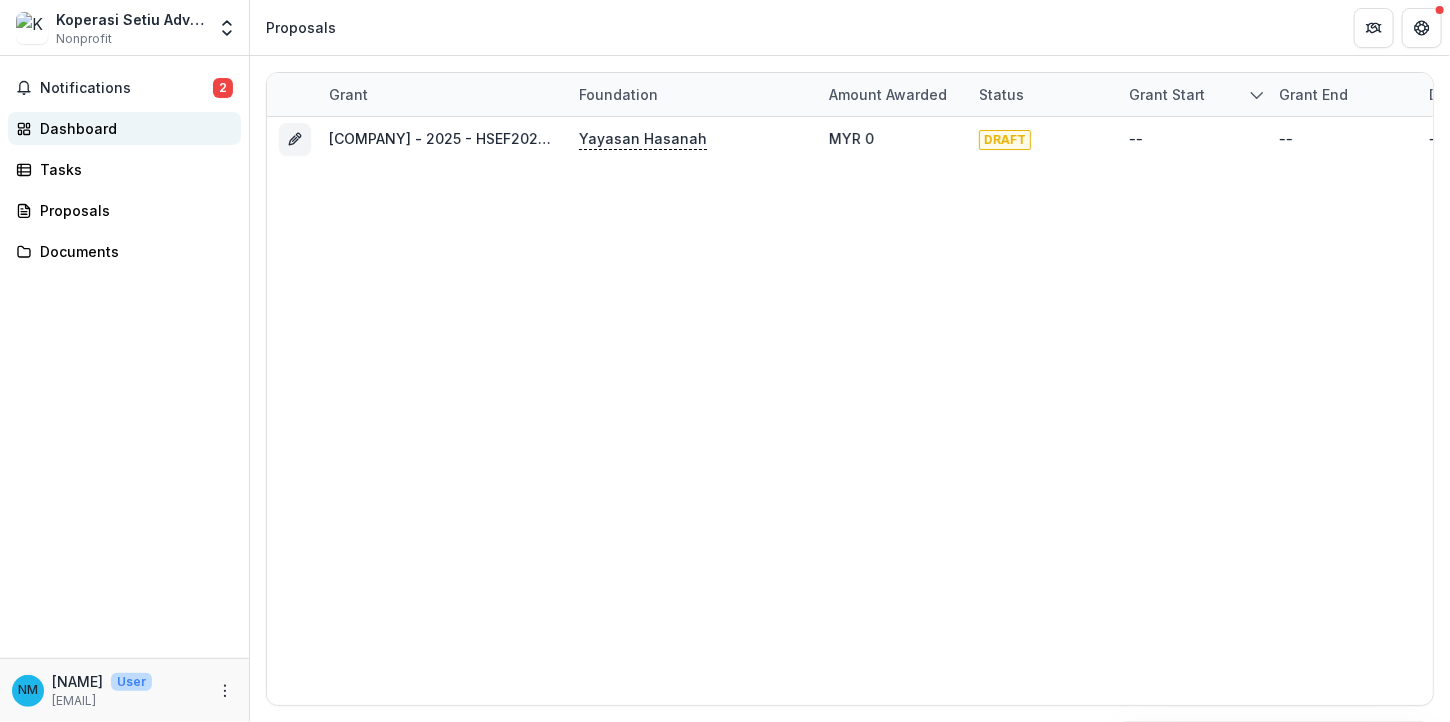 click on "Dashboard" at bounding box center [132, 128] 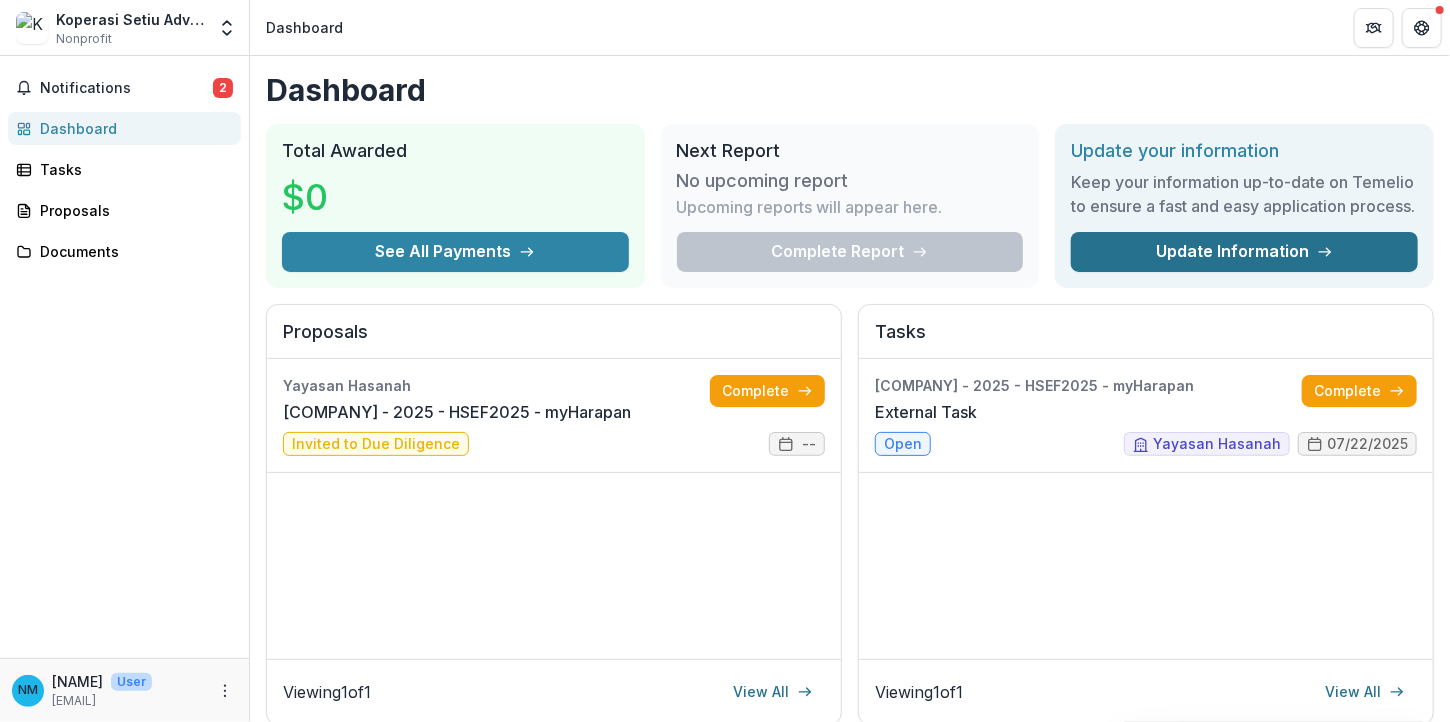 click on "Update Information" at bounding box center (1244, 252) 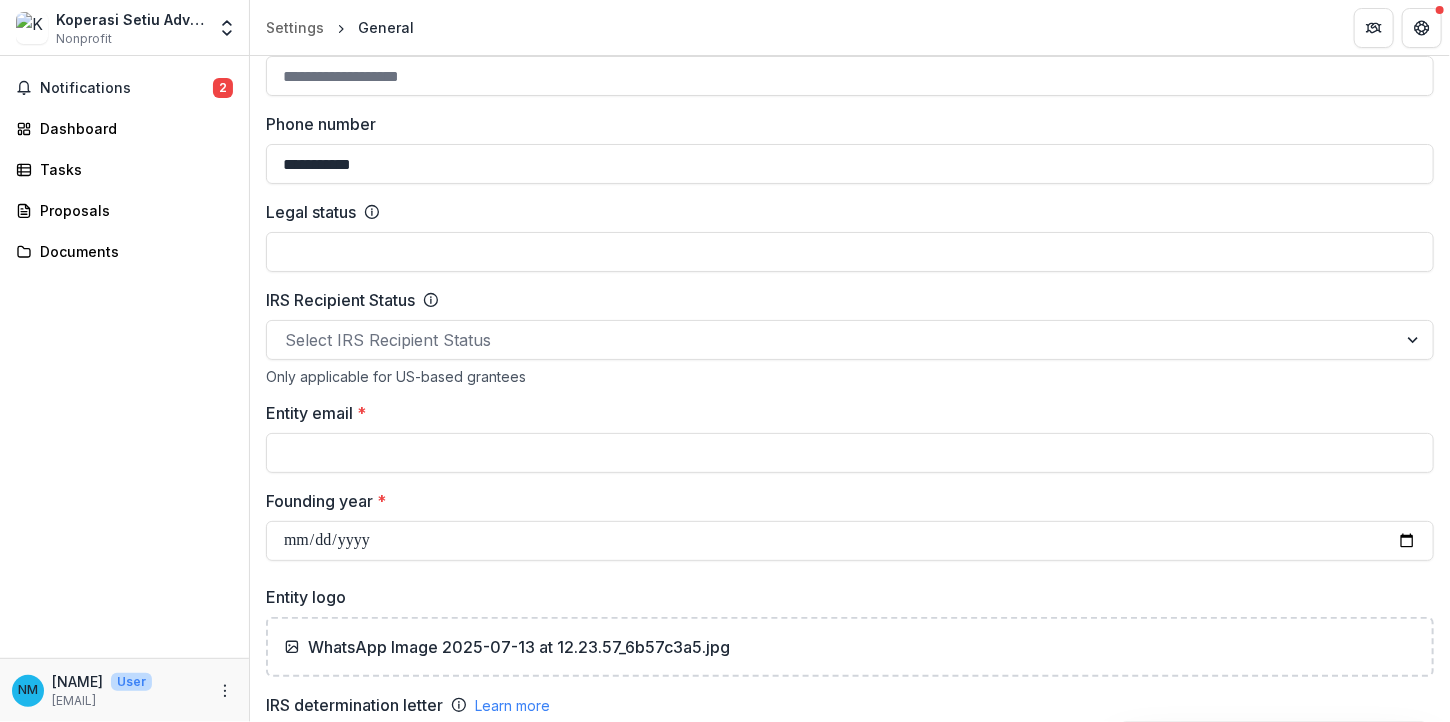 scroll, scrollTop: 804, scrollLeft: 0, axis: vertical 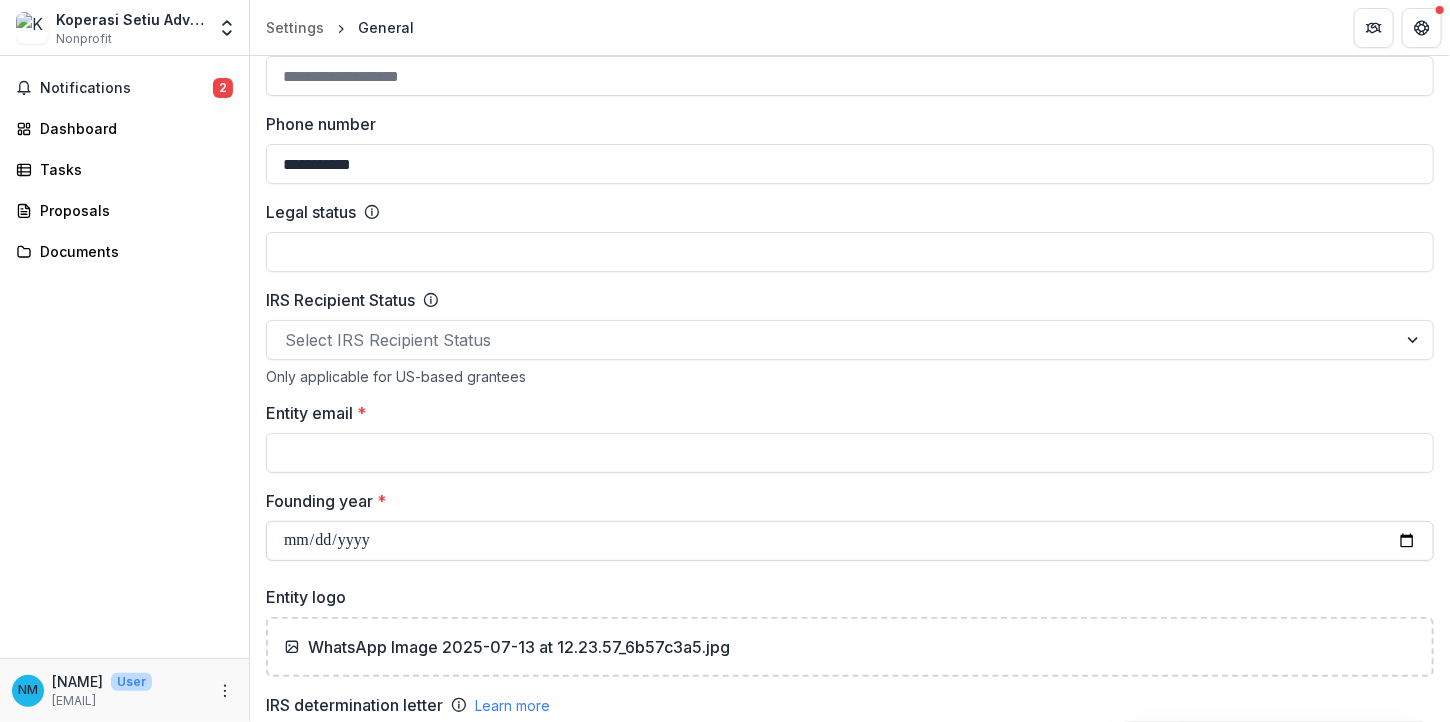 click on "Founding year *" at bounding box center [850, 541] 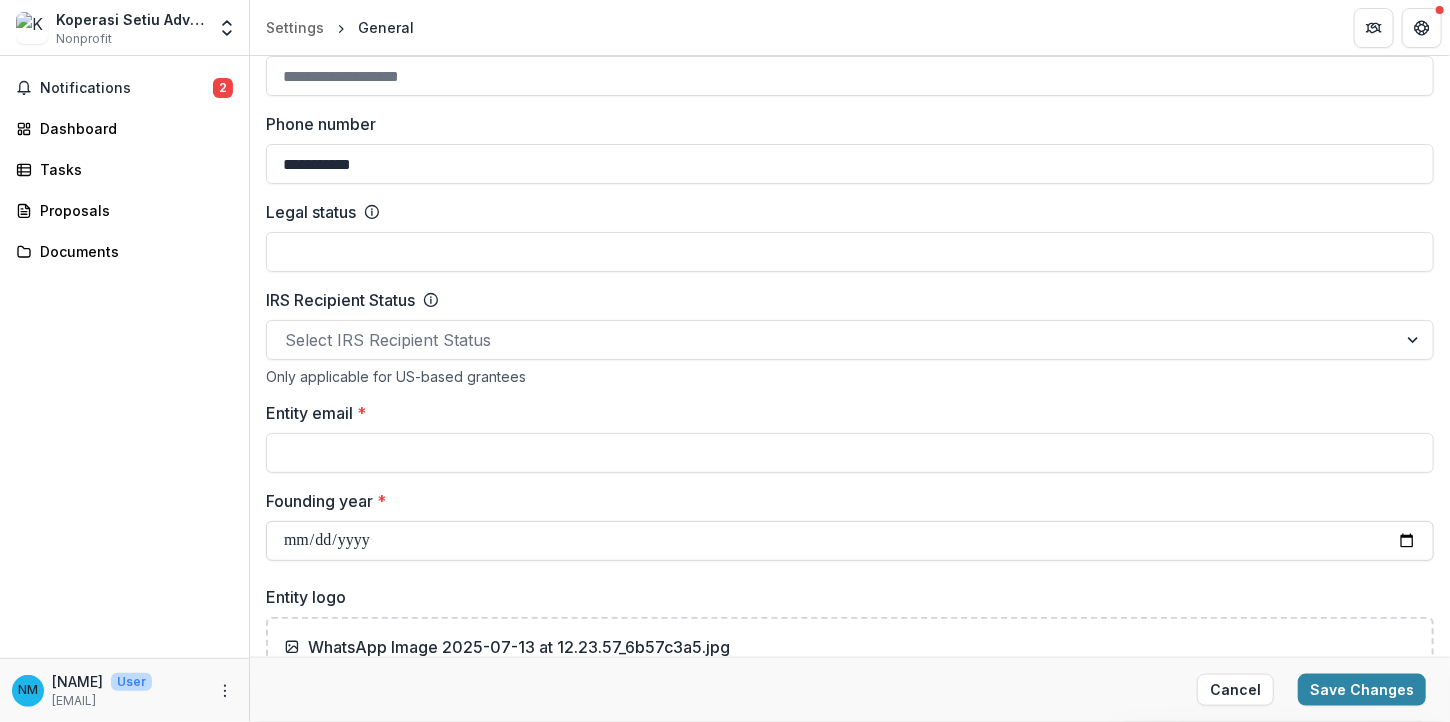type on "**********" 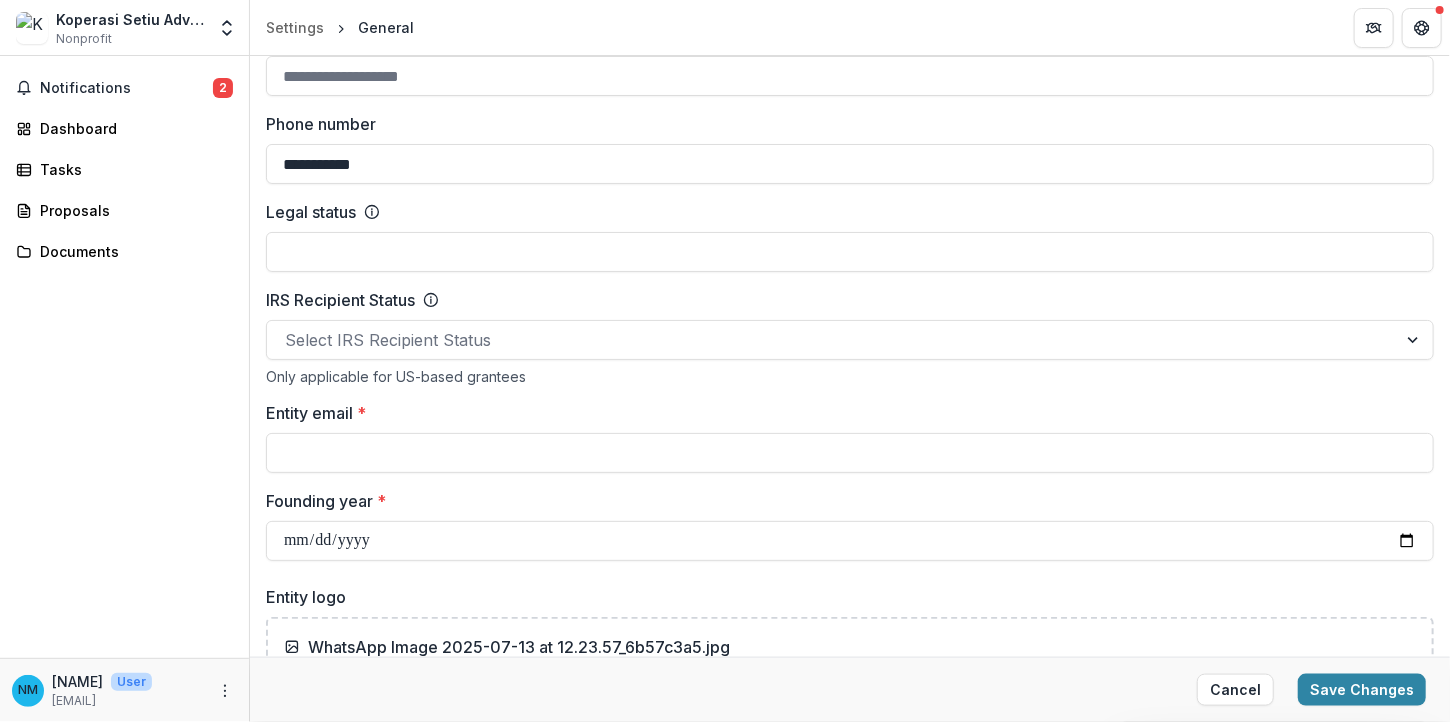click on "**********" at bounding box center (850, 949) 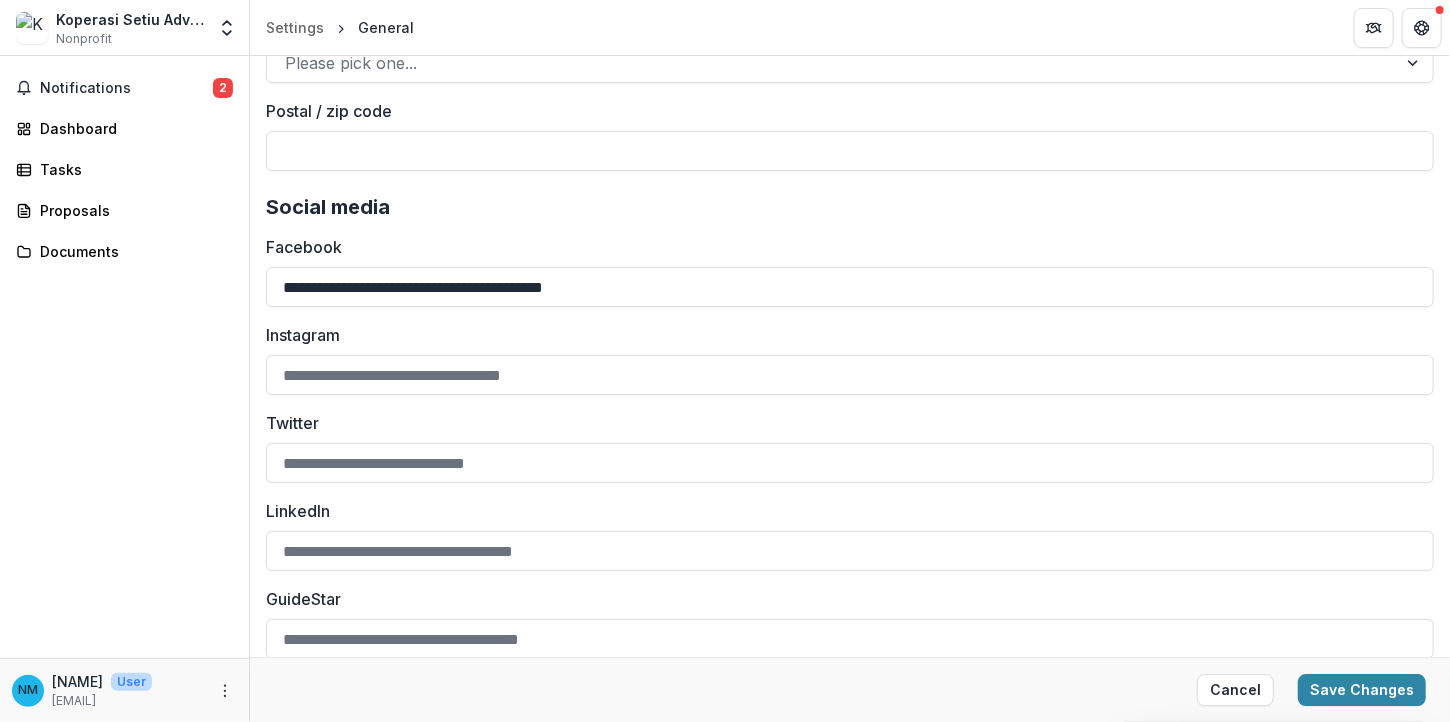scroll, scrollTop: 2724, scrollLeft: 0, axis: vertical 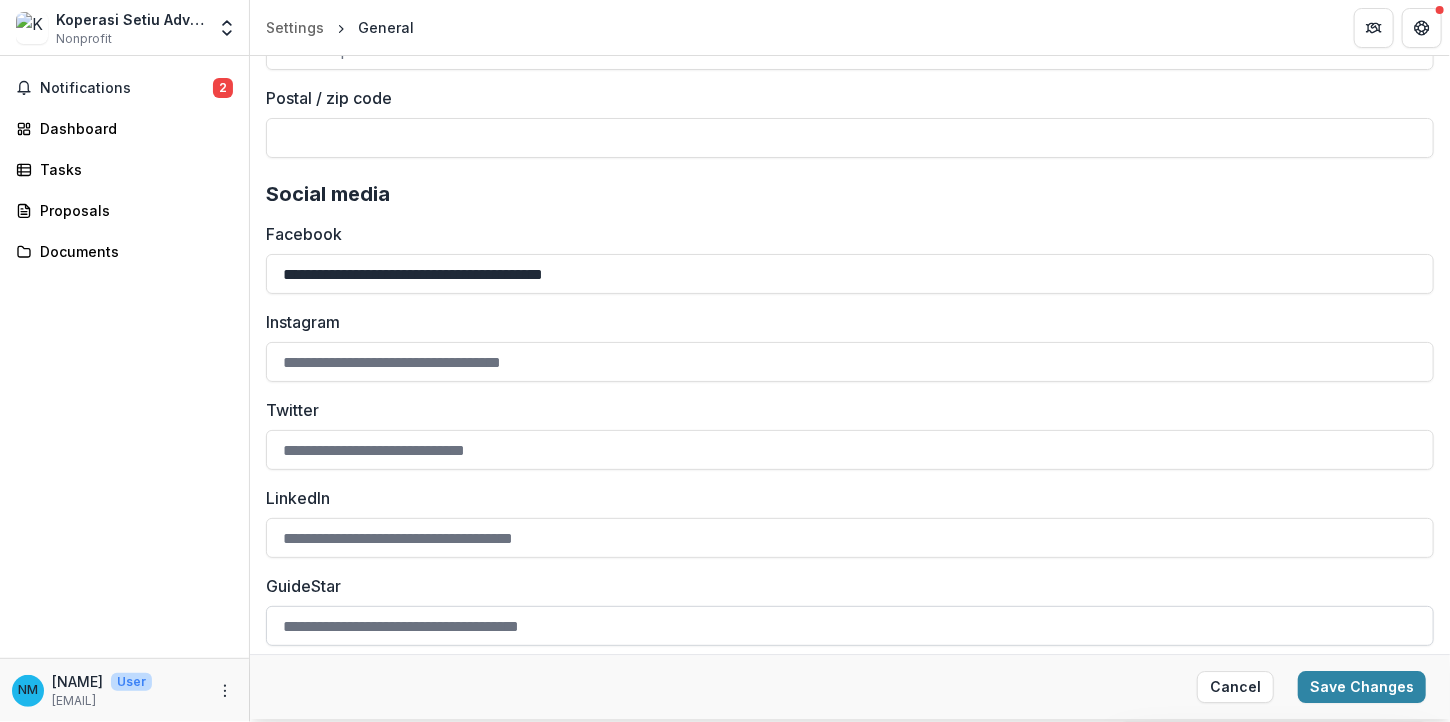 click on "GuideStar" at bounding box center (850, 626) 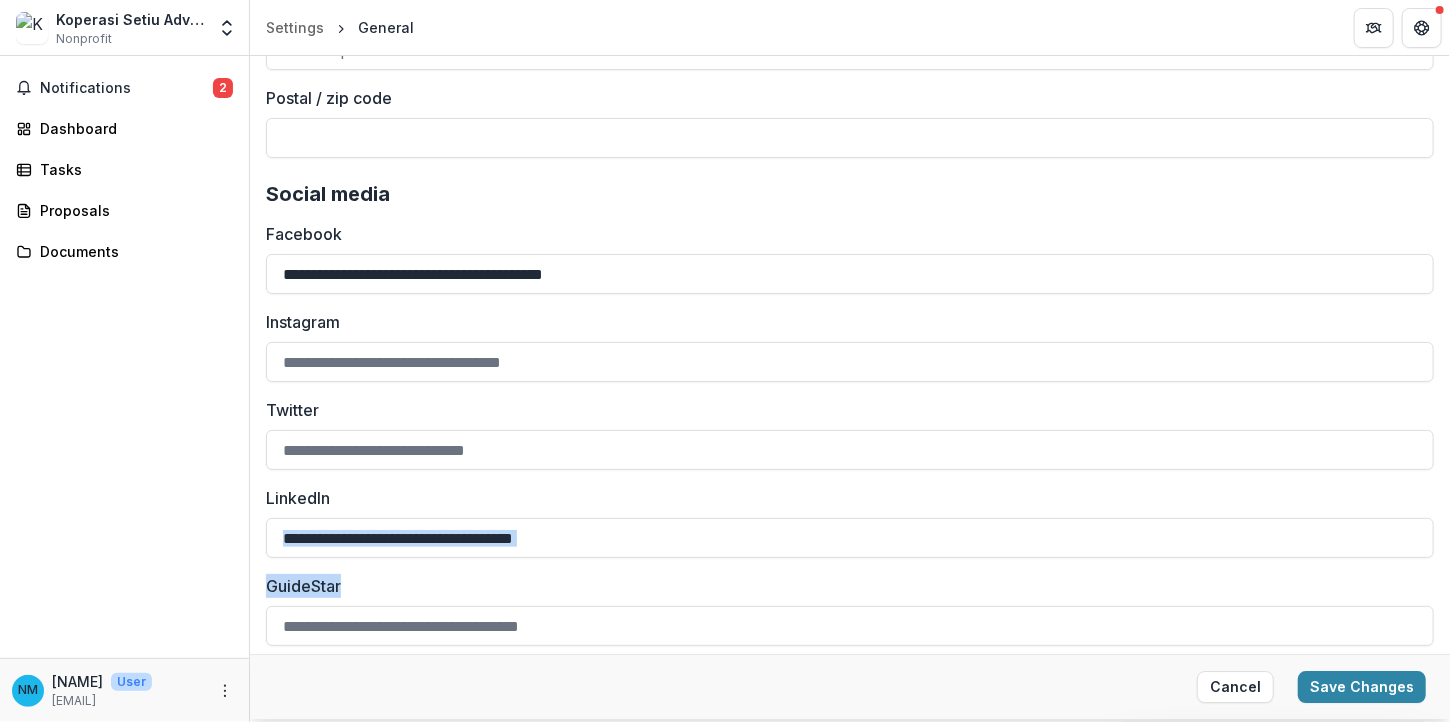 drag, startPoint x: 588, startPoint y: 584, endPoint x: 600, endPoint y: 494, distance: 90.79648 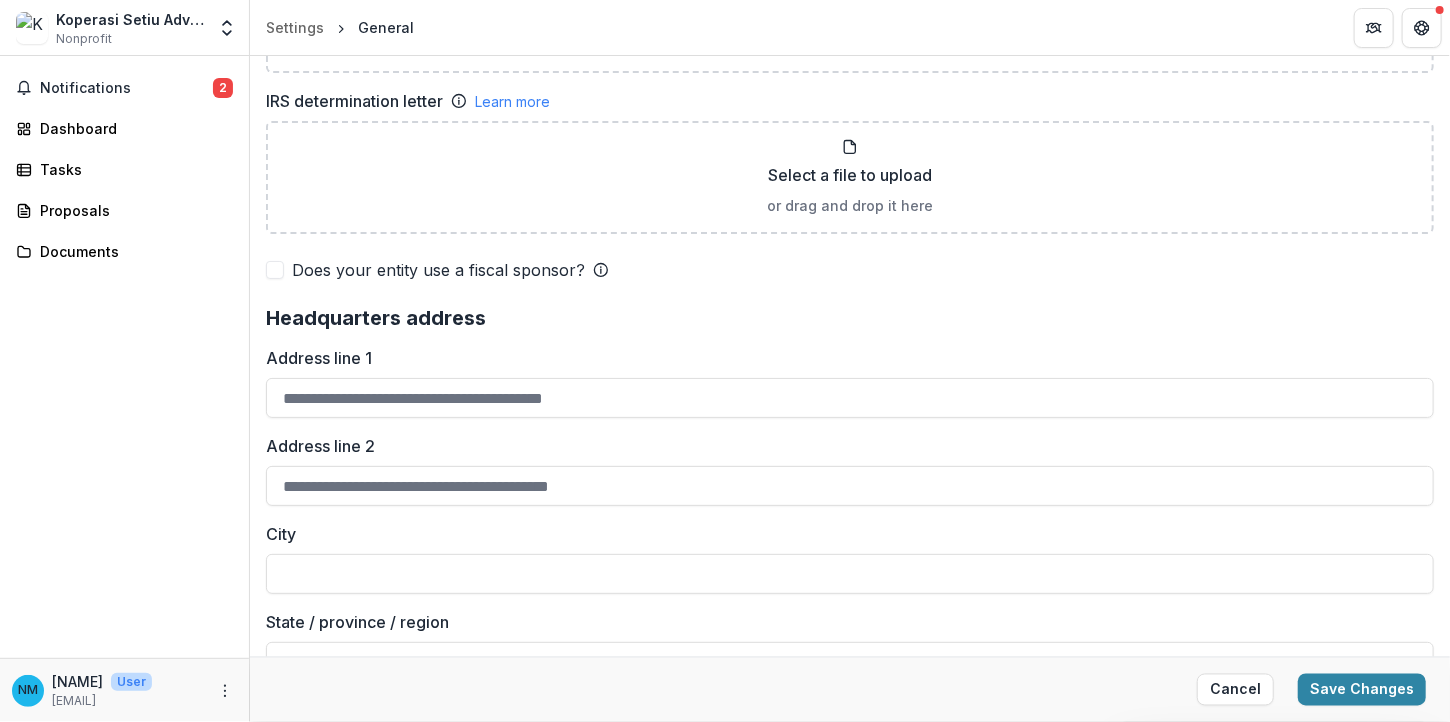 scroll, scrollTop: 1412, scrollLeft: 0, axis: vertical 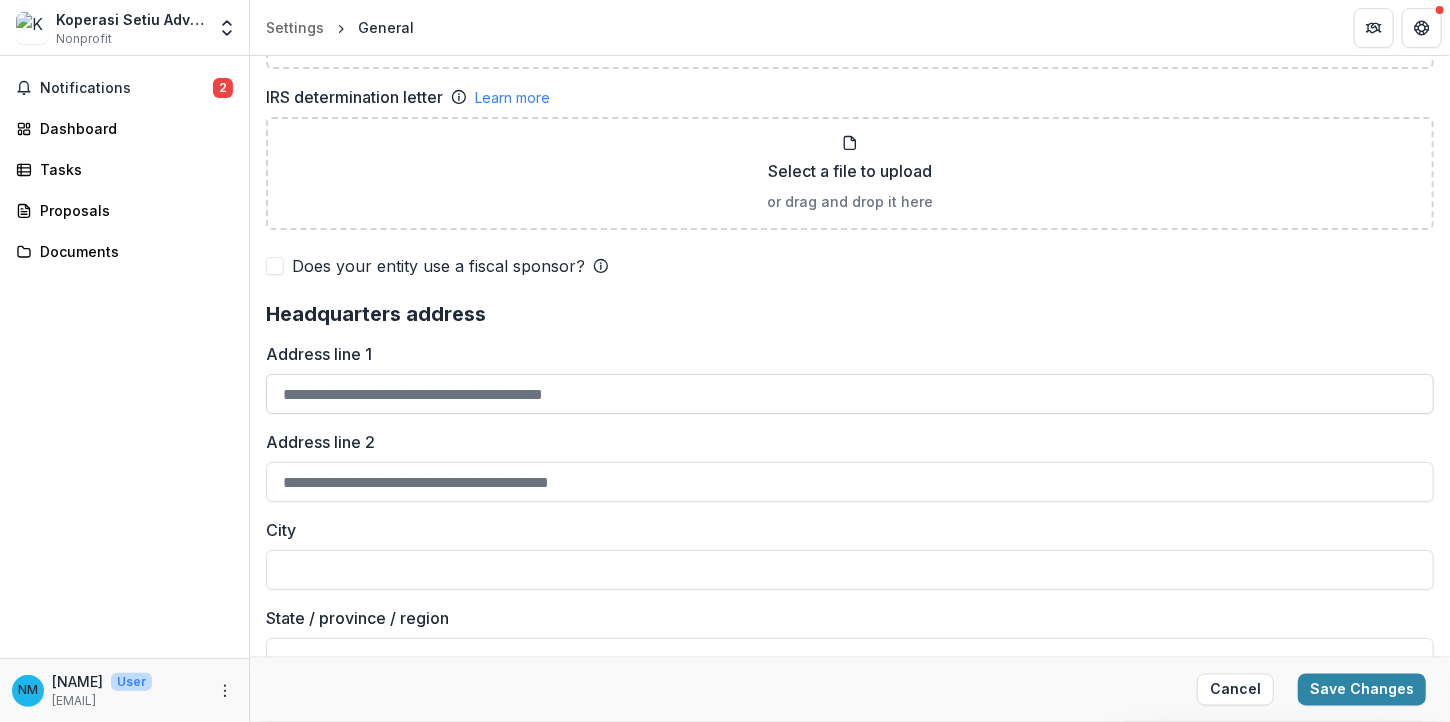 click on "Address line 1" at bounding box center [850, 394] 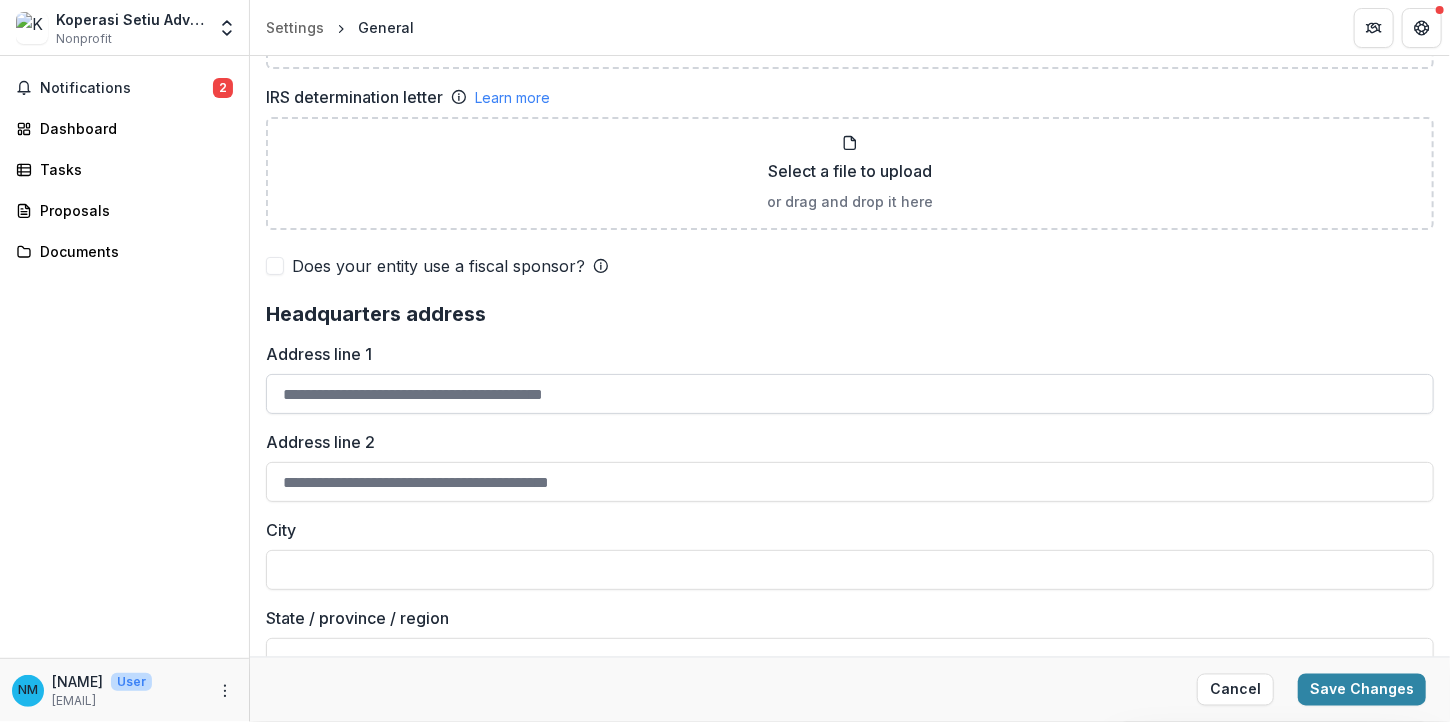 type on "******" 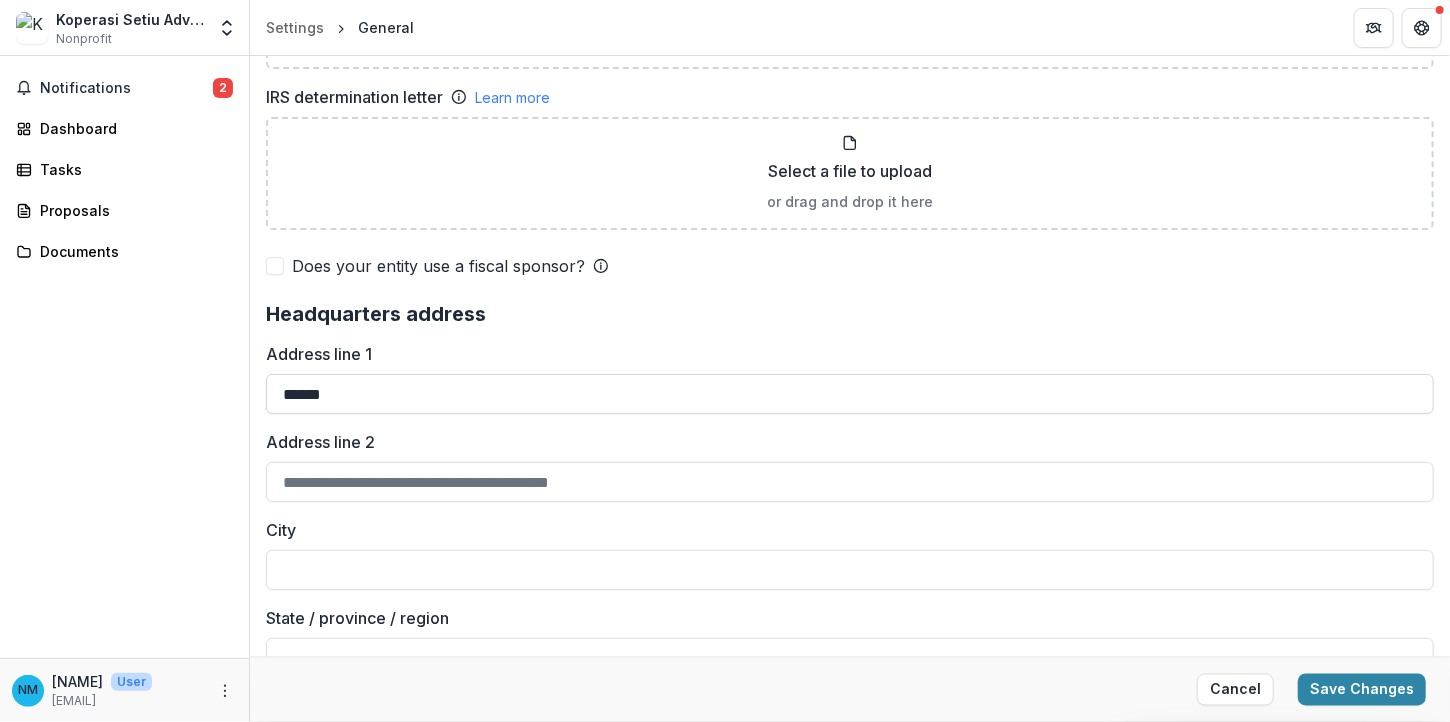 type on "**********" 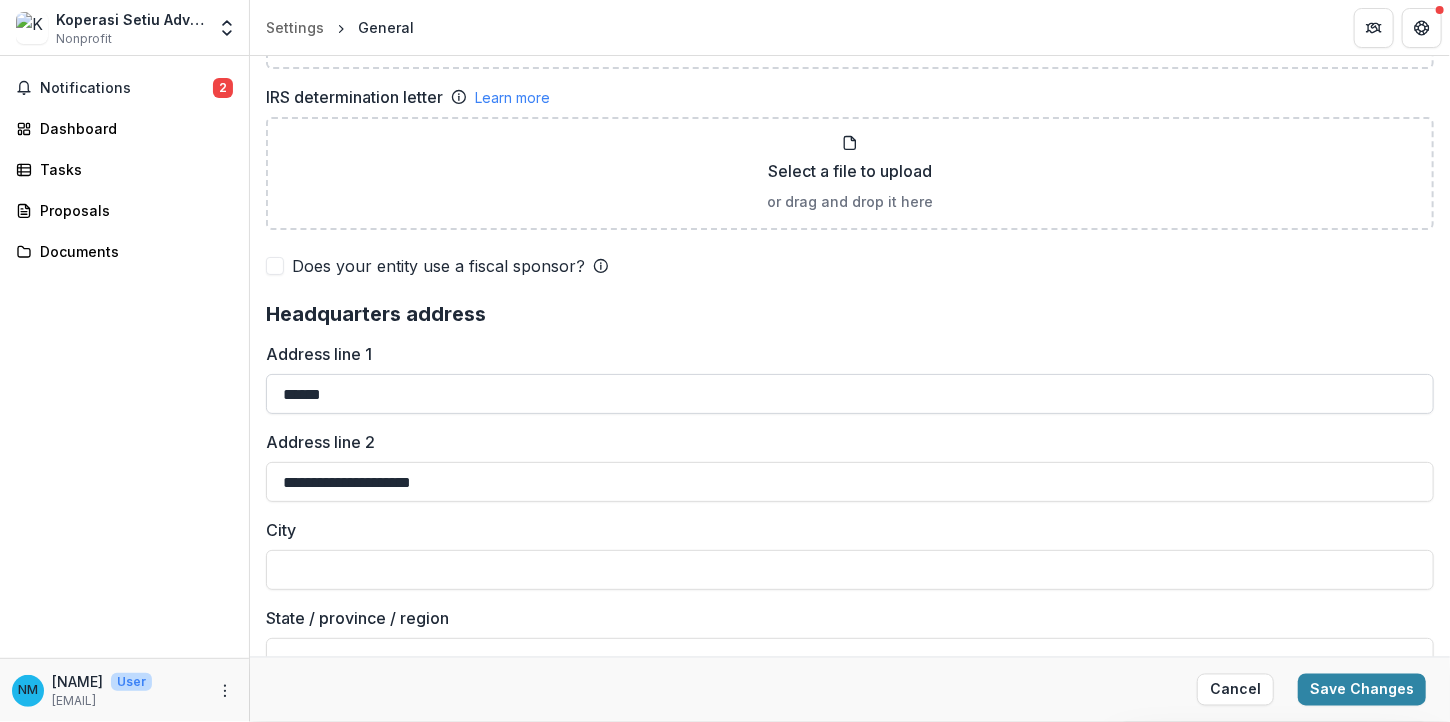 type on "**********" 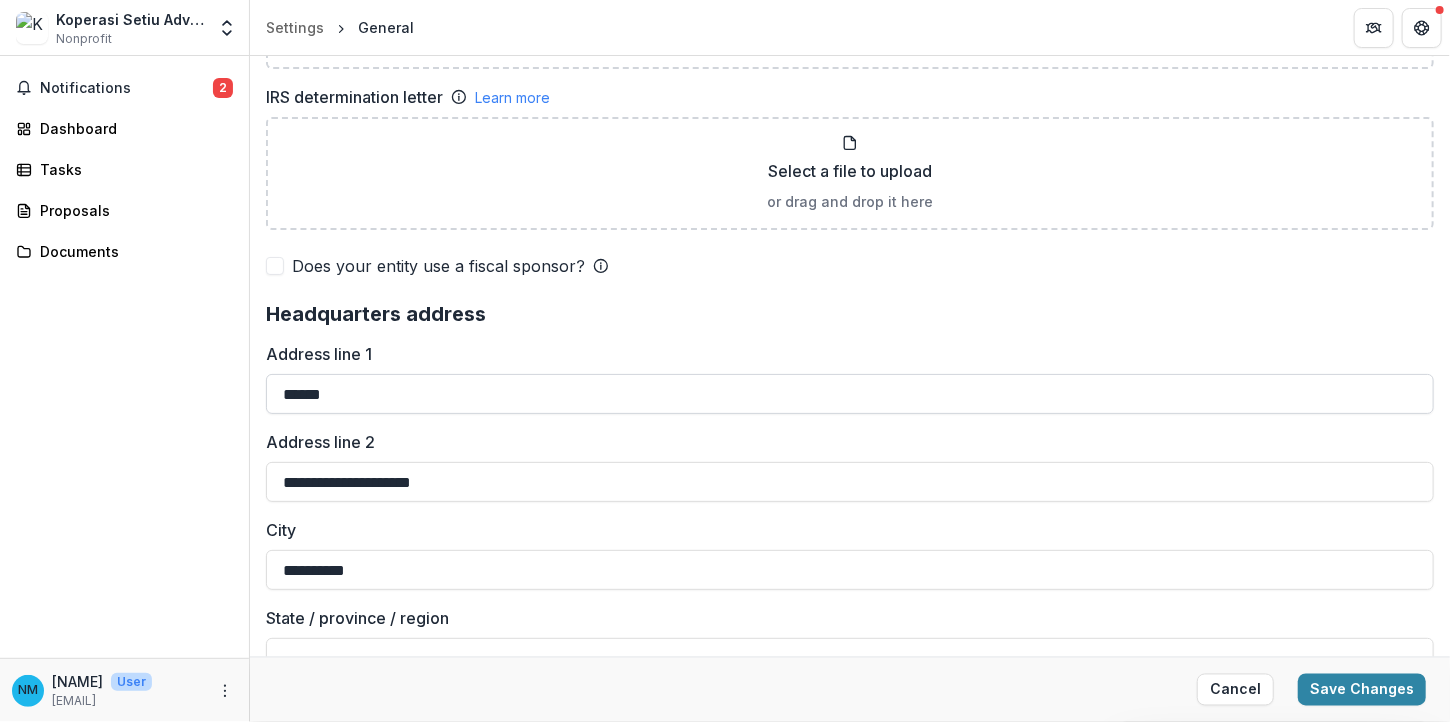 type on "**********" 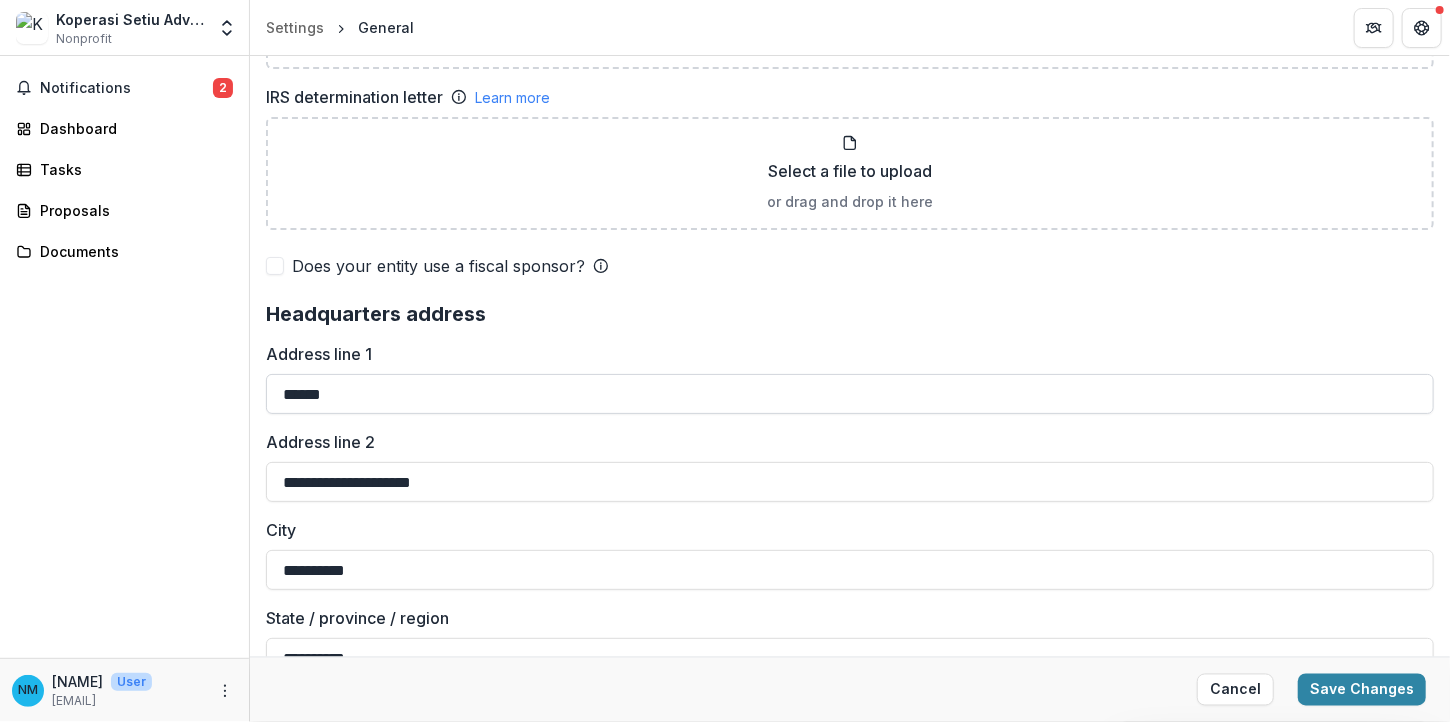 type on "********" 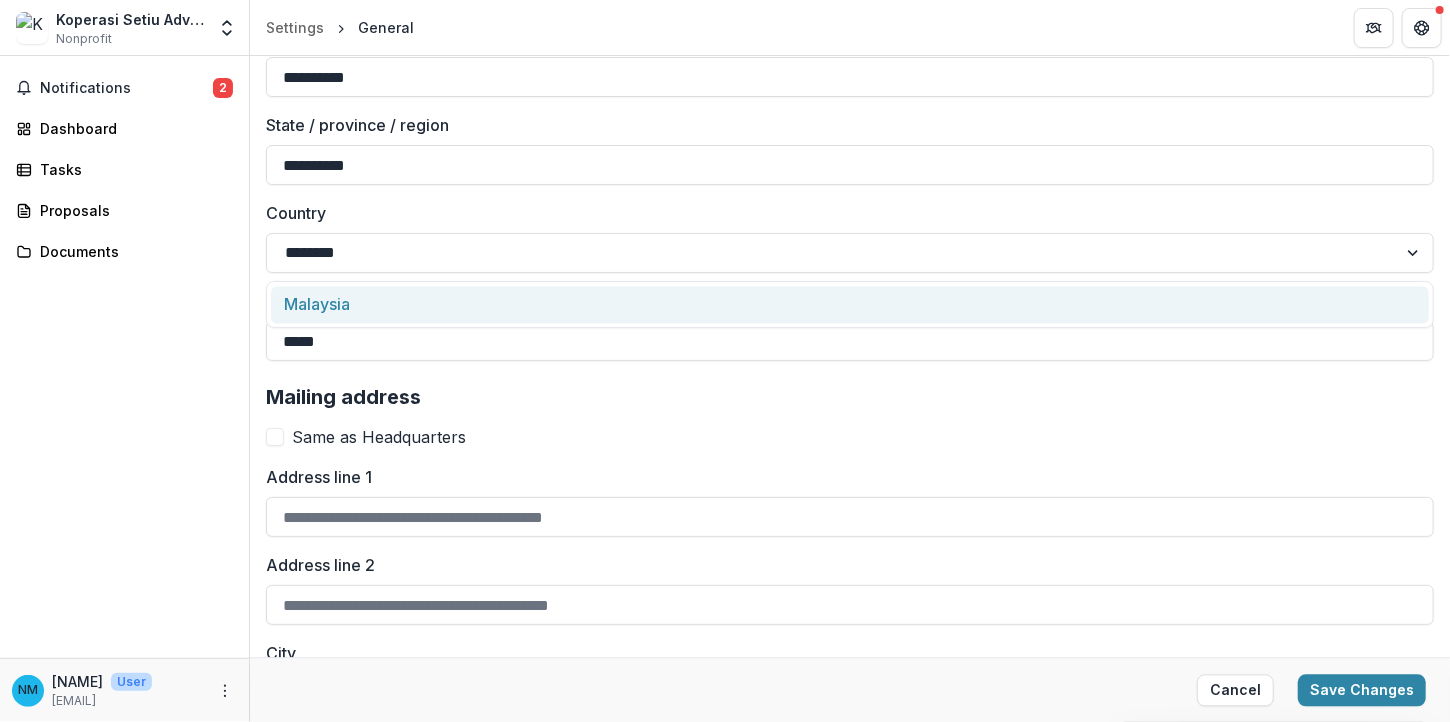 scroll, scrollTop: 1909, scrollLeft: 0, axis: vertical 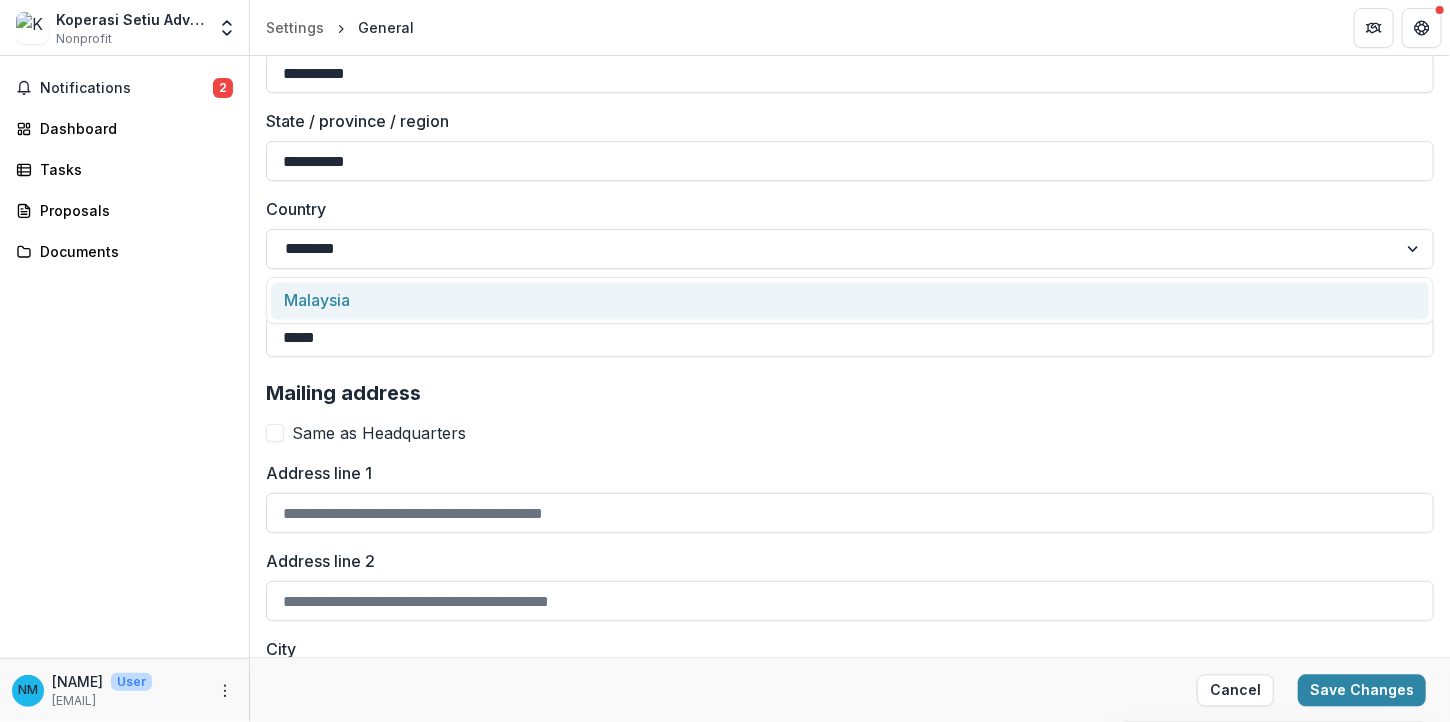 click at bounding box center [275, 433] 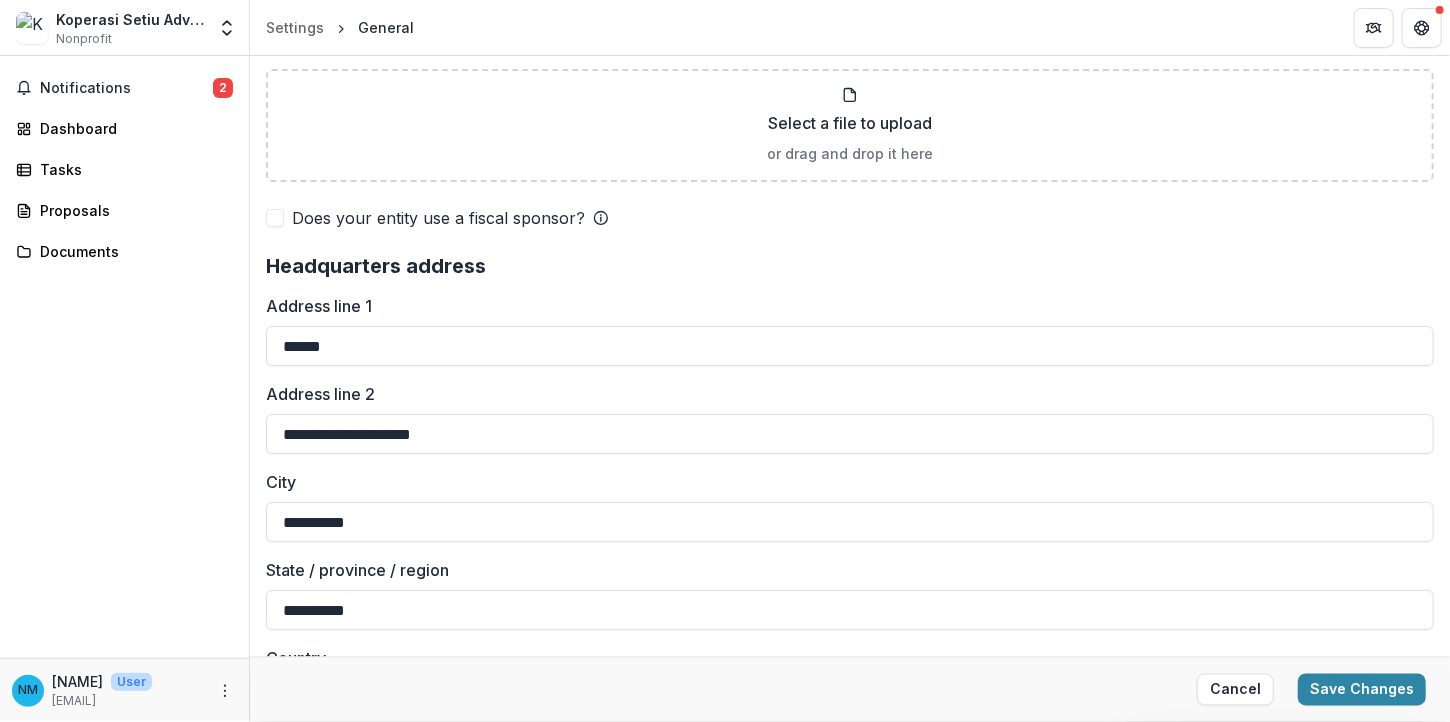 scroll, scrollTop: 1320, scrollLeft: 0, axis: vertical 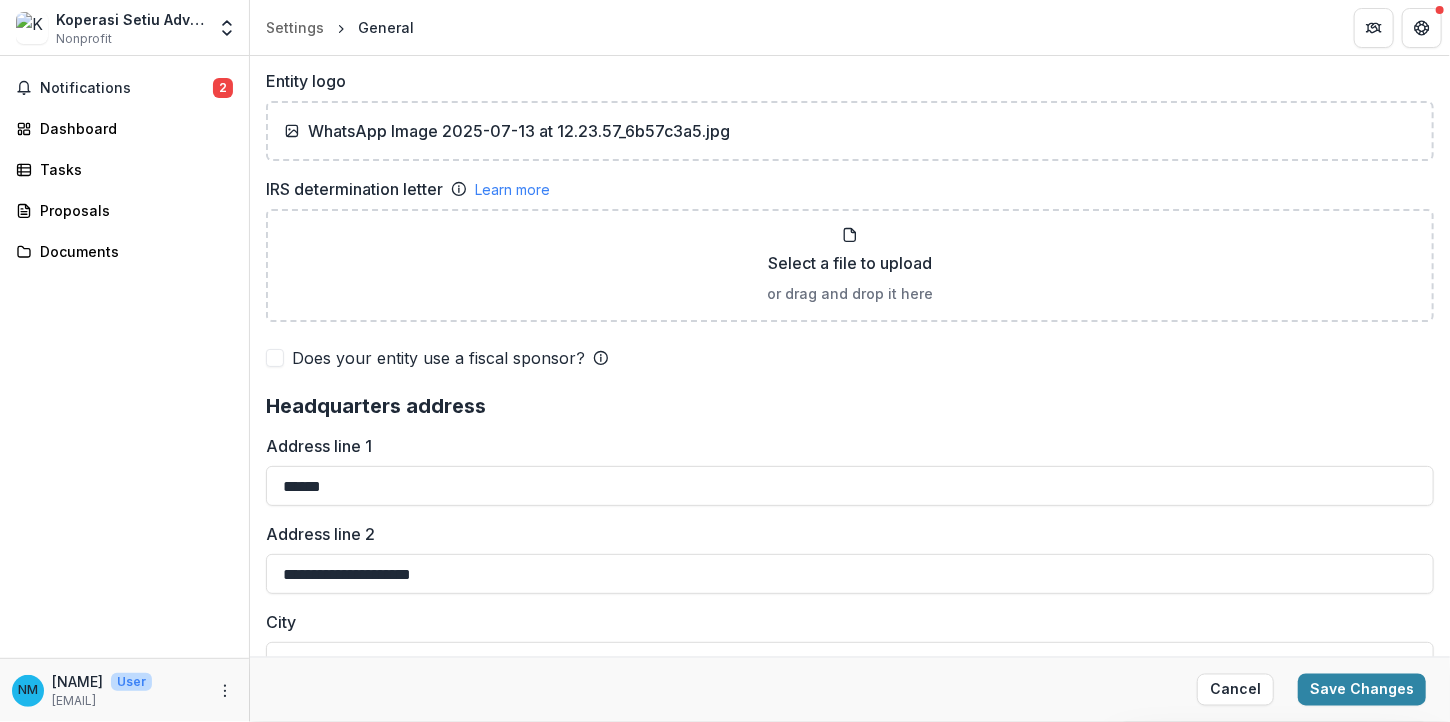 click at bounding box center [275, 358] 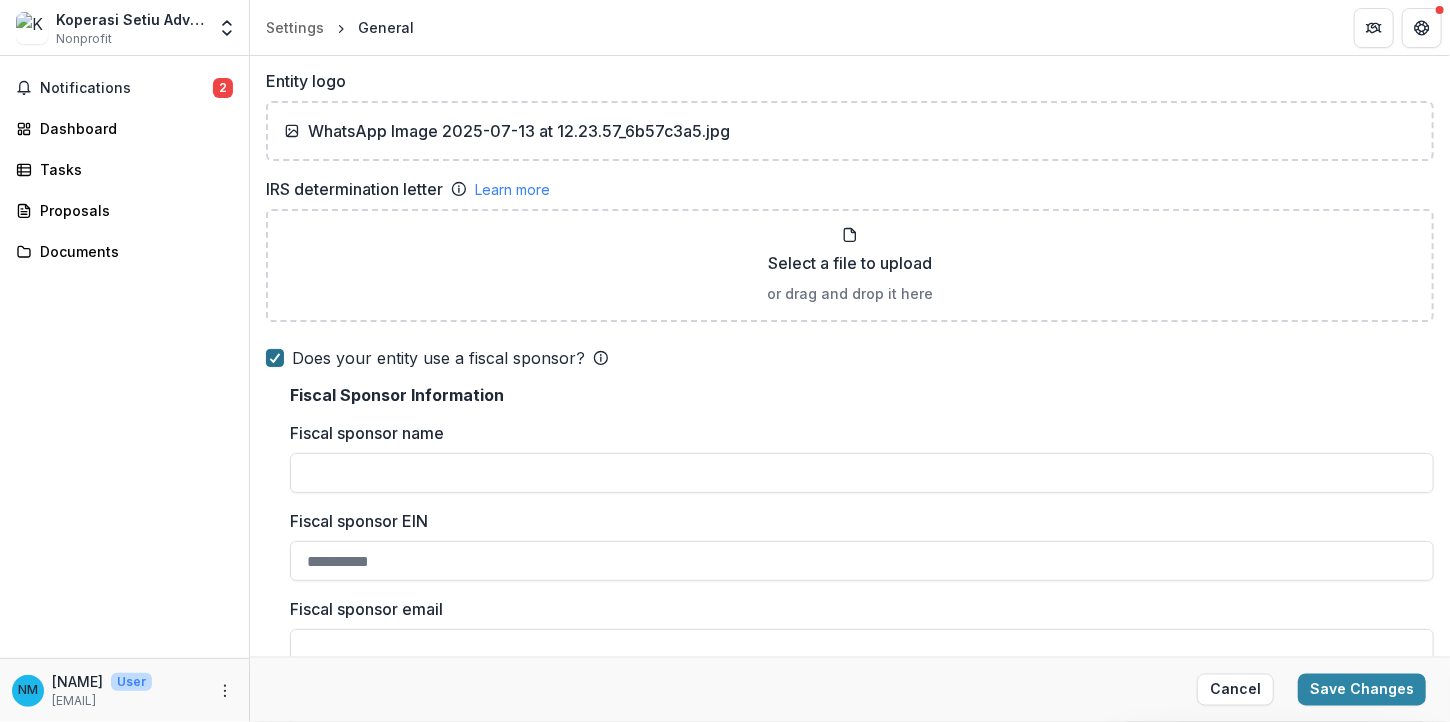 click 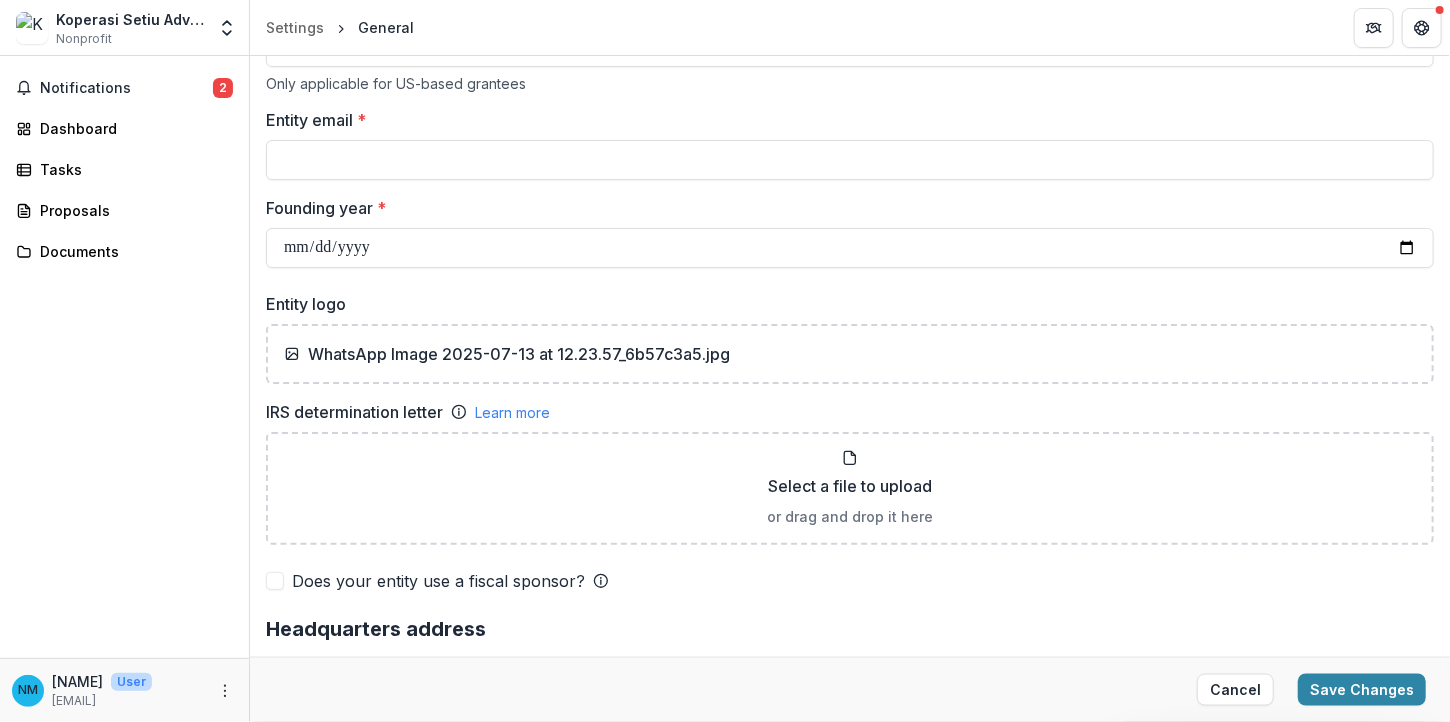scroll, scrollTop: 1192, scrollLeft: 0, axis: vertical 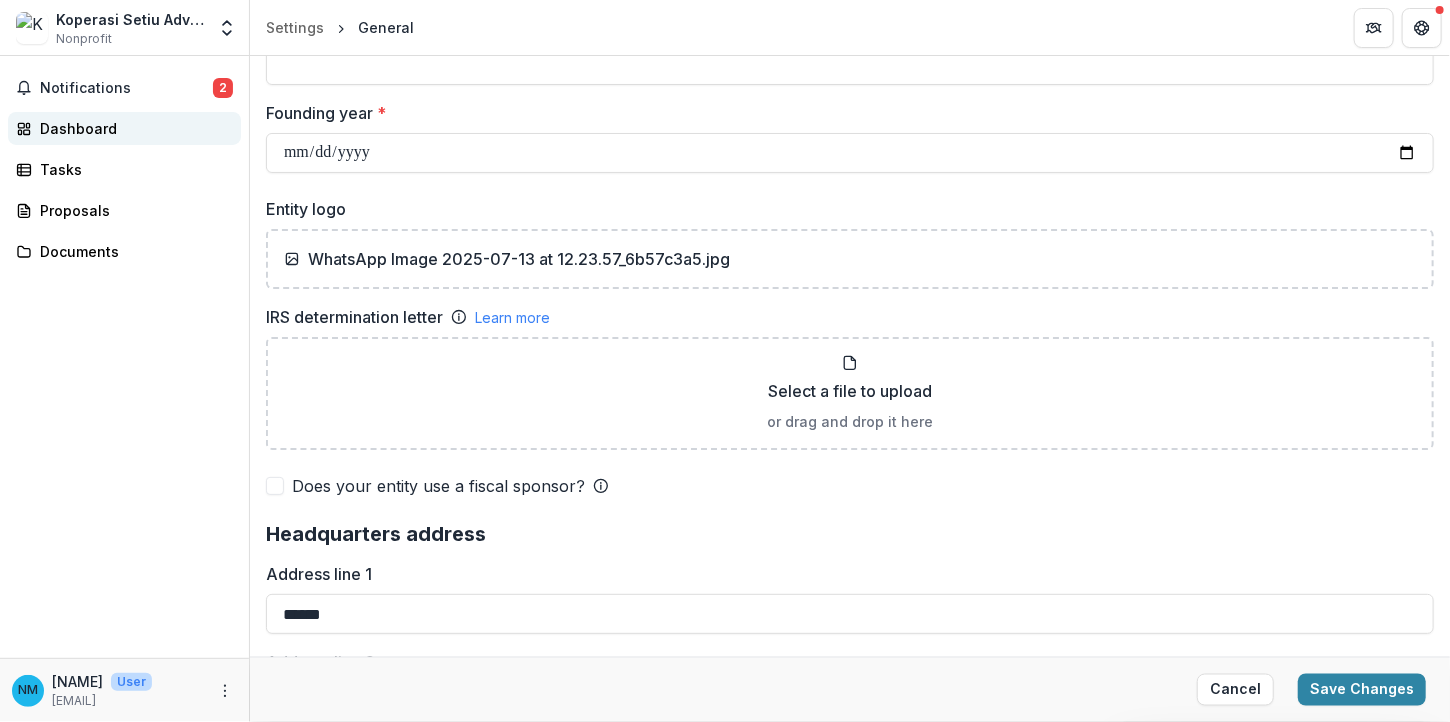 click on "Dashboard" at bounding box center [132, 128] 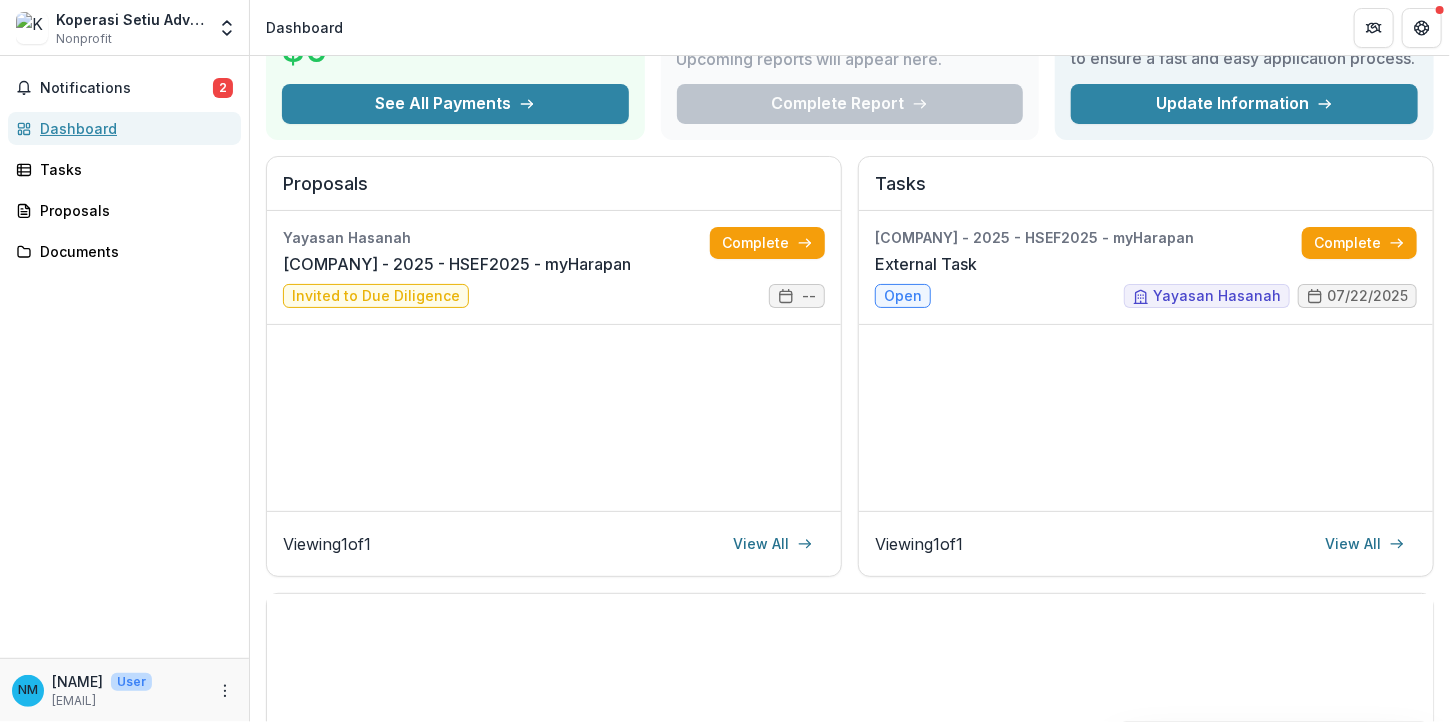 scroll, scrollTop: 0, scrollLeft: 0, axis: both 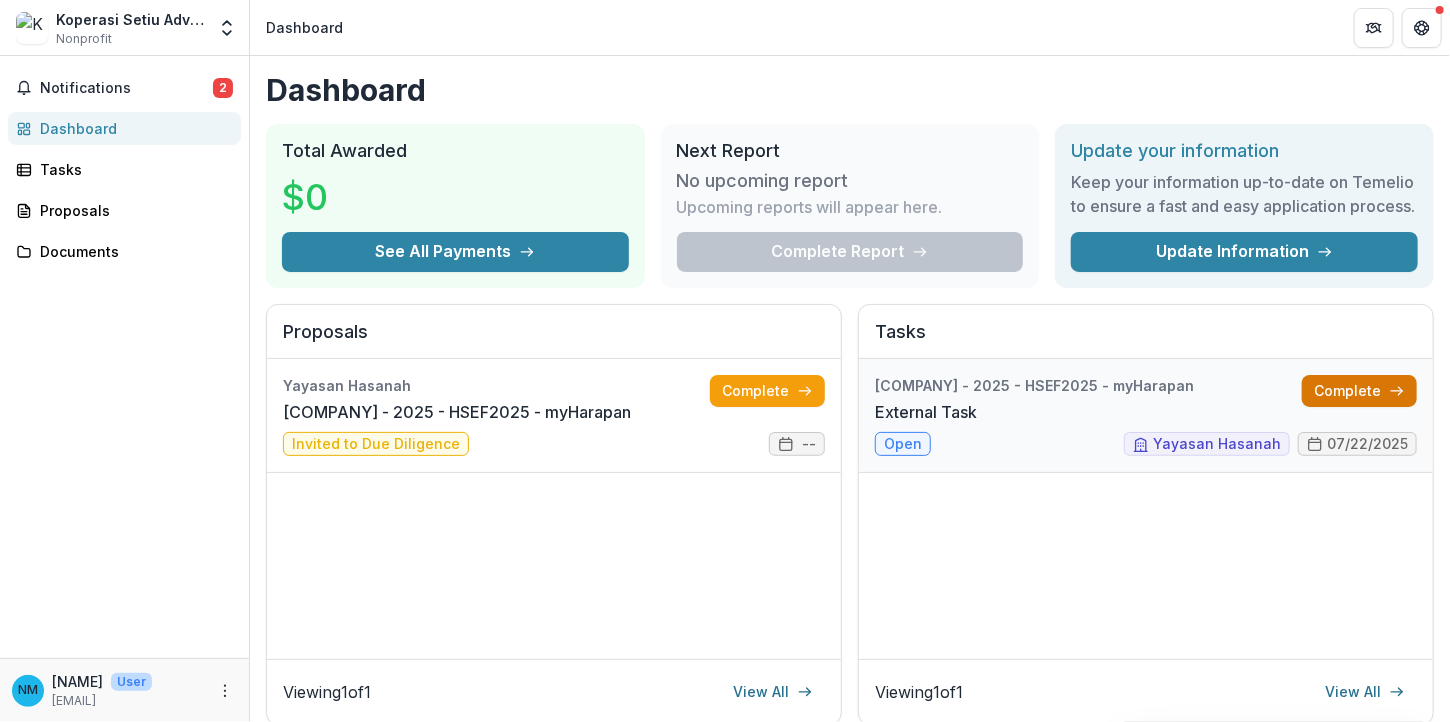 click on "Complete" at bounding box center [1359, 391] 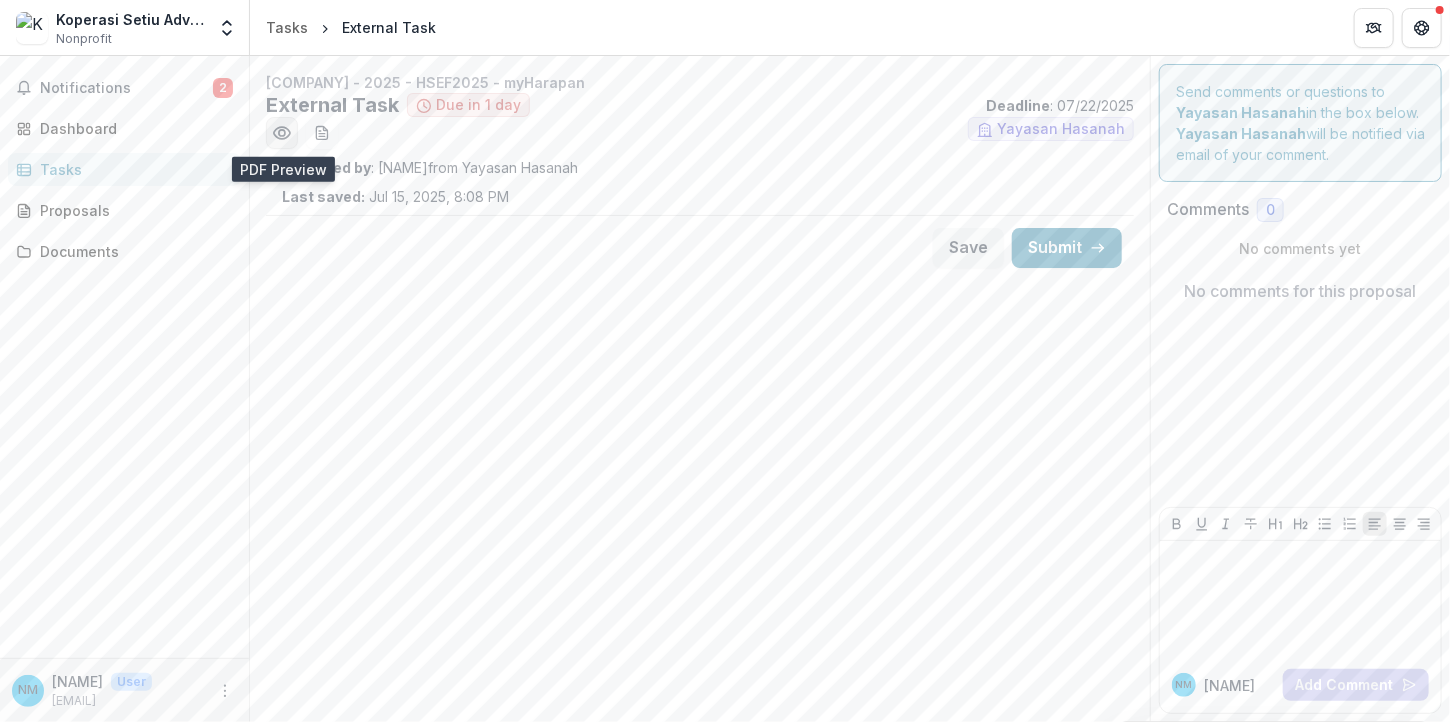 click 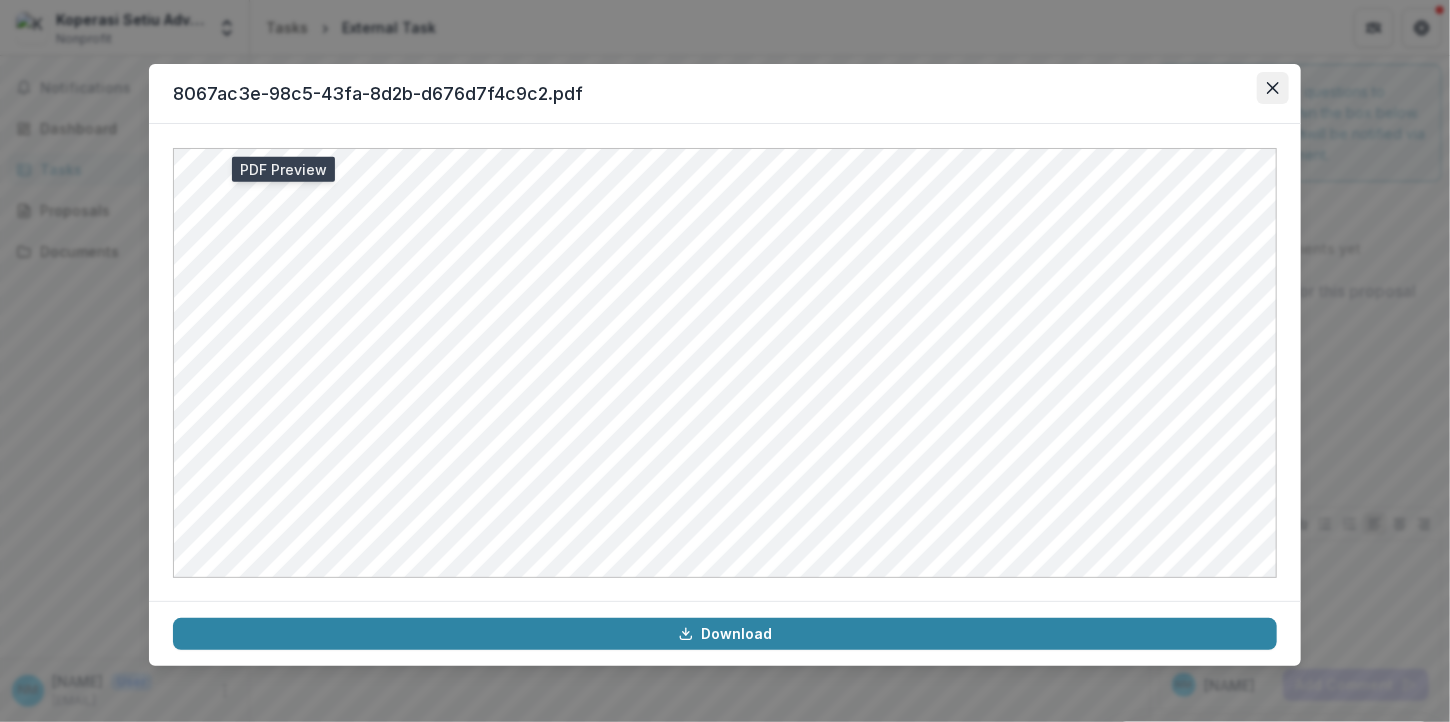 click at bounding box center (1273, 88) 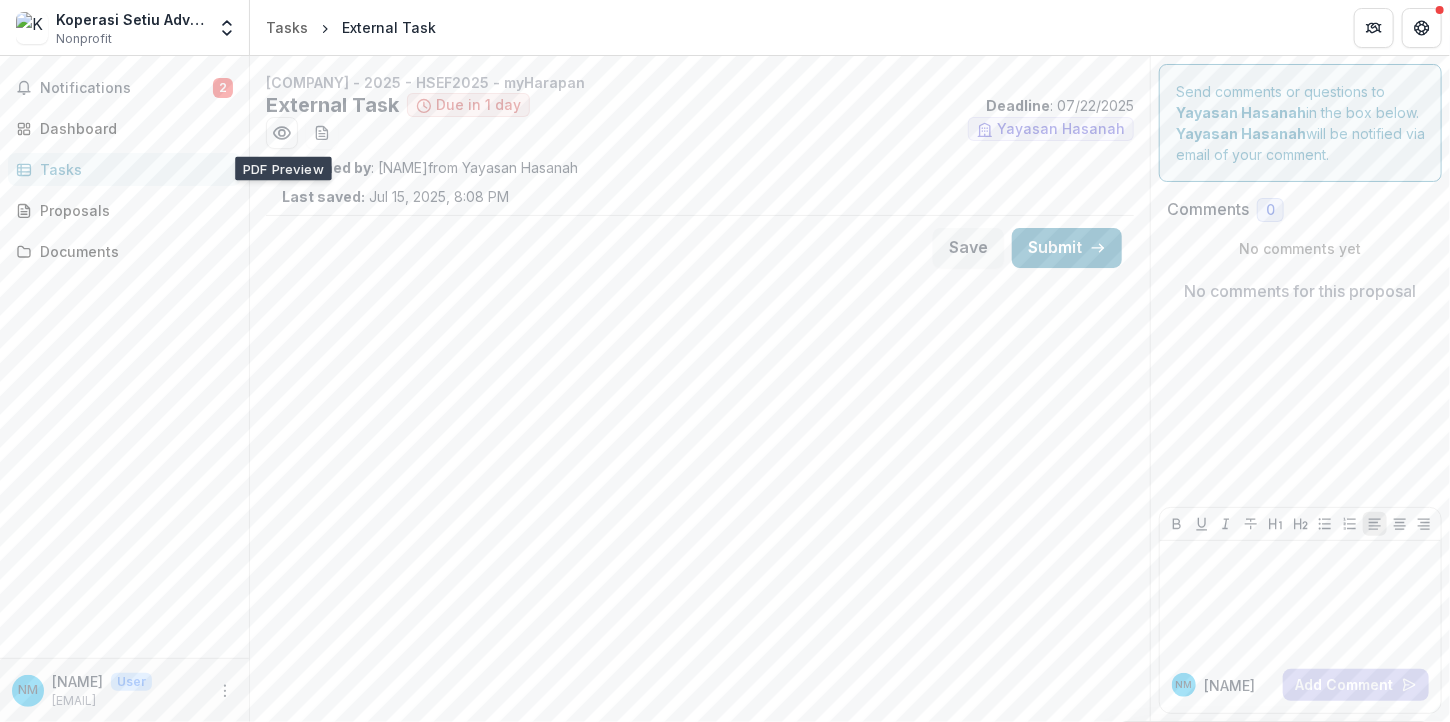 click on "koperasi setiu adventure park berhad - 2025 - HSEF2025 - myHarapan External Task Due in 1 day Deadline :   07/22/2025 Yayasan Hasanah Assigned by :   Maslinda AT  from   Yayasan Hasanah Last saved:   Jul 15, 2025, 8:08 PM Save Submit" at bounding box center (700, 389) 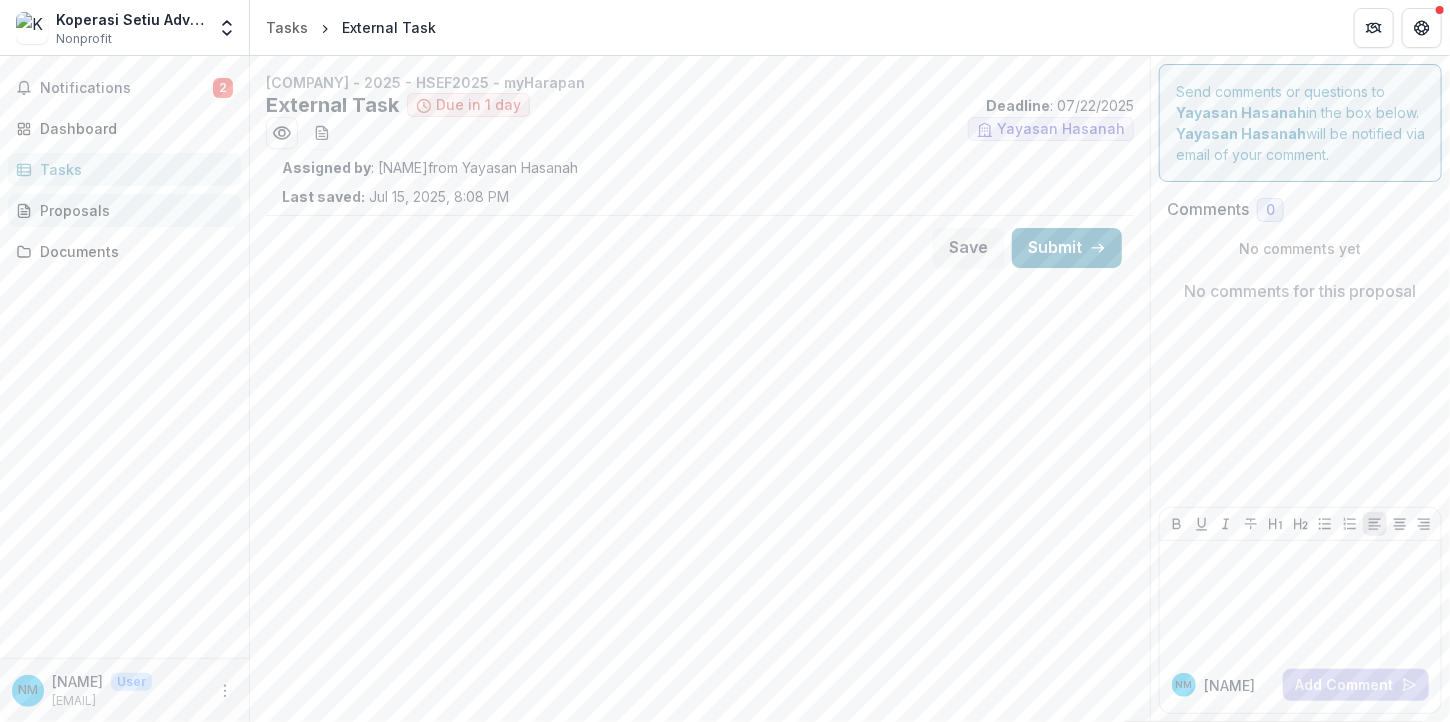 click on "Proposals" at bounding box center [132, 210] 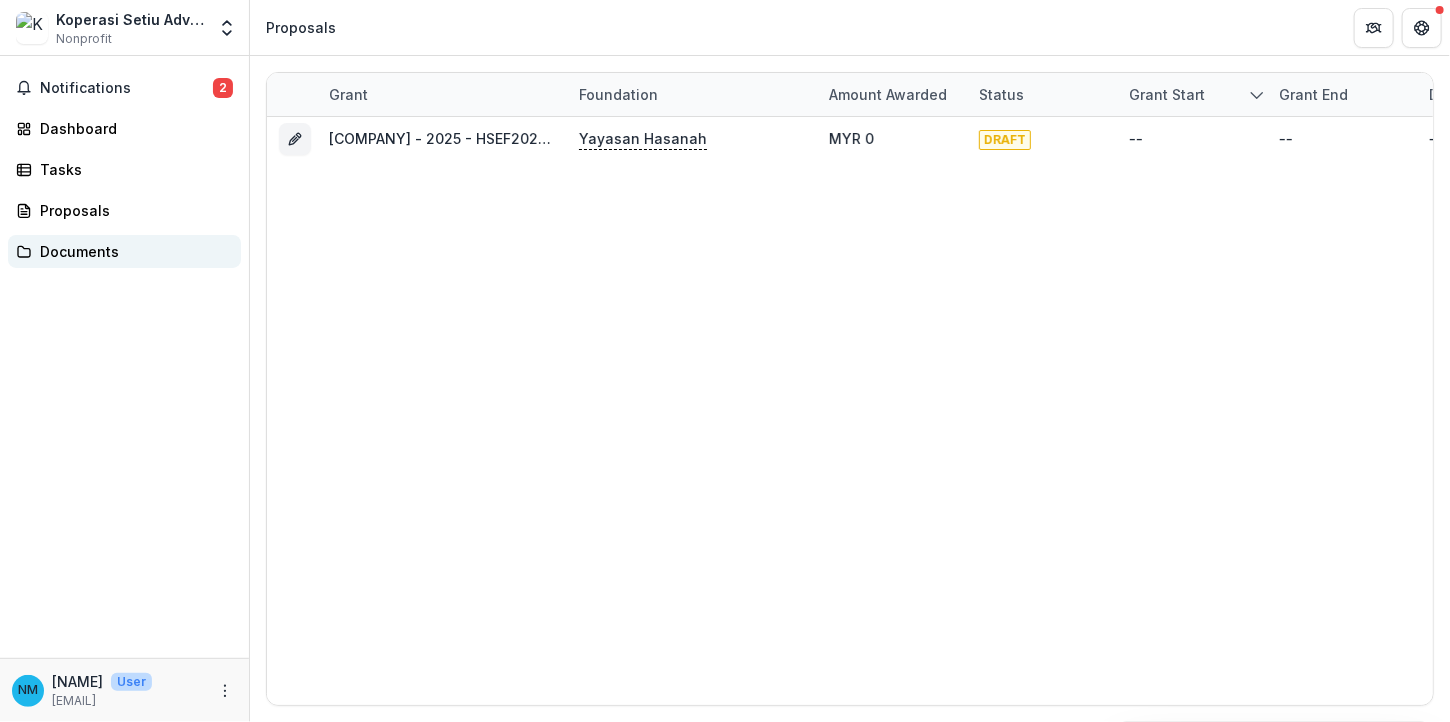 click on "Documents" at bounding box center (132, 251) 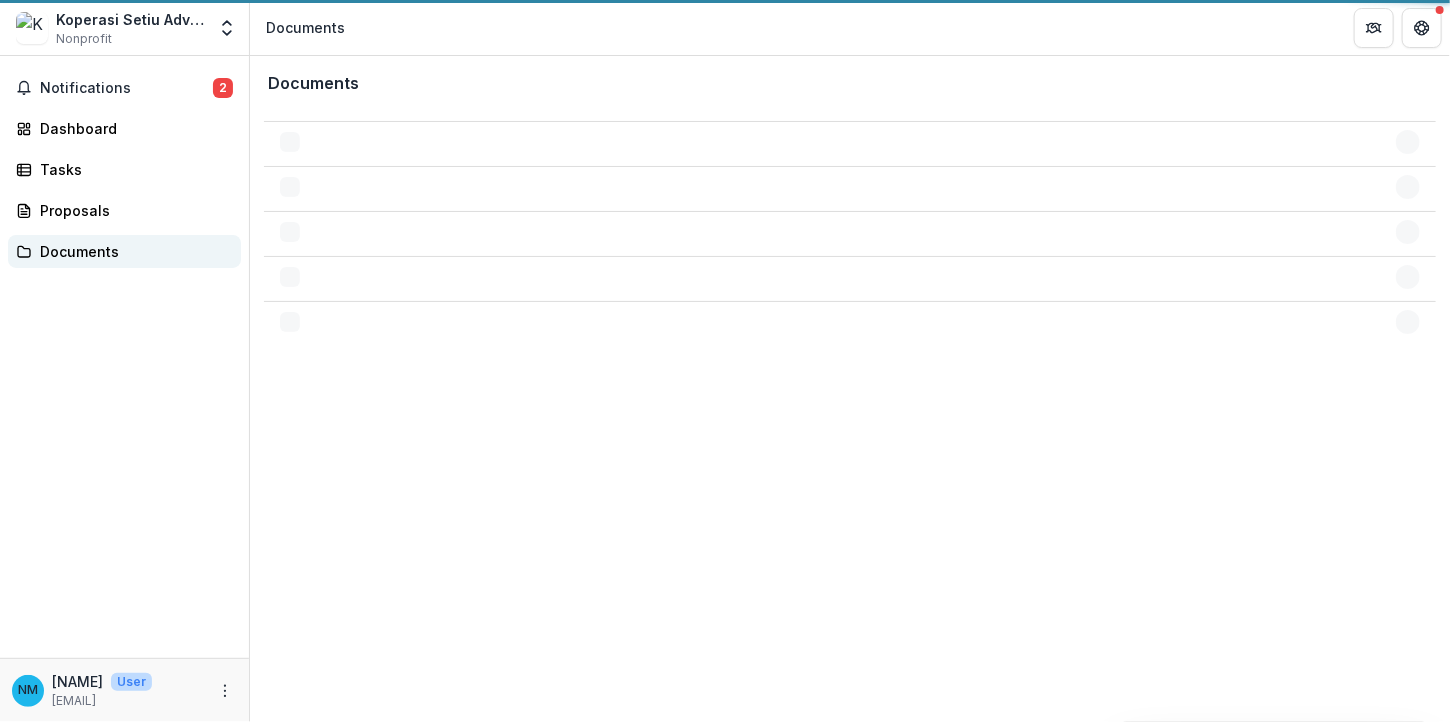 click on "Documents" at bounding box center (132, 251) 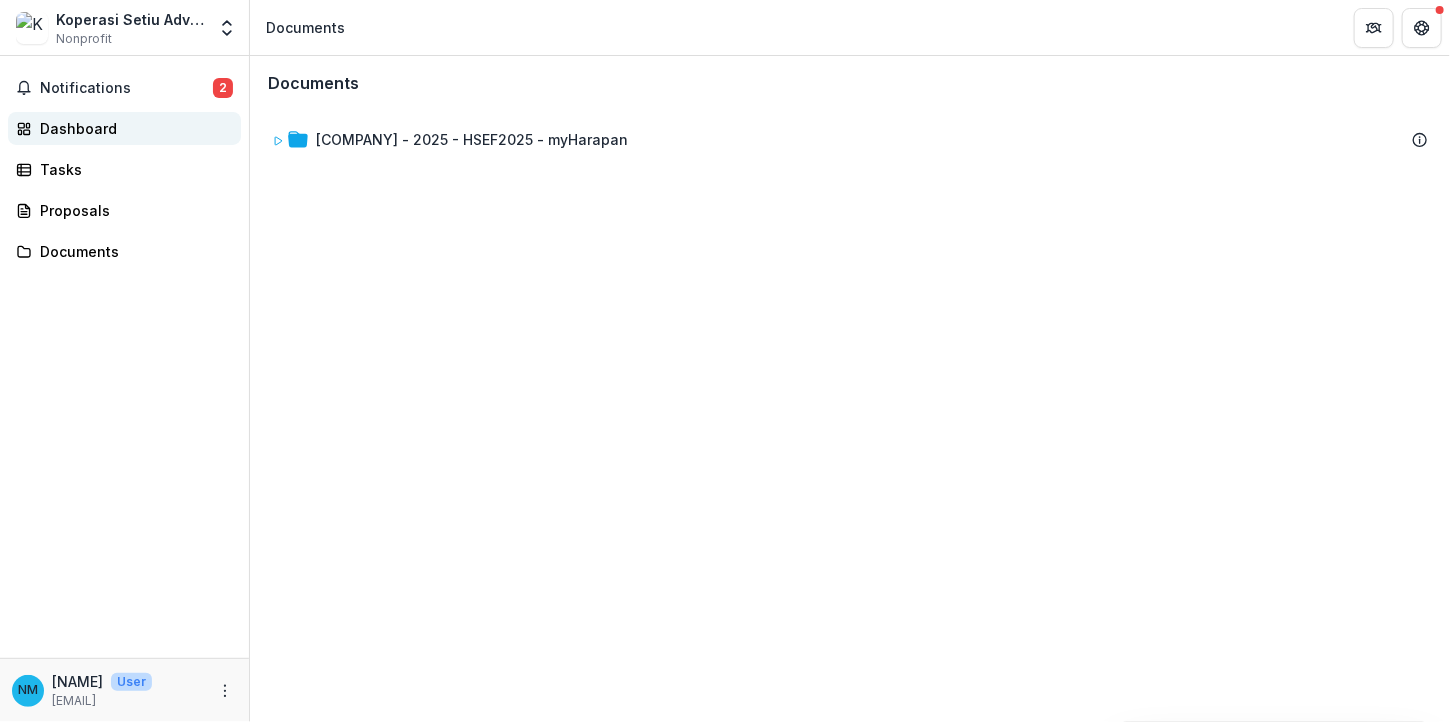 click on "Dashboard" at bounding box center (132, 128) 